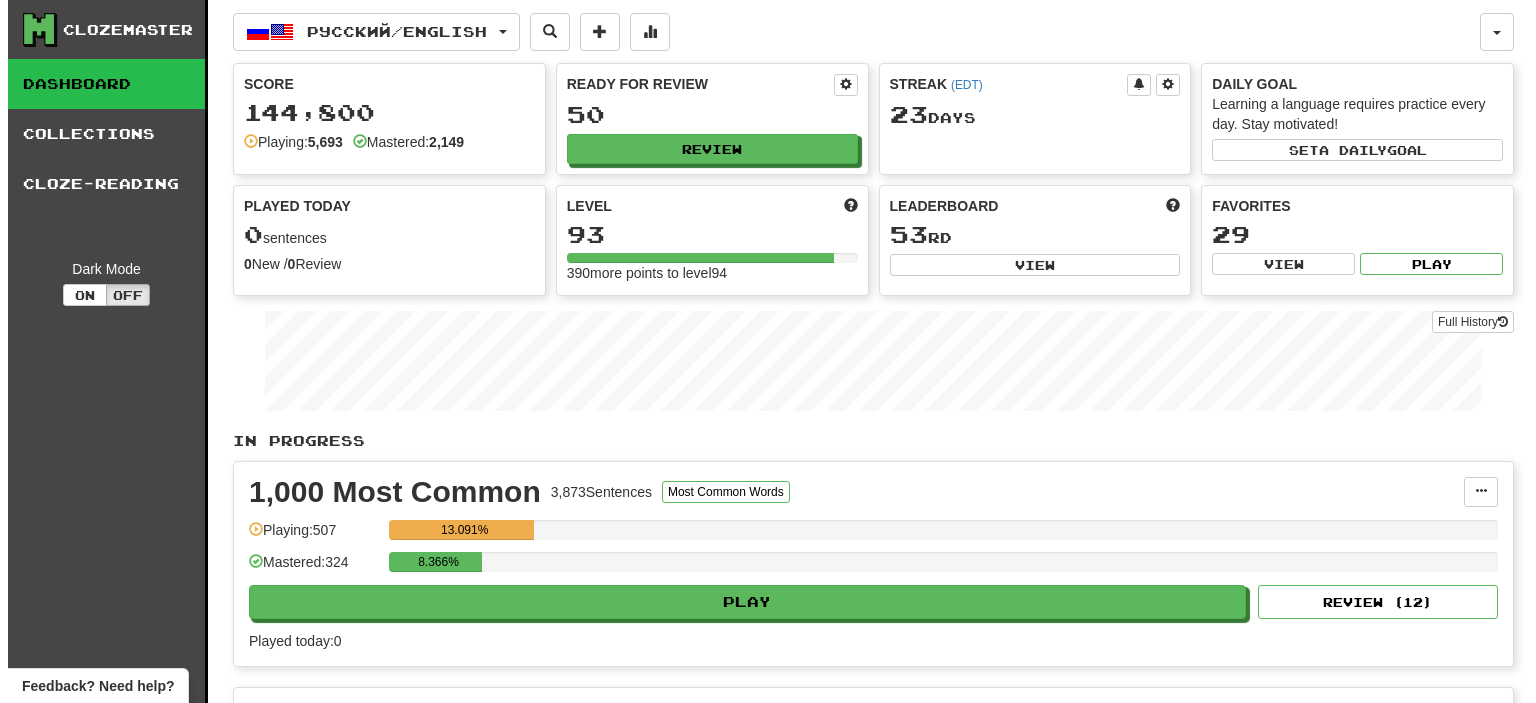 scroll, scrollTop: 0, scrollLeft: 0, axis: both 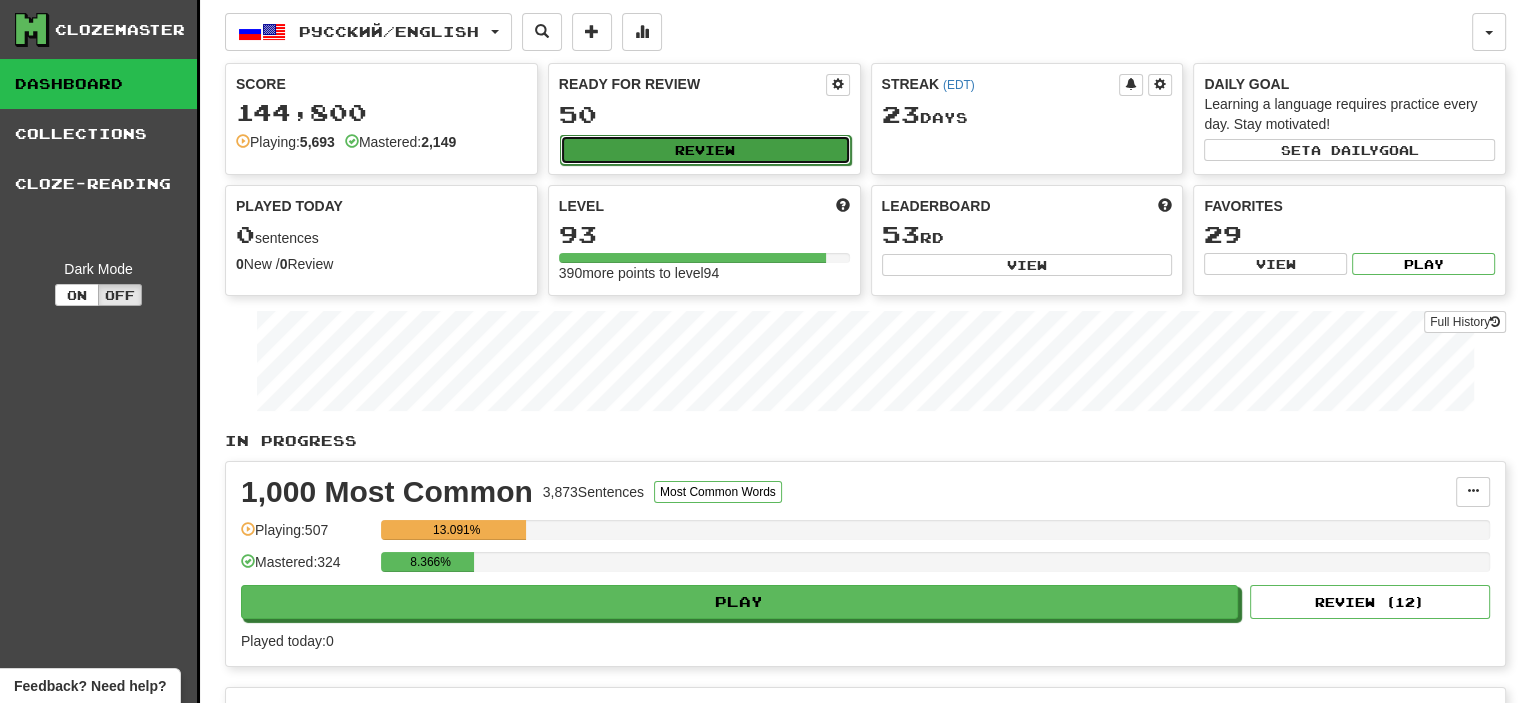 click on "Review" at bounding box center [705, 150] 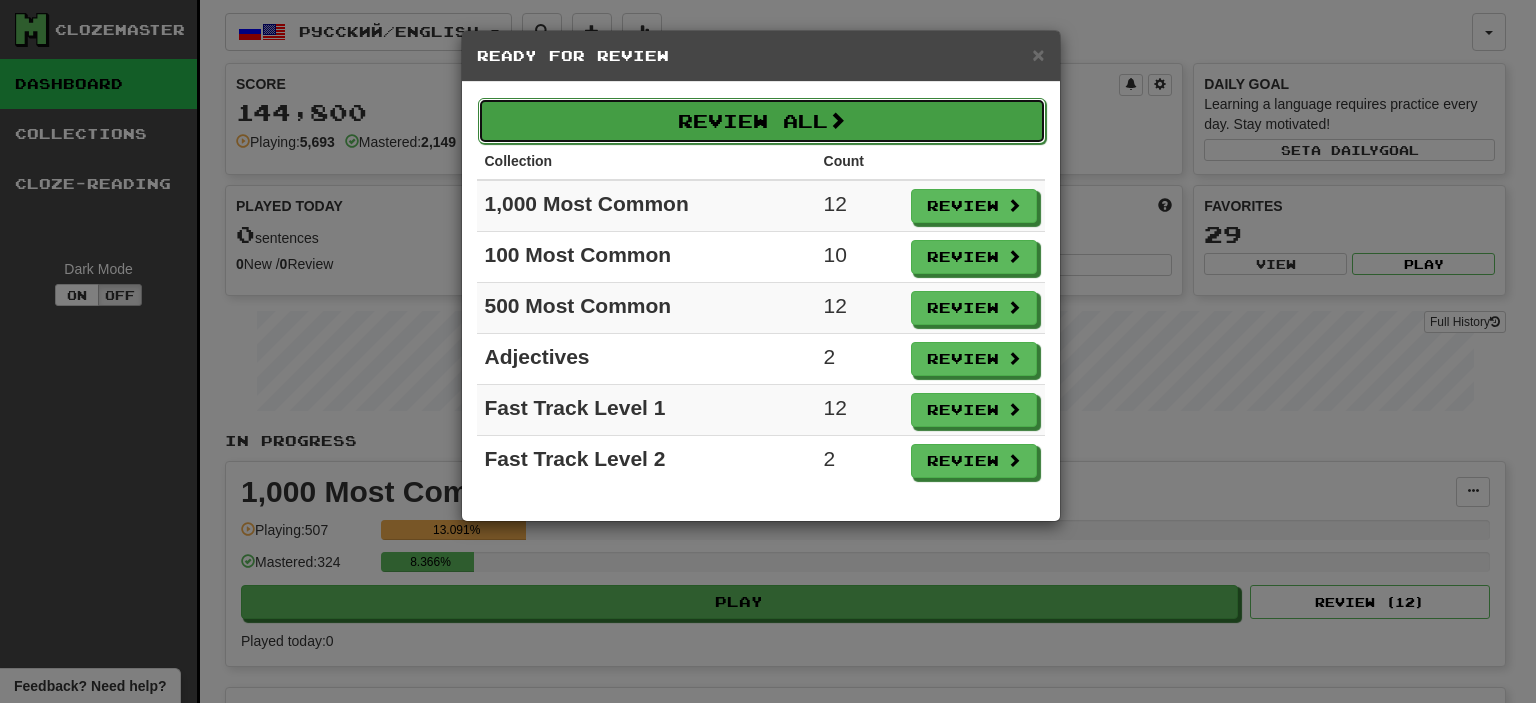 click on "Review All" at bounding box center [762, 121] 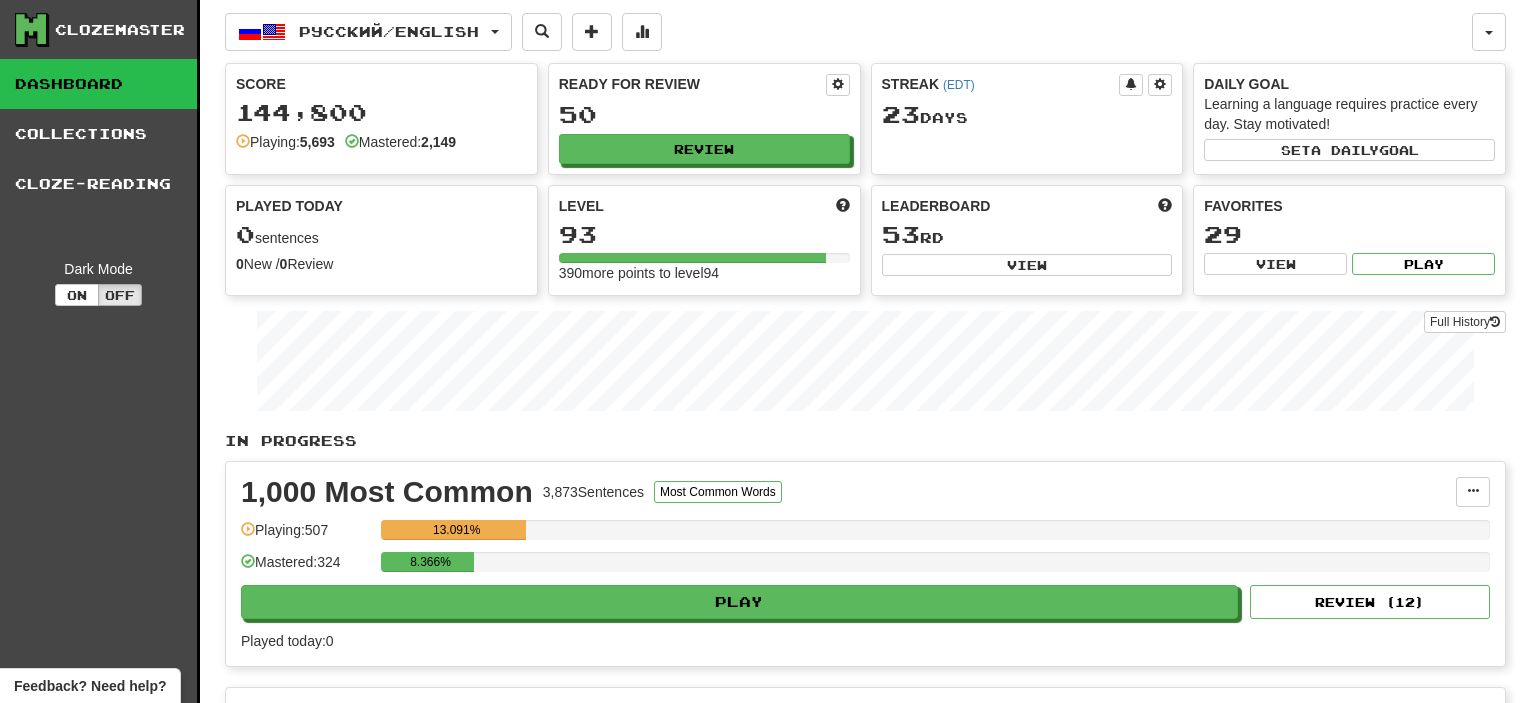 select on "**" 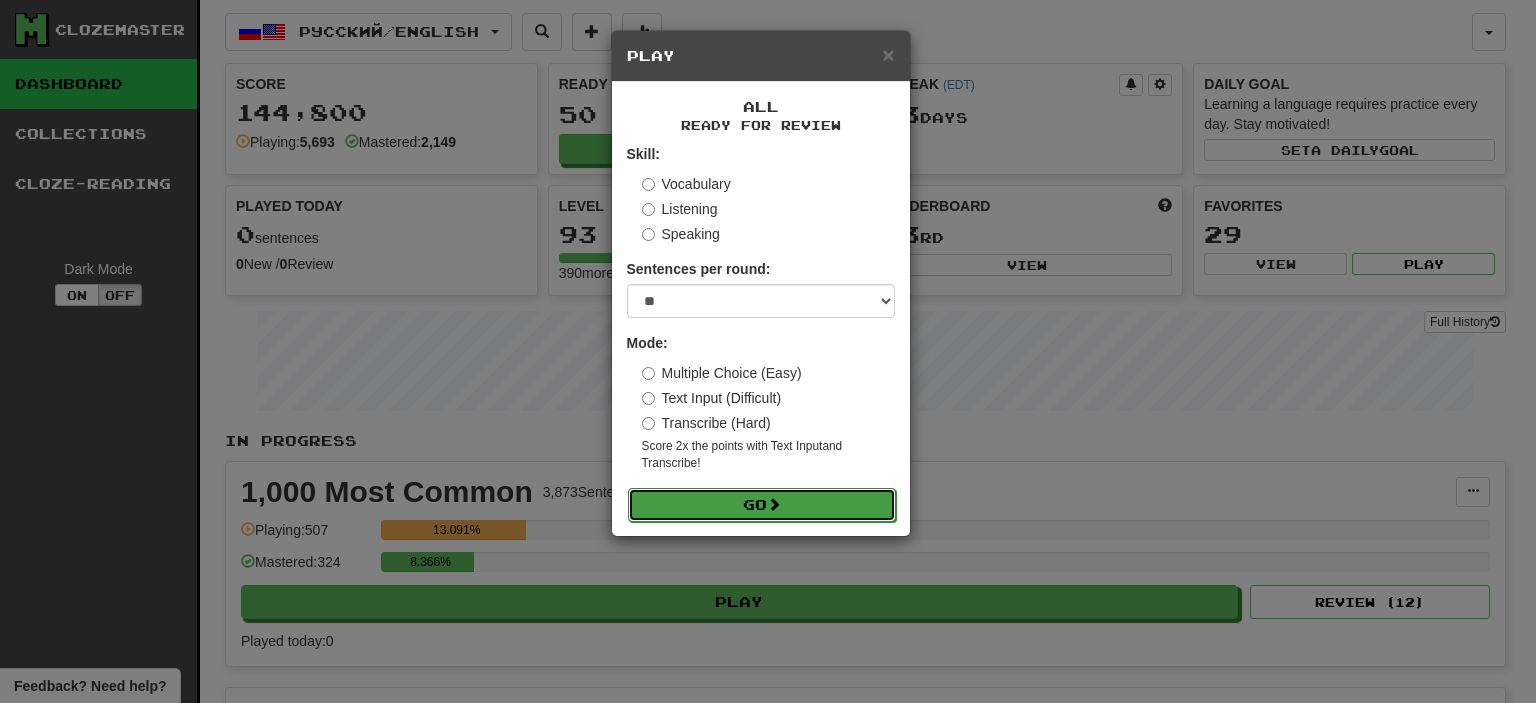click at bounding box center [774, 504] 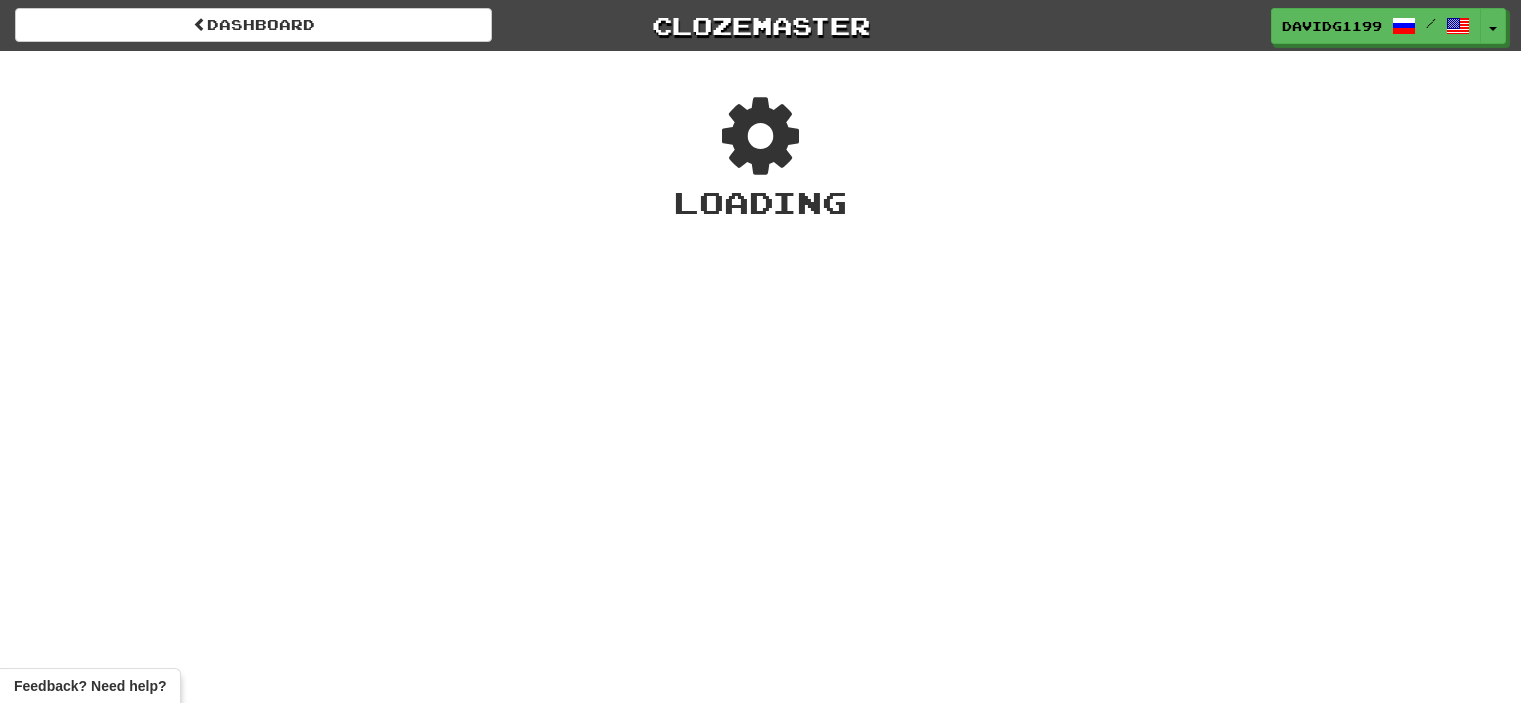 scroll, scrollTop: 0, scrollLeft: 0, axis: both 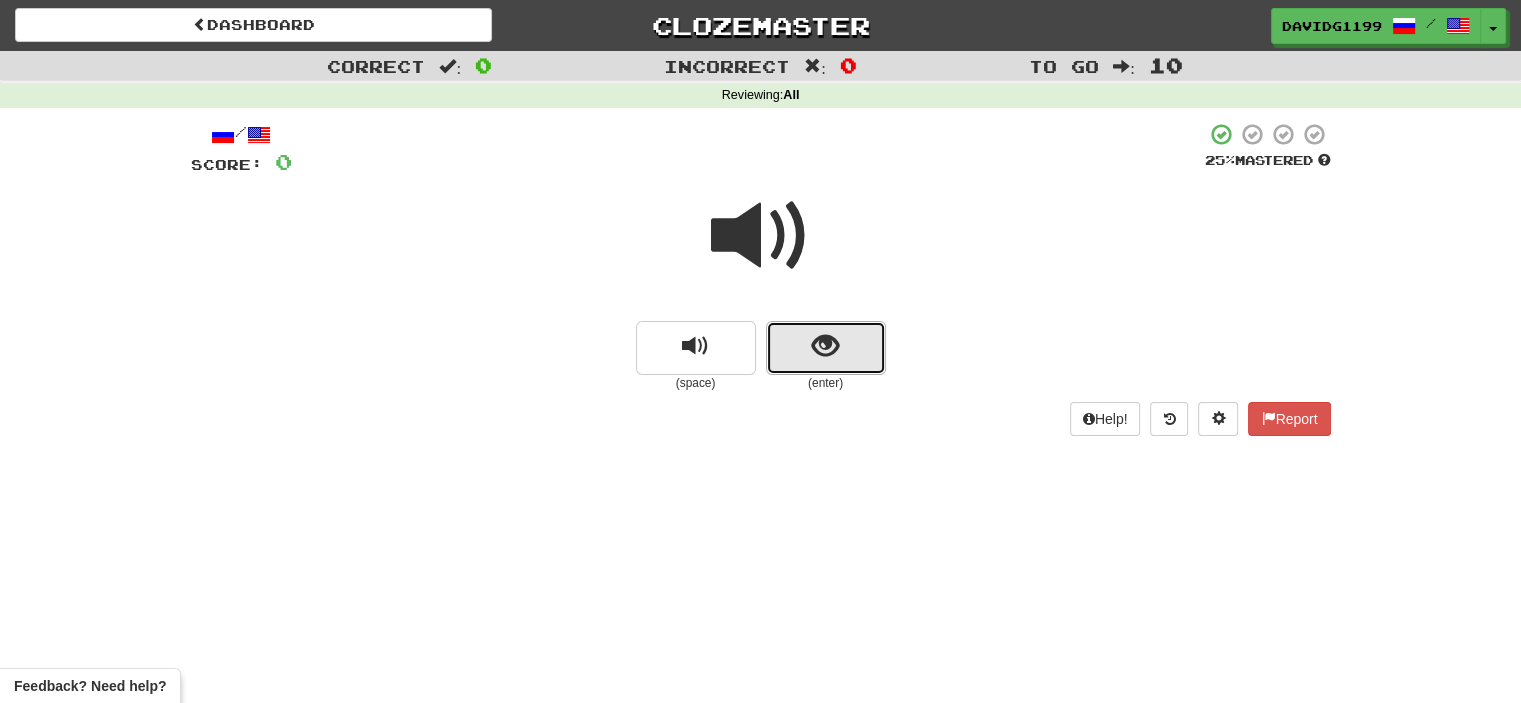 click at bounding box center (826, 348) 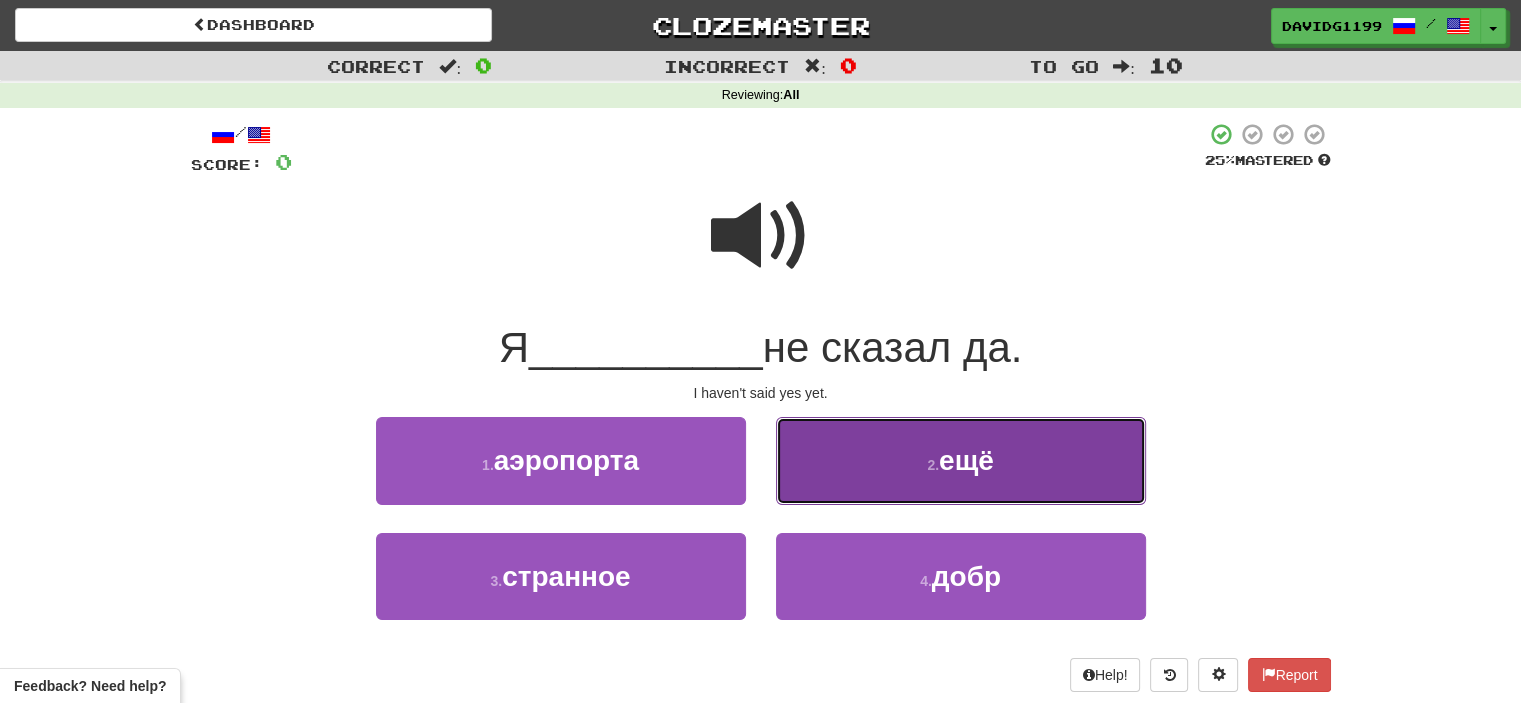 click on "2 .  ещё" at bounding box center [961, 460] 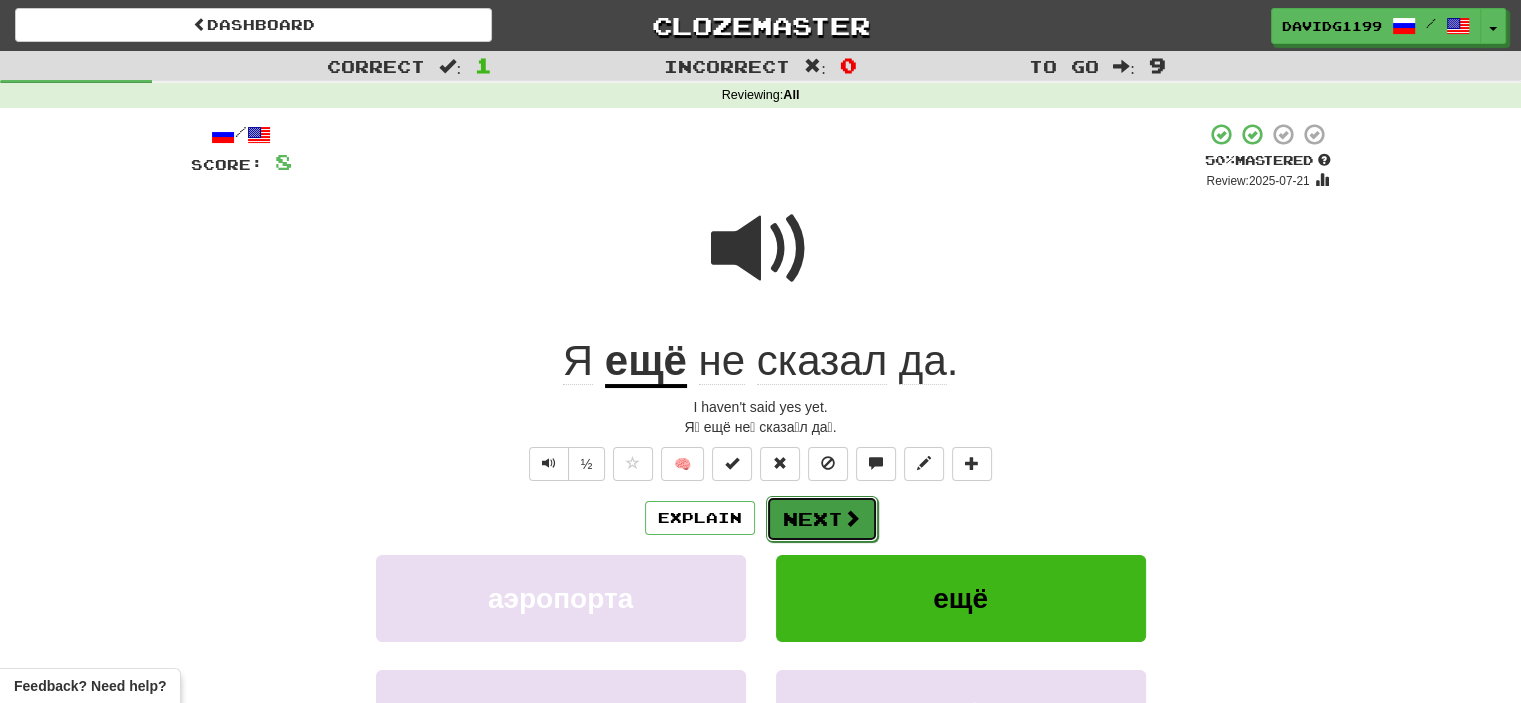 click on "Next" at bounding box center (822, 519) 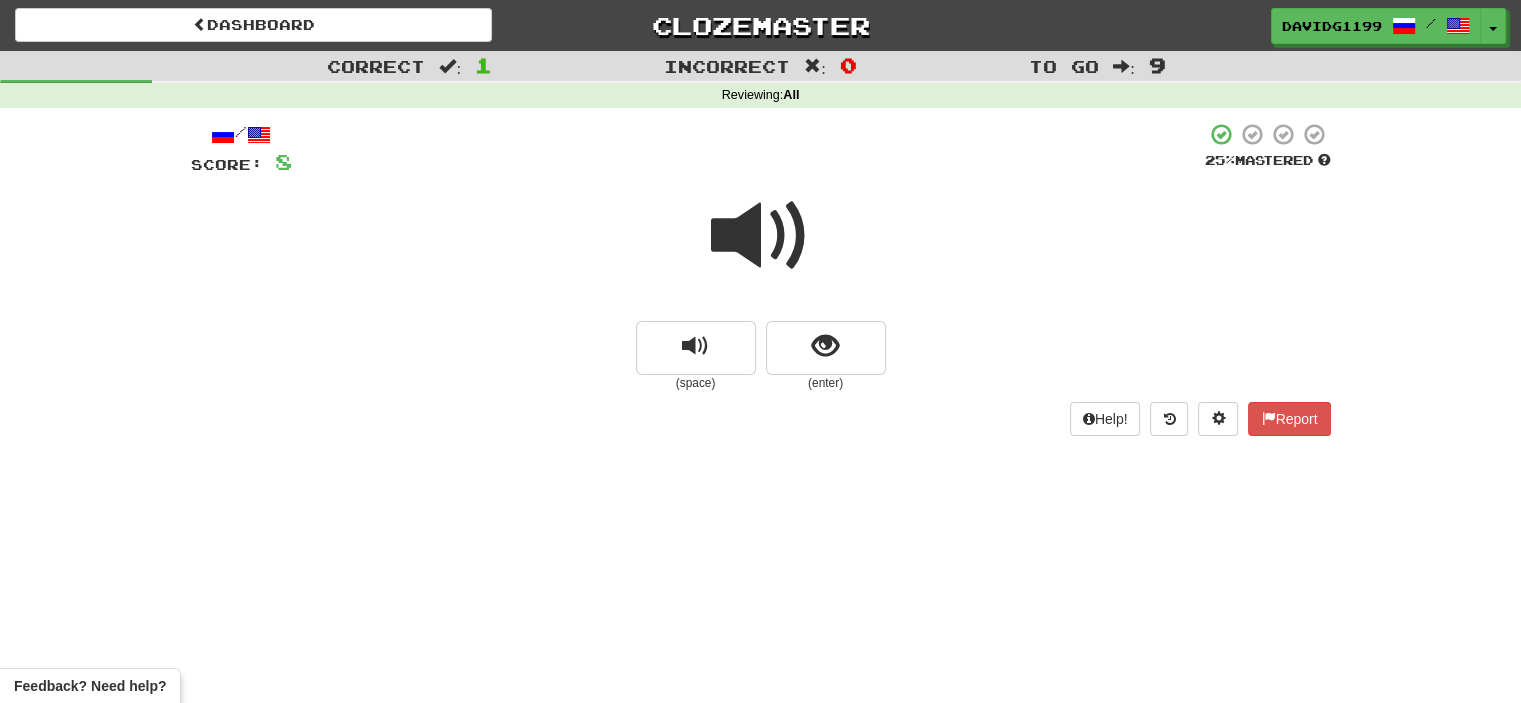 click at bounding box center (761, 236) 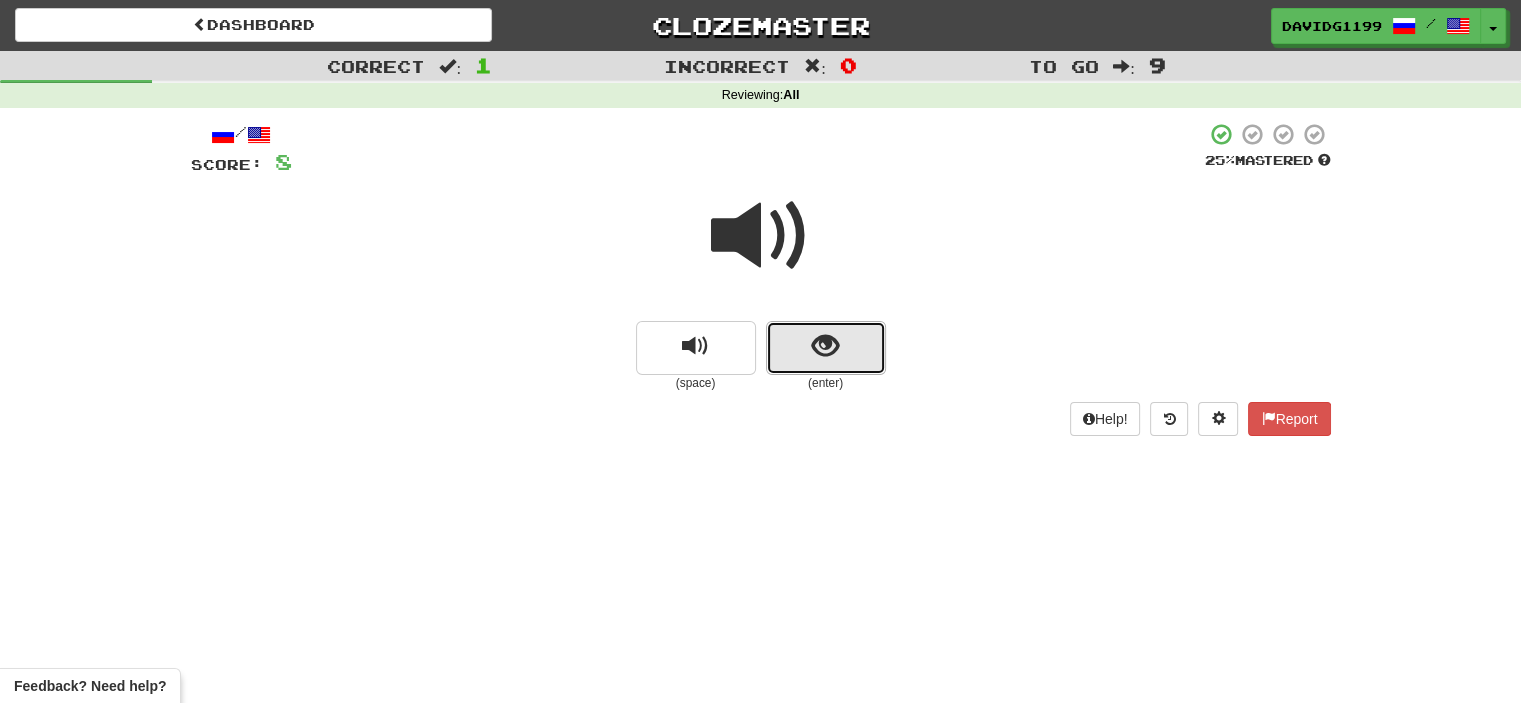 click at bounding box center (826, 348) 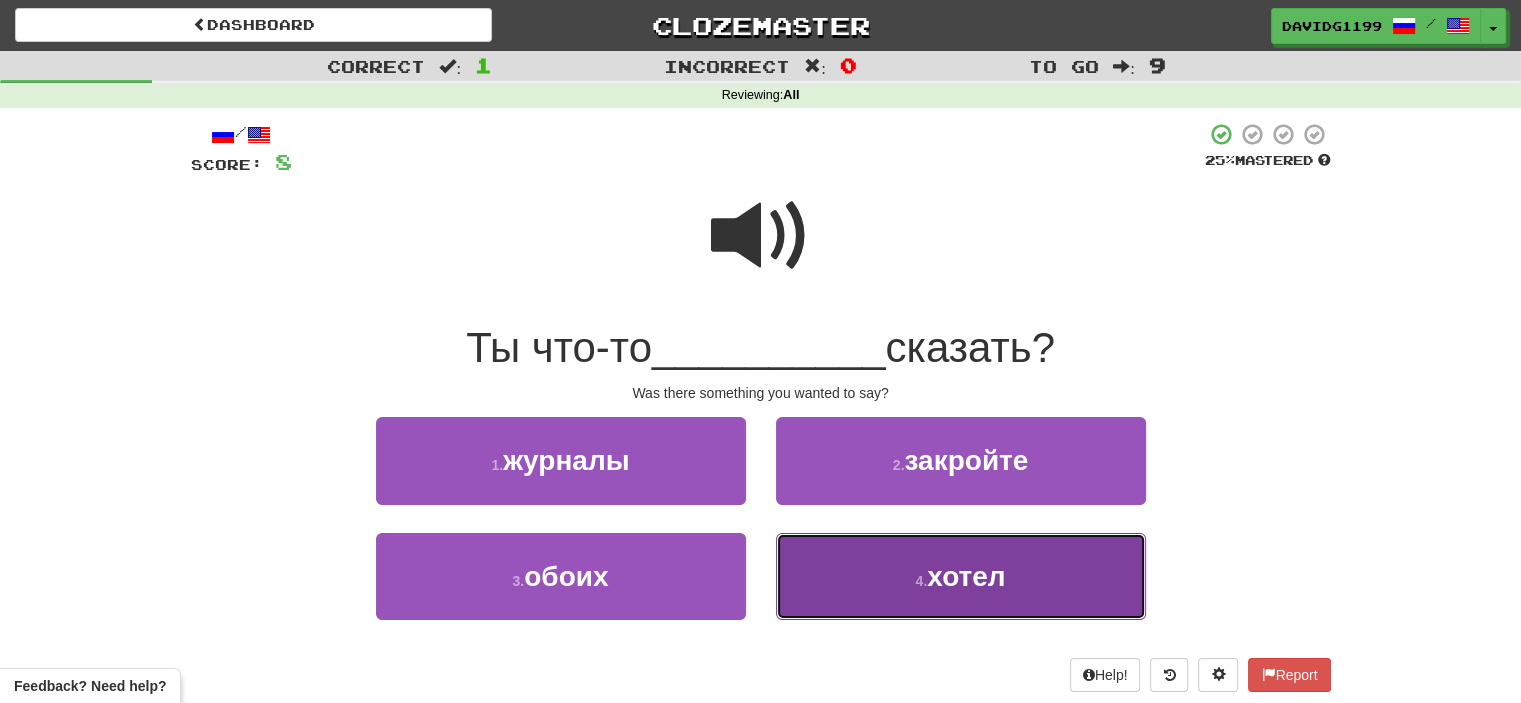click on "4 .  хотел" at bounding box center (961, 576) 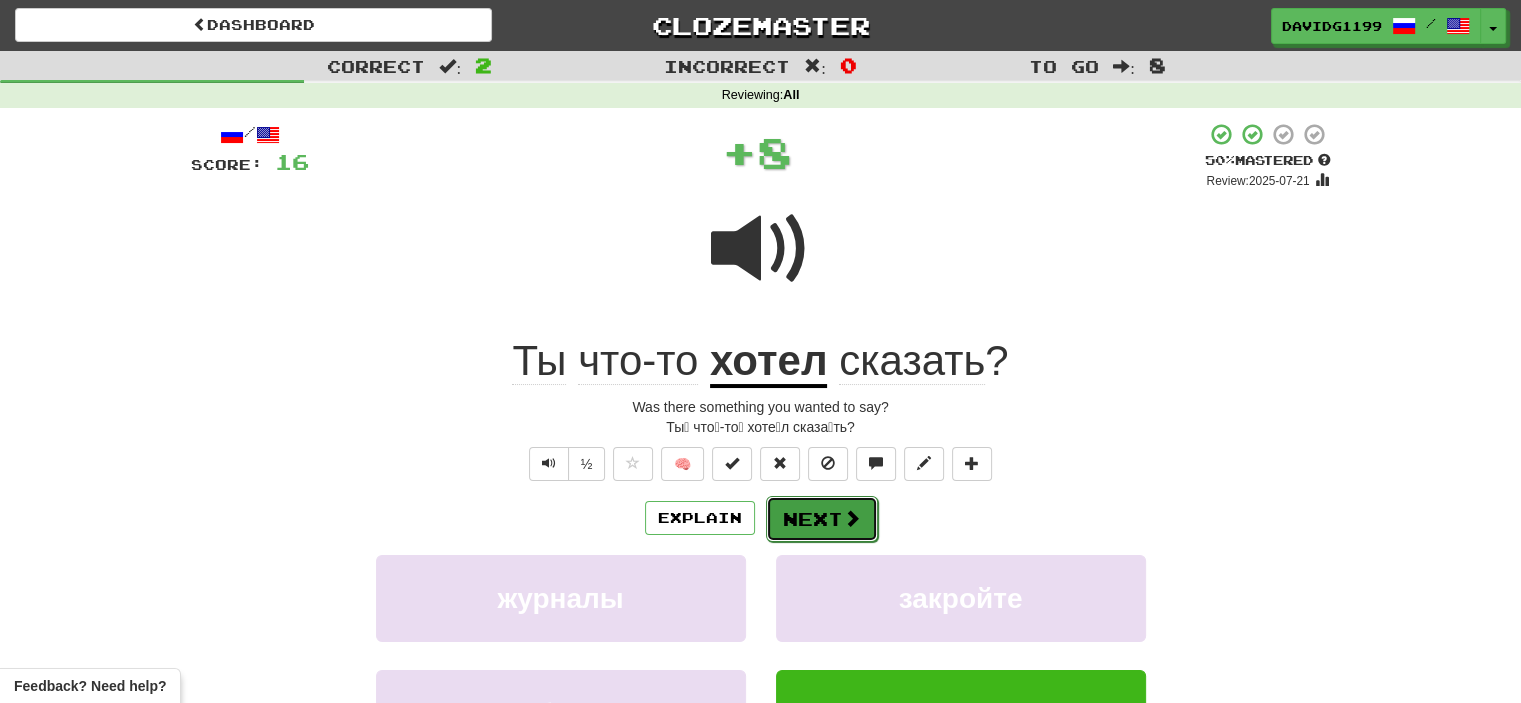 click on "Next" at bounding box center [822, 519] 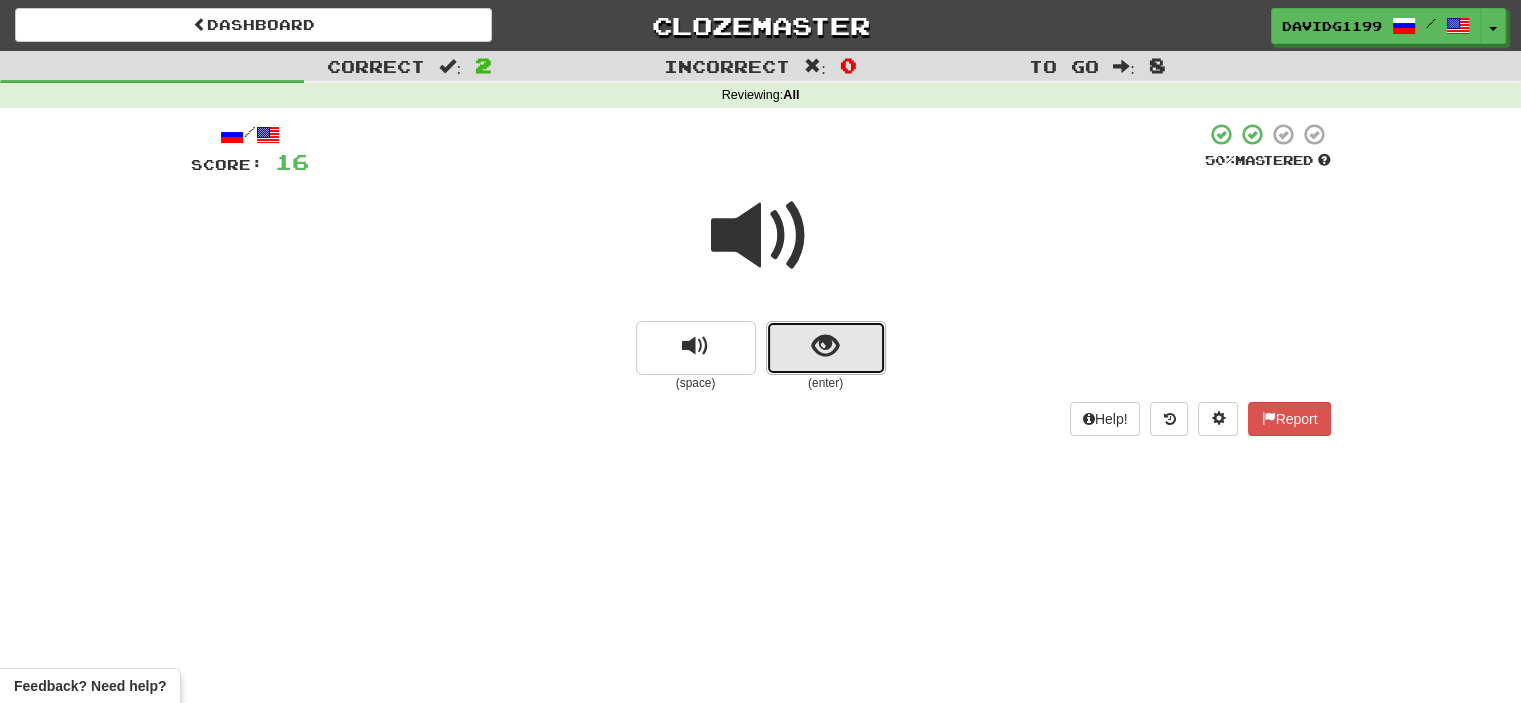 click at bounding box center (826, 348) 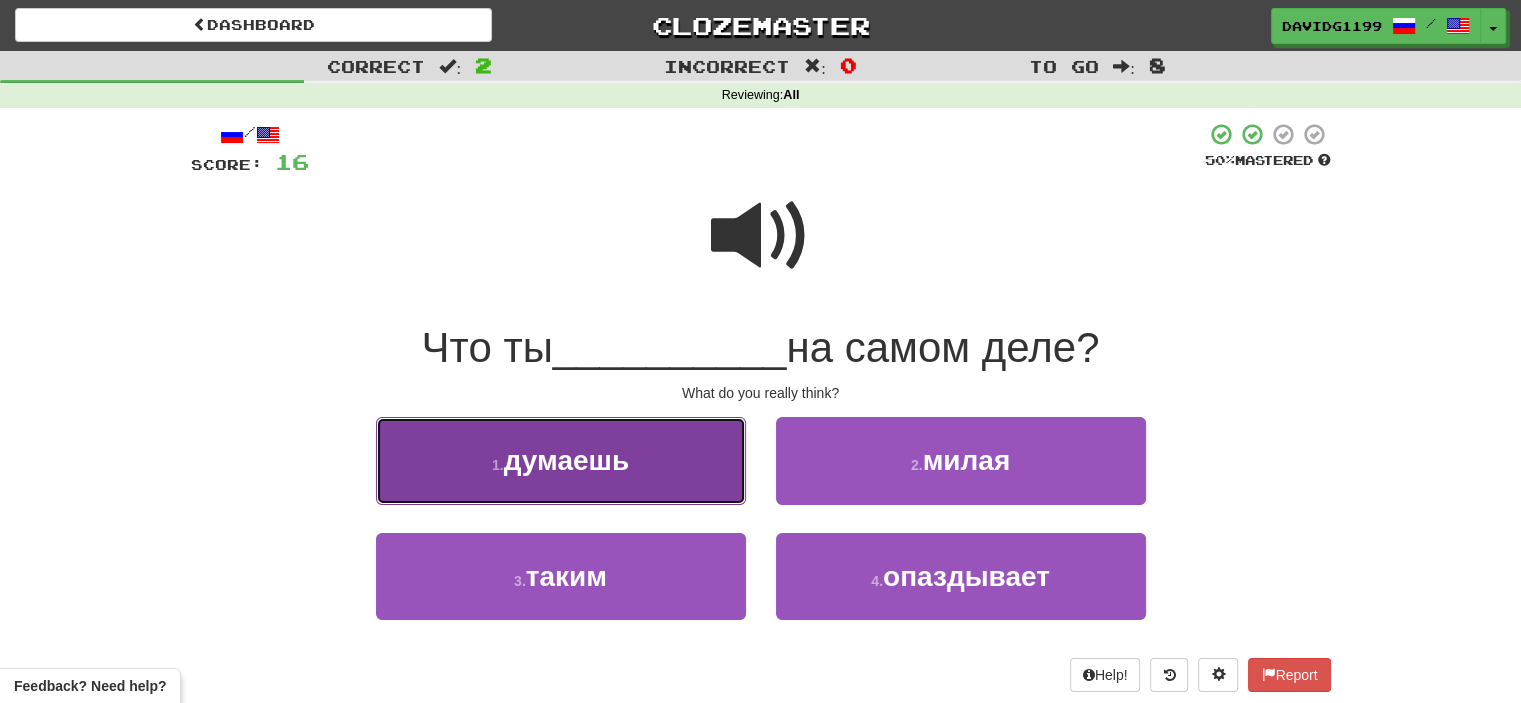 click on "1 .  думаешь" at bounding box center (561, 460) 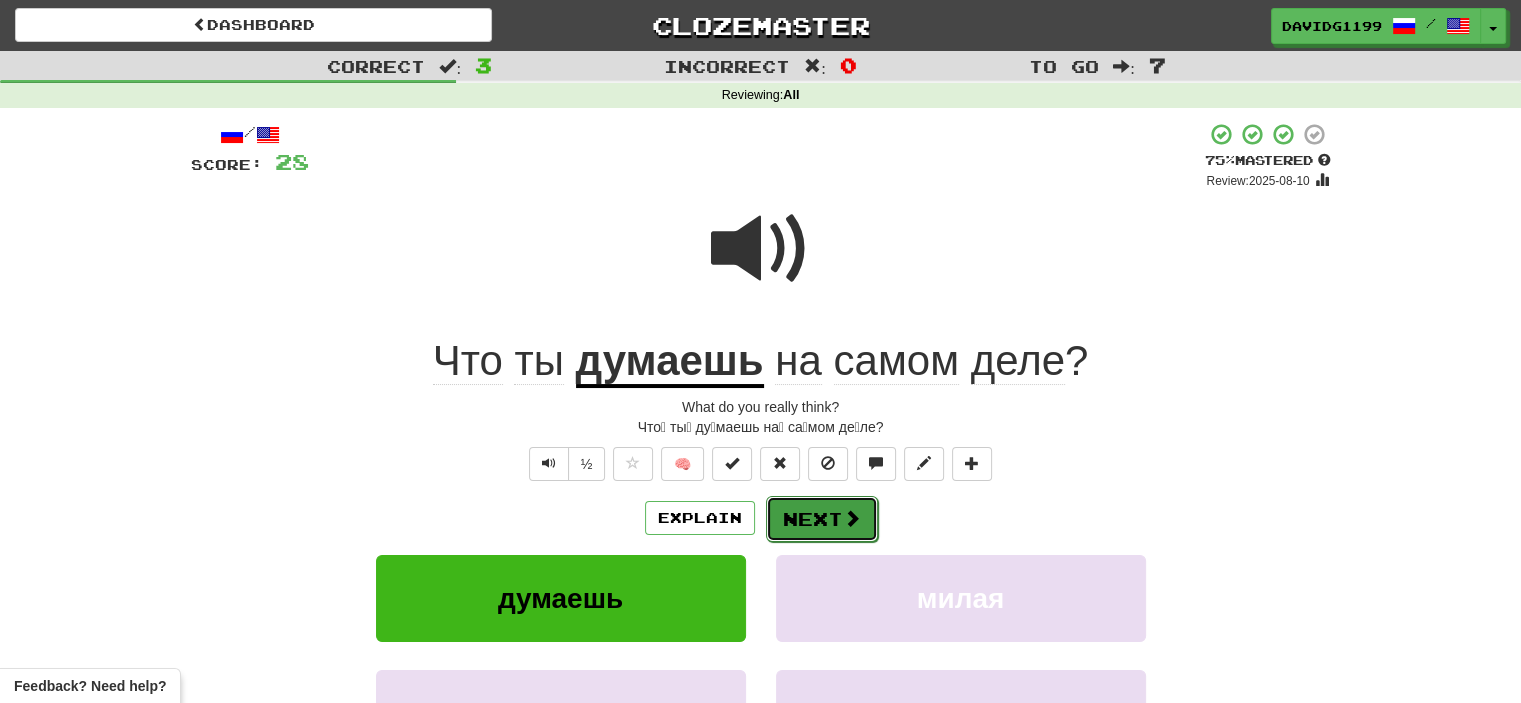 click on "Next" at bounding box center (822, 519) 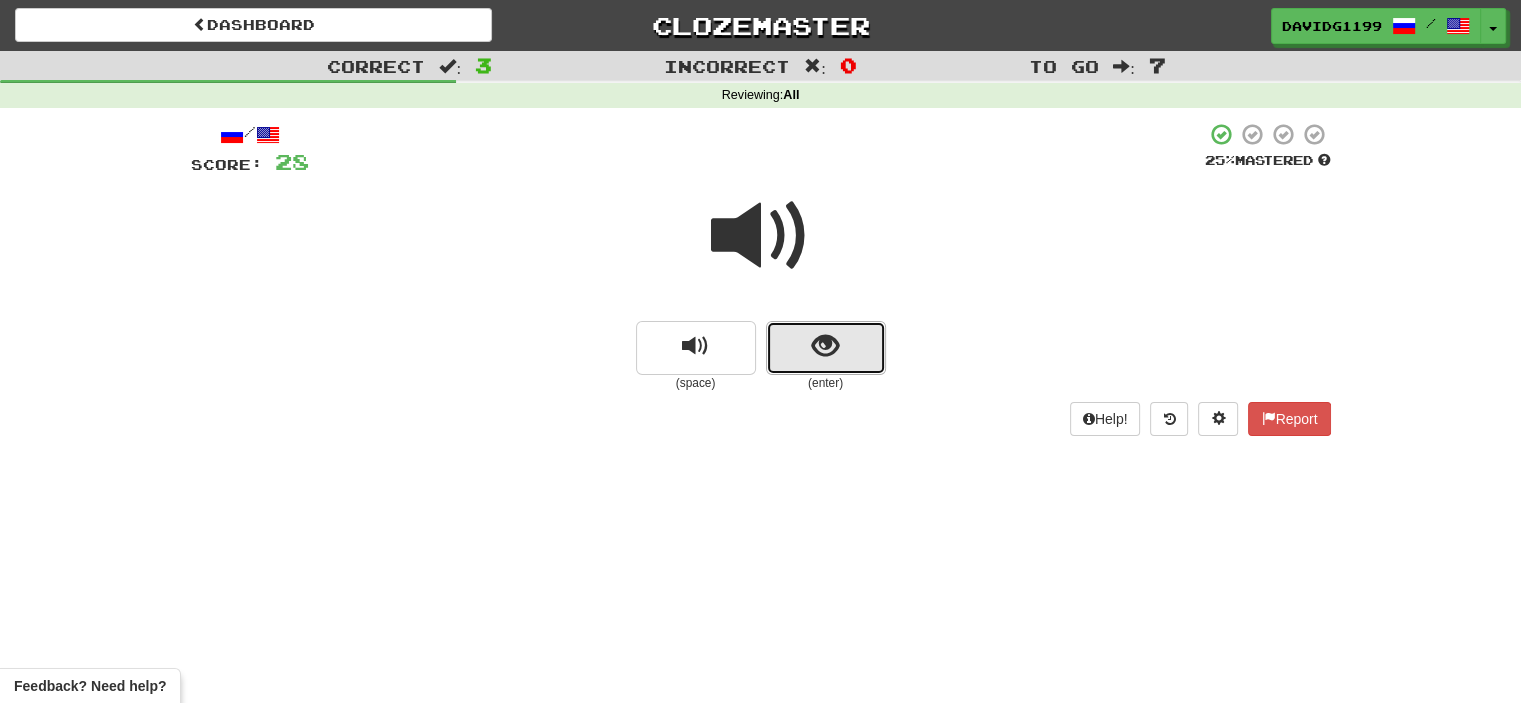 click at bounding box center (826, 348) 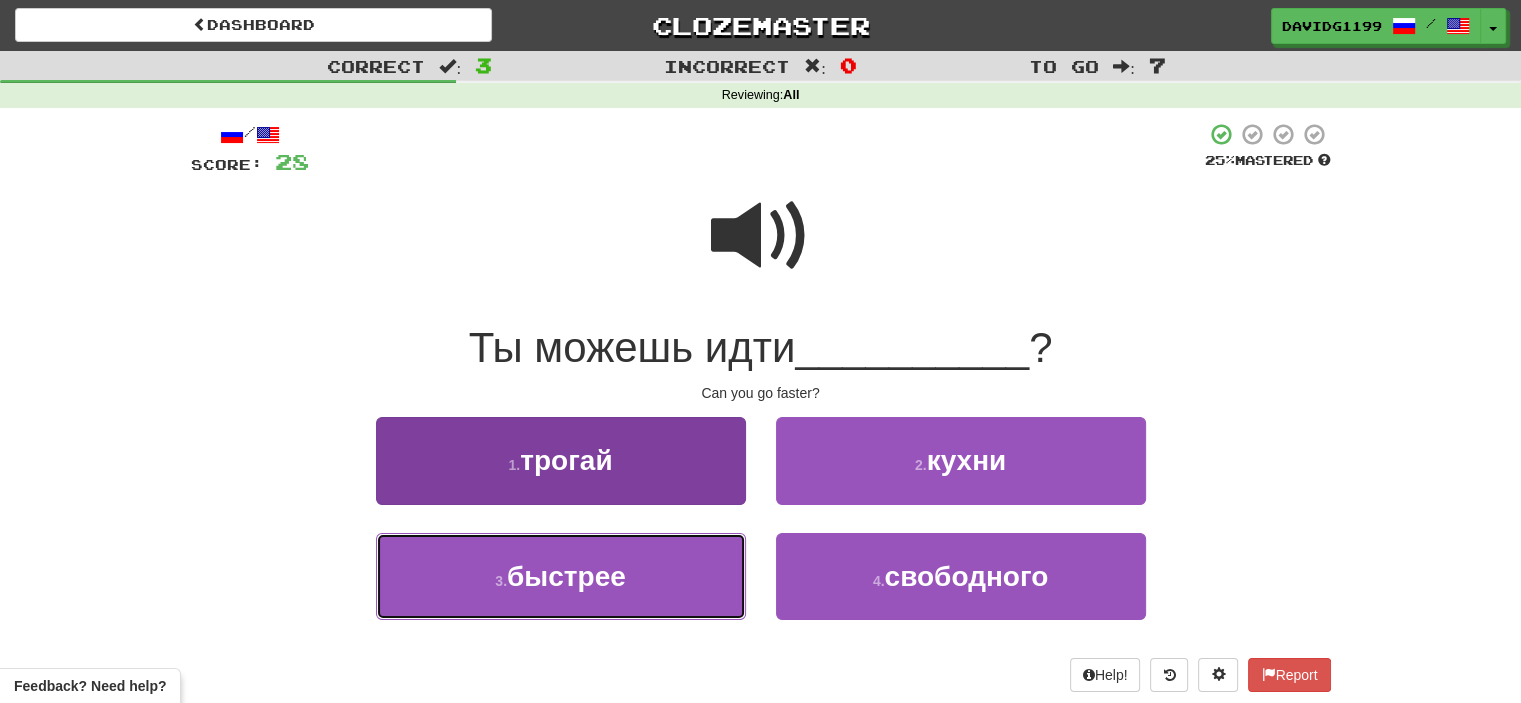 drag, startPoint x: 637, startPoint y: 579, endPoint x: 598, endPoint y: 579, distance: 39 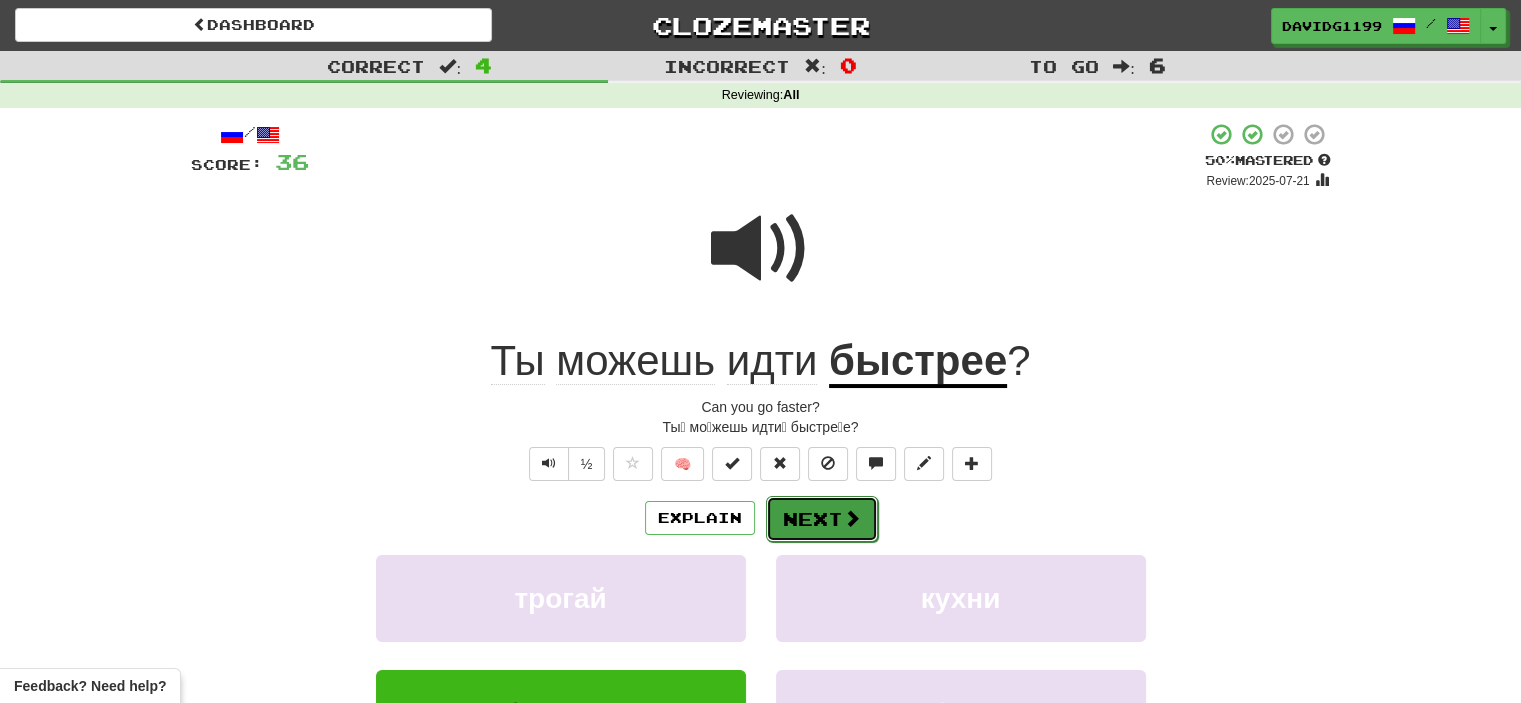 click on "Next" at bounding box center (822, 519) 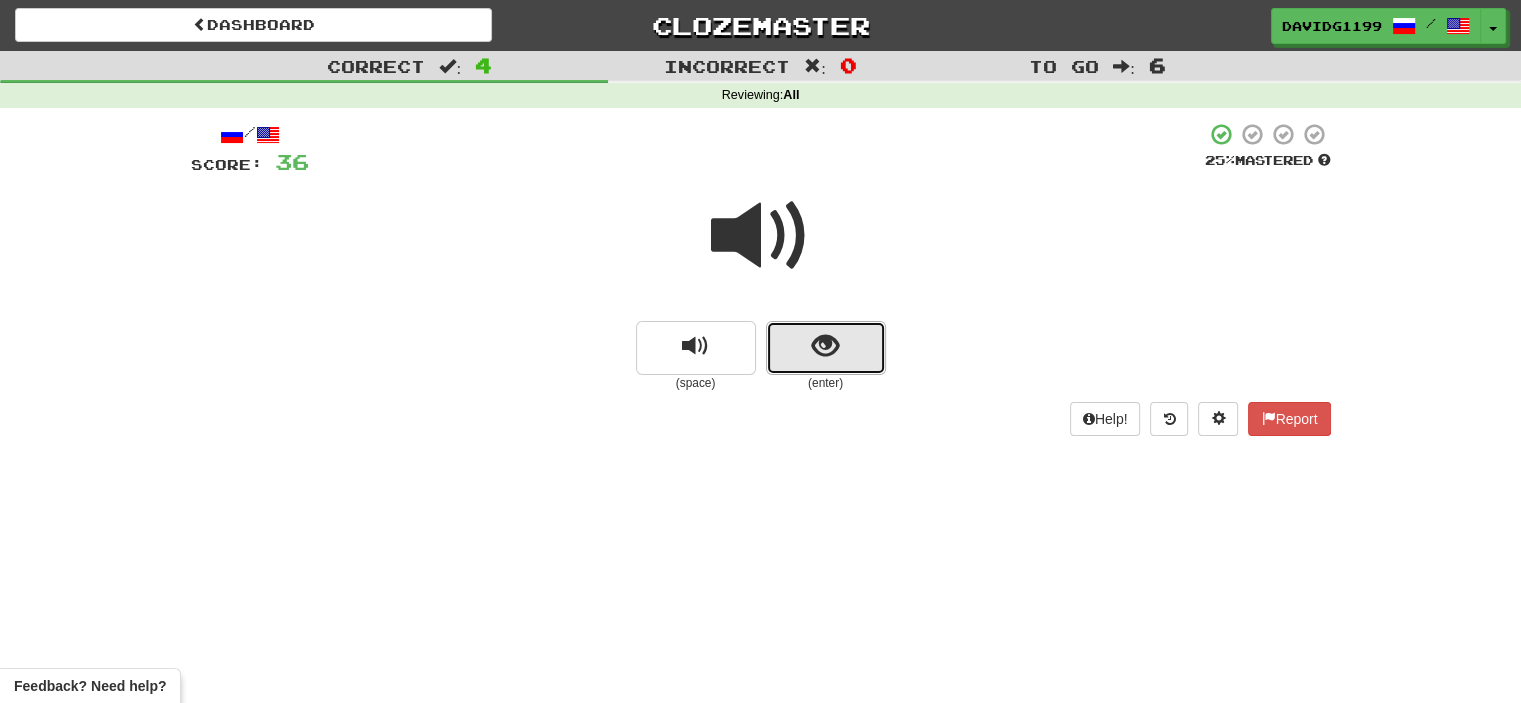 click at bounding box center (826, 348) 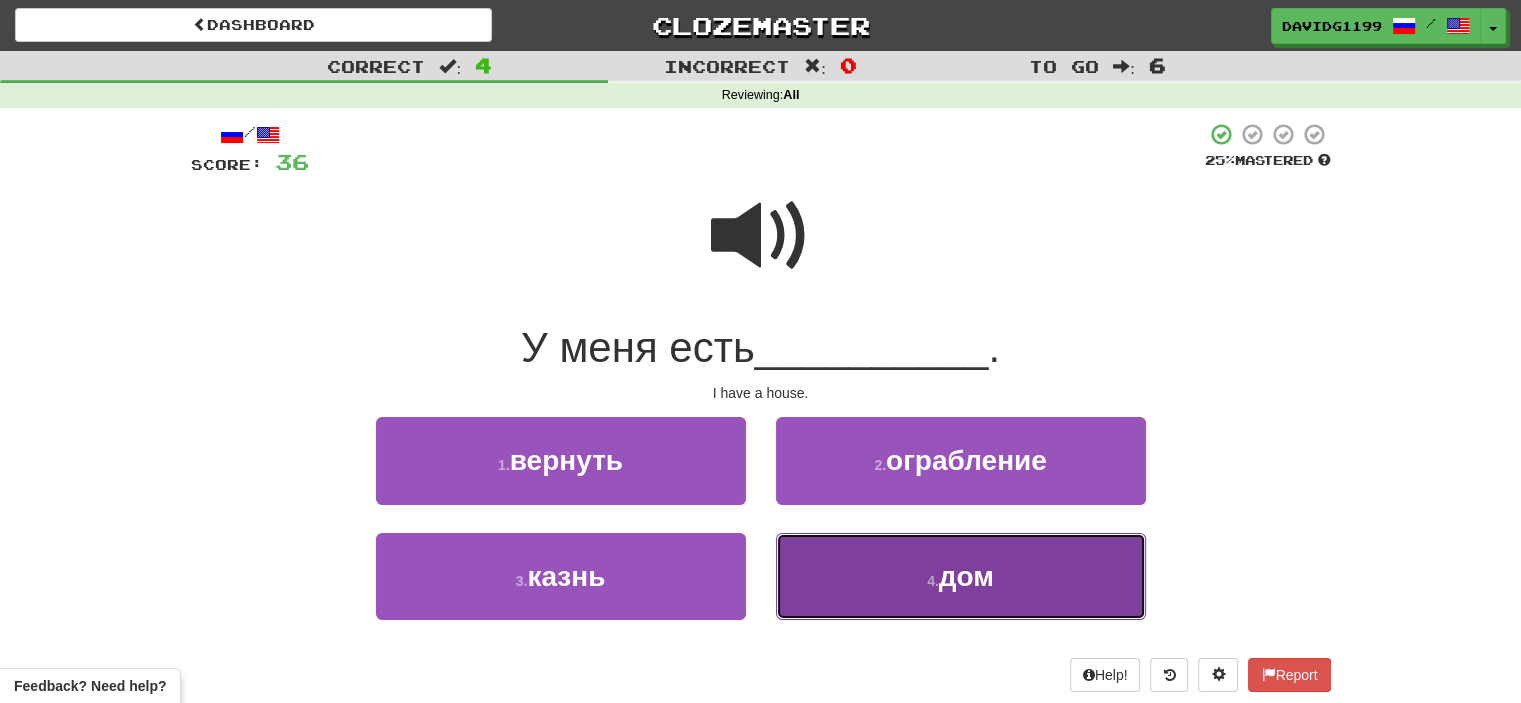 click on "4 .  дом" at bounding box center [961, 576] 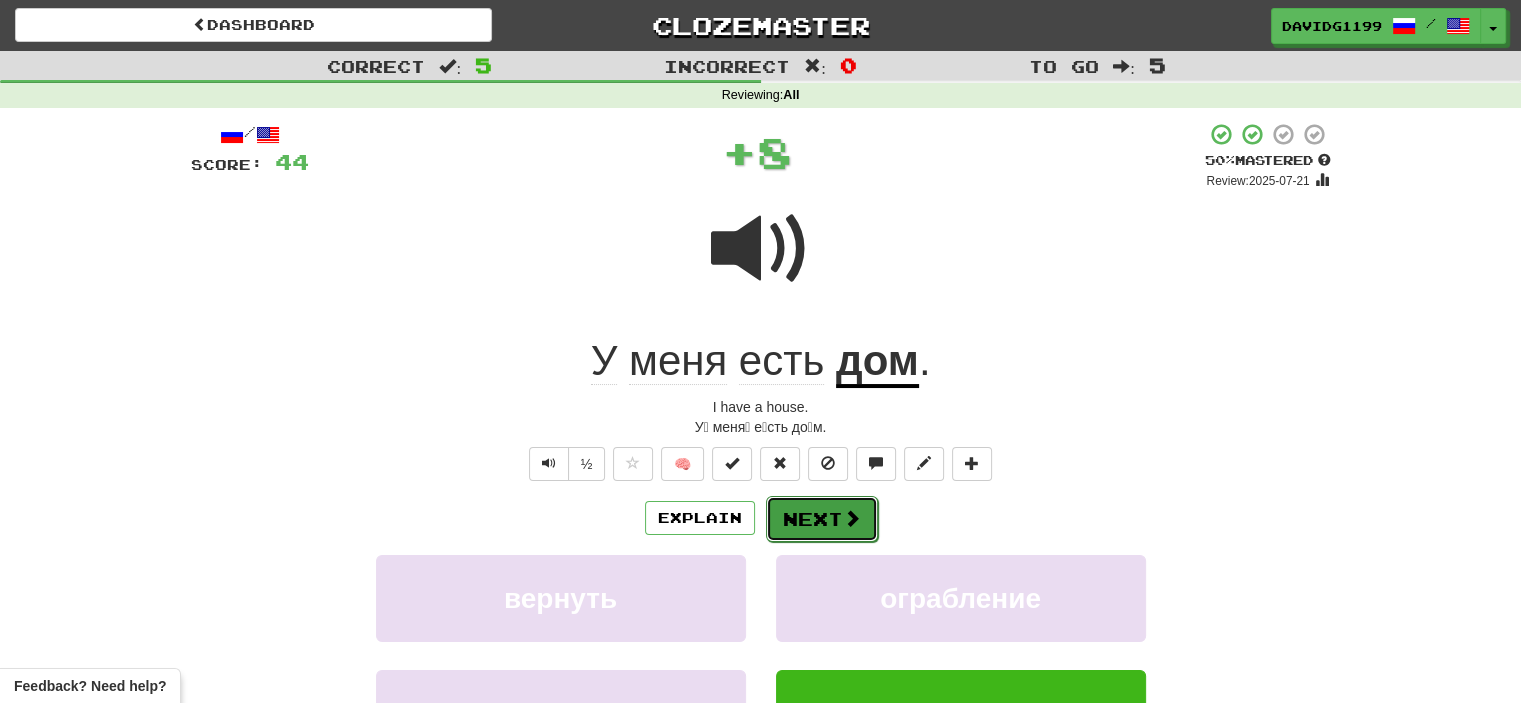 click on "Next" at bounding box center [822, 519] 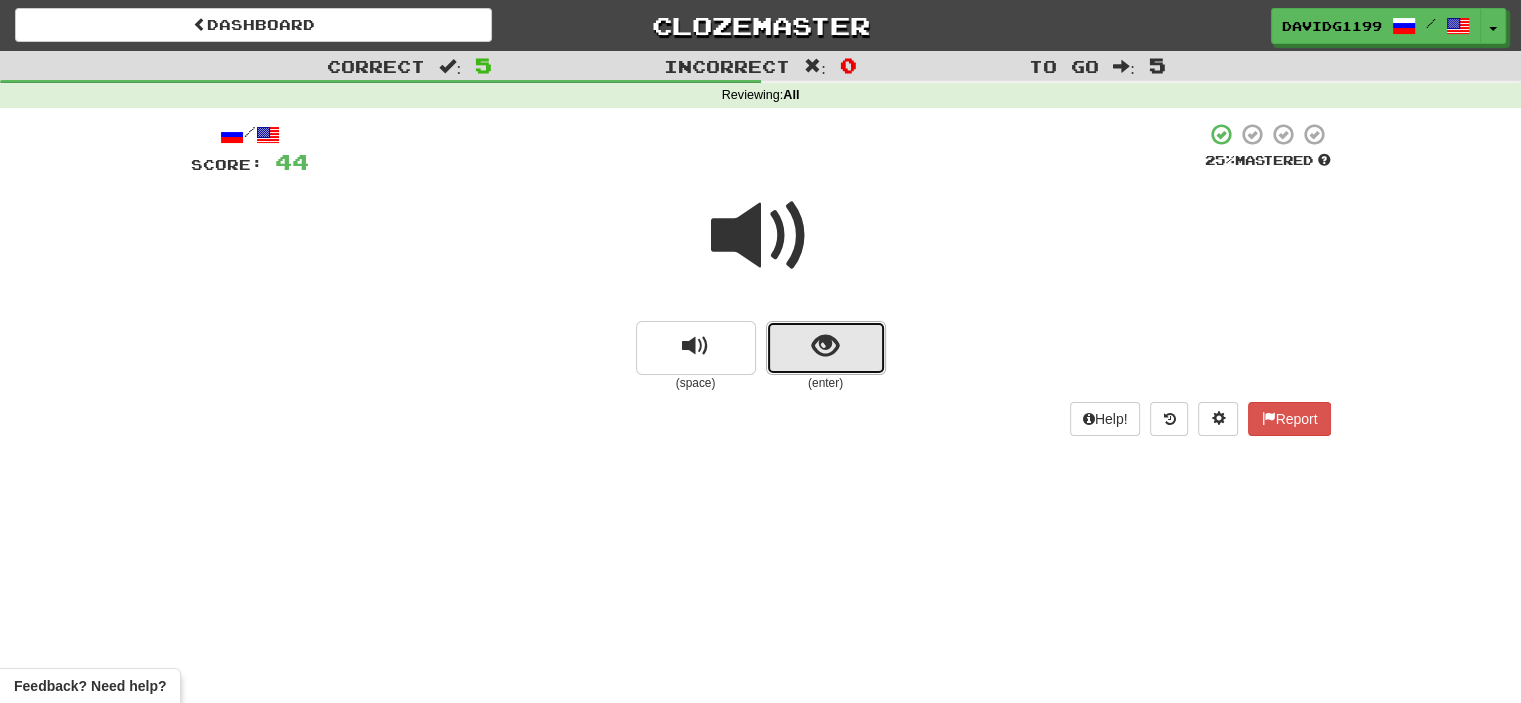 click at bounding box center [826, 348] 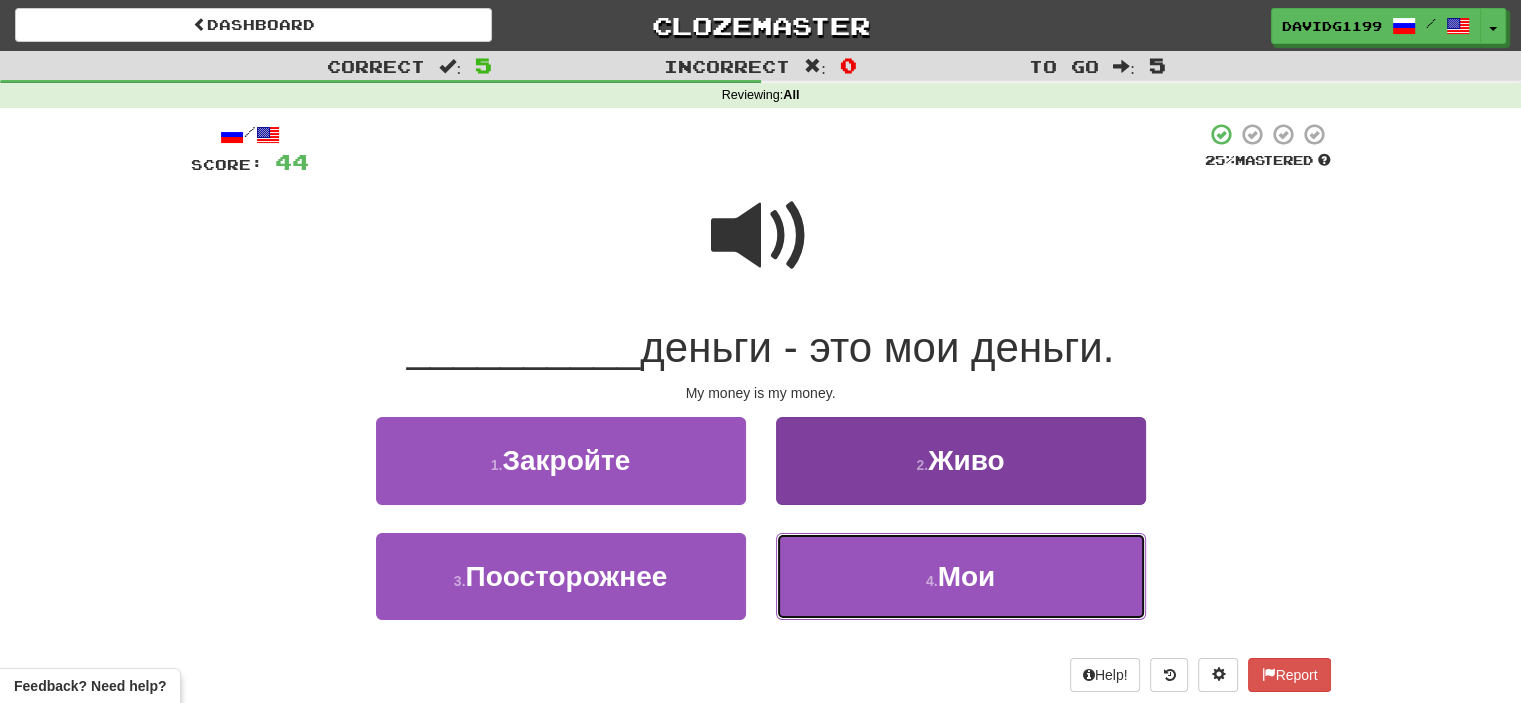 drag, startPoint x: 896, startPoint y: 574, endPoint x: 880, endPoint y: 579, distance: 16.763054 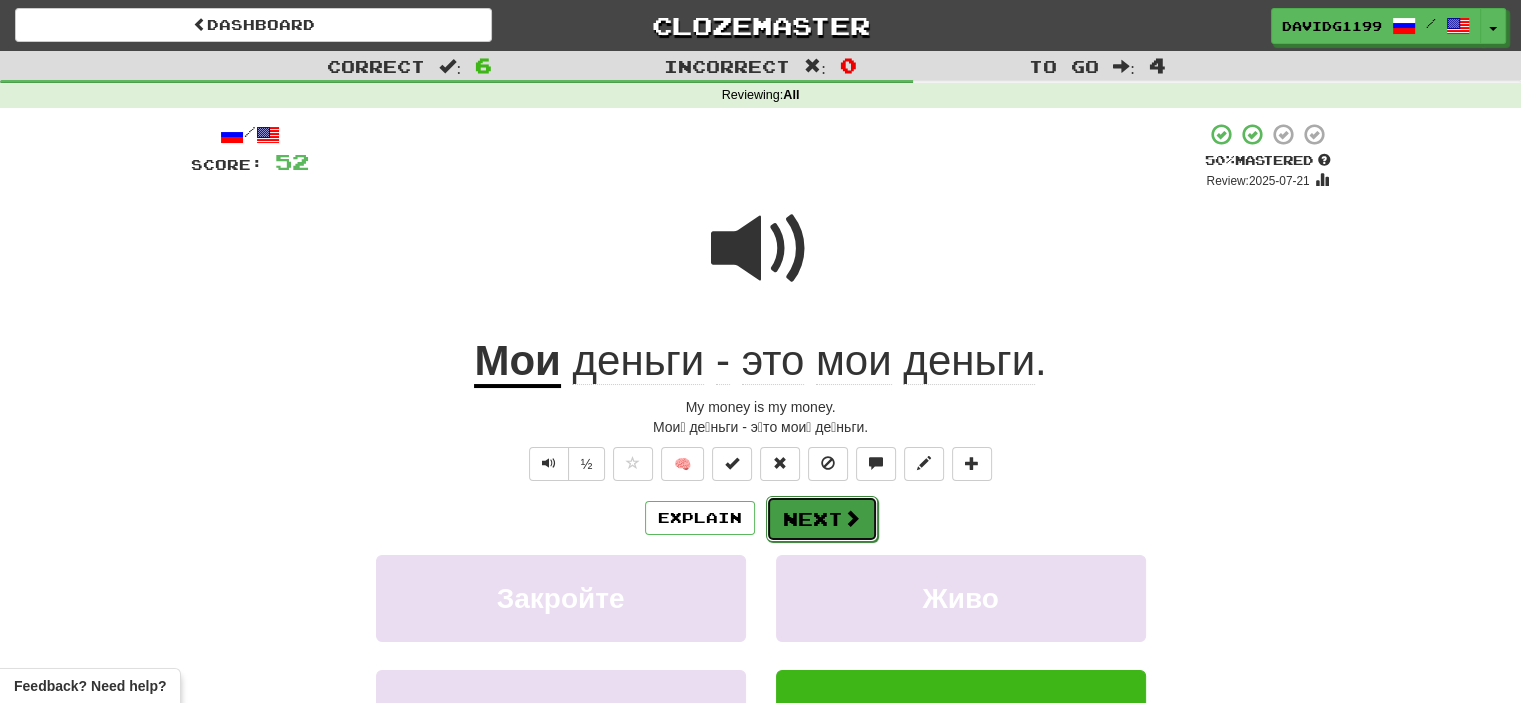 click on "Next" at bounding box center (822, 519) 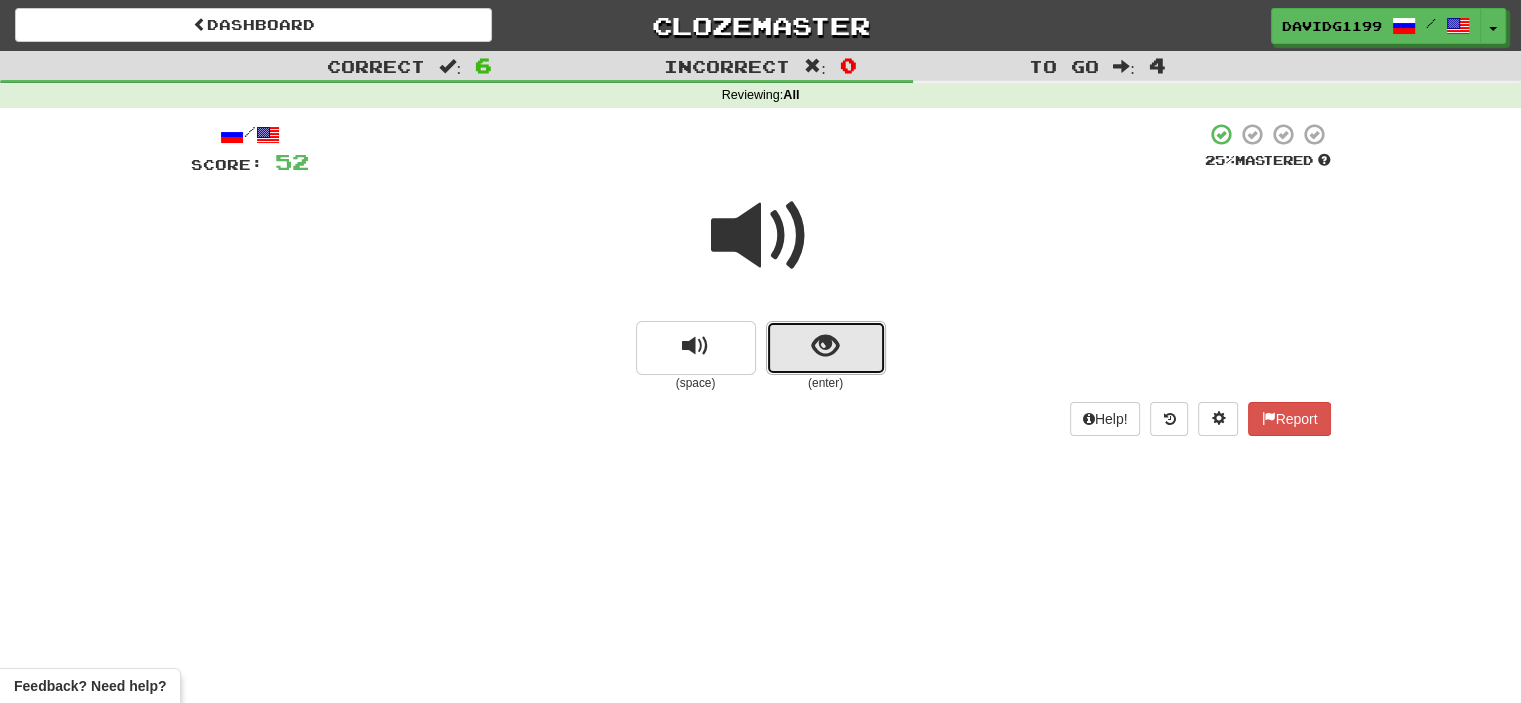 click at bounding box center [826, 348] 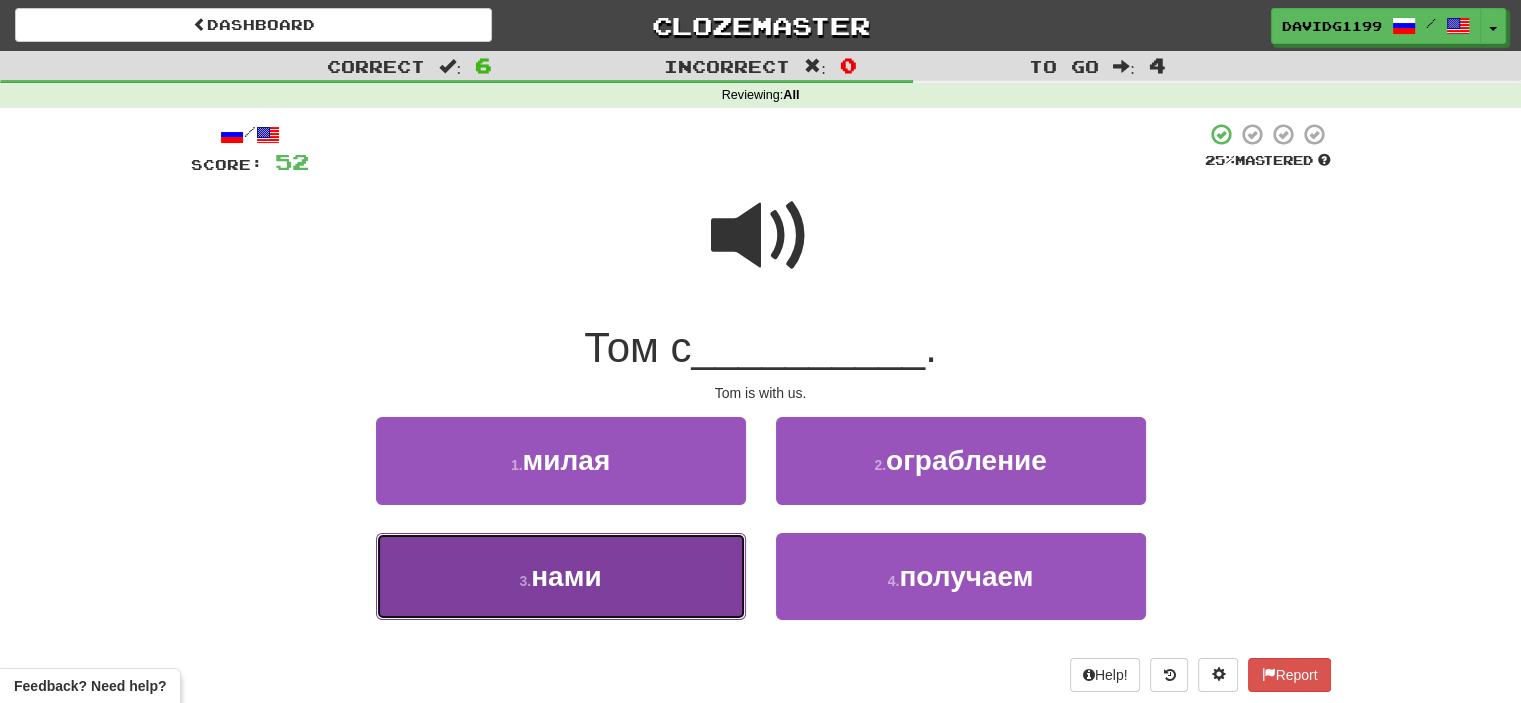 click on "3 .  нами" at bounding box center (561, 576) 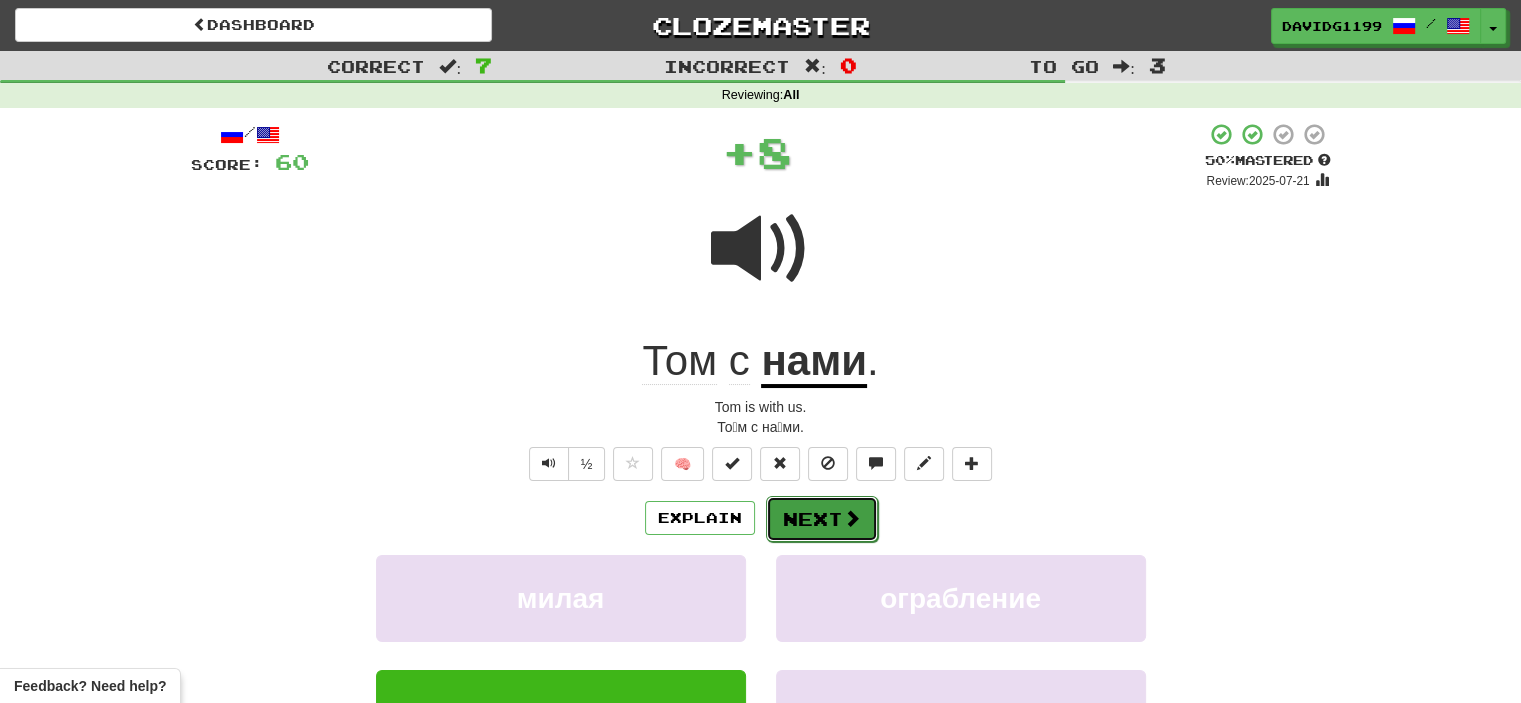 click on "Next" at bounding box center (822, 519) 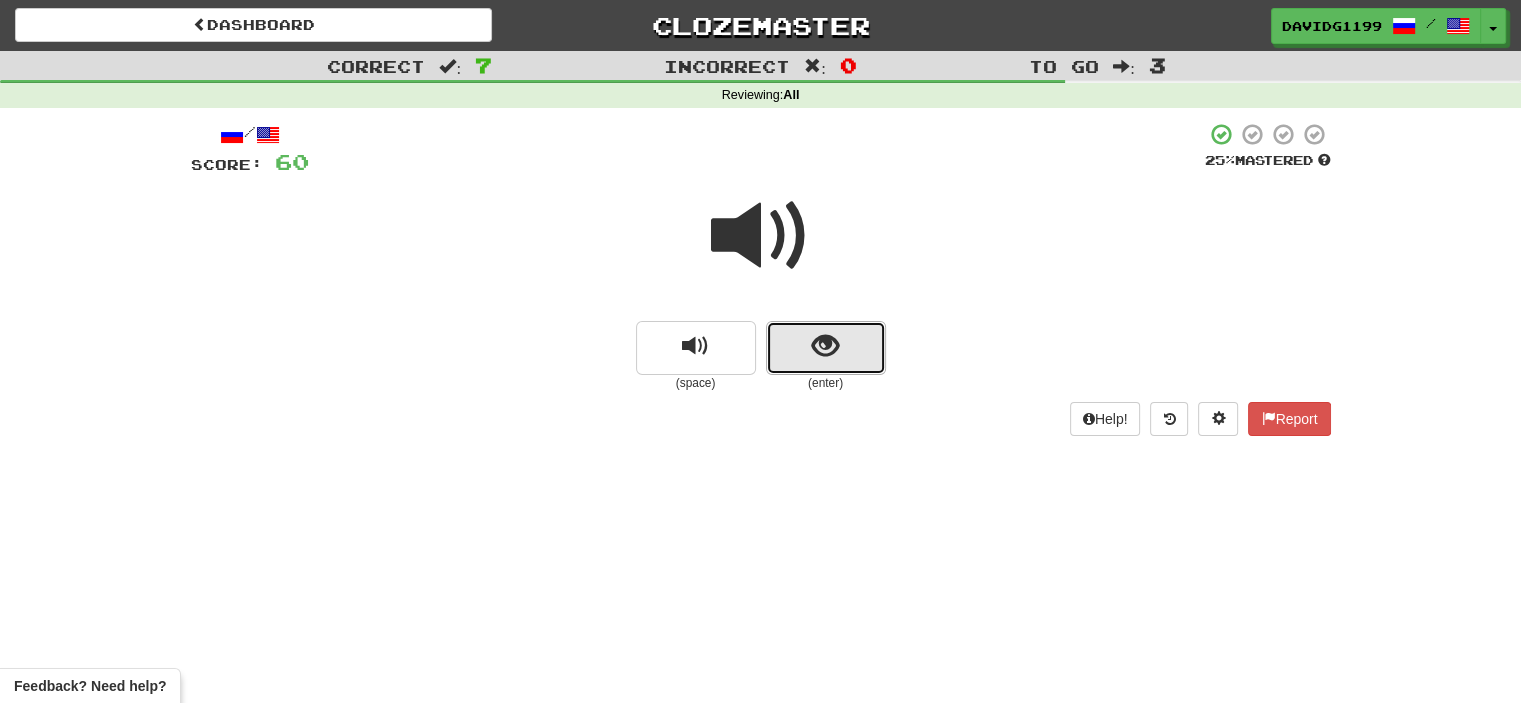 click at bounding box center [826, 348] 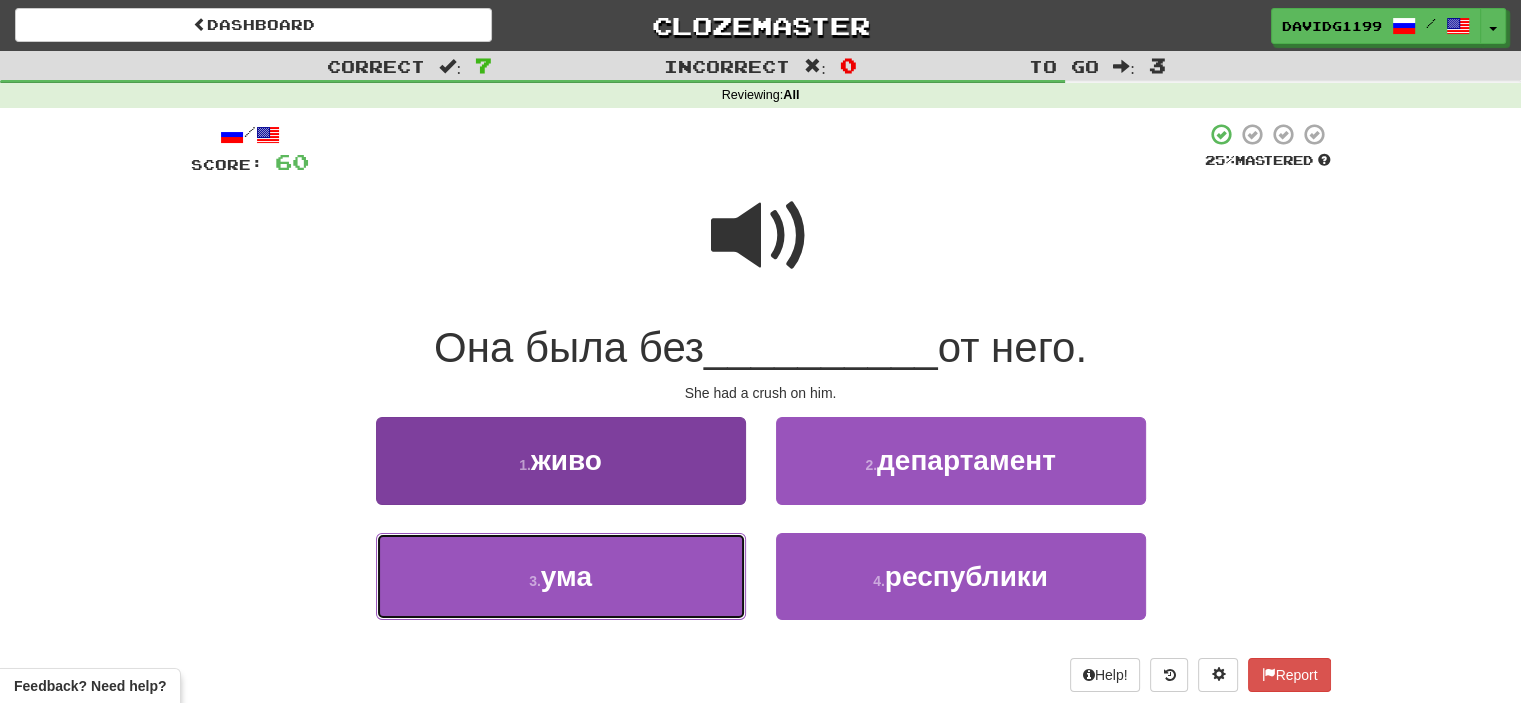drag, startPoint x: 703, startPoint y: 581, endPoint x: 683, endPoint y: 580, distance: 20.024984 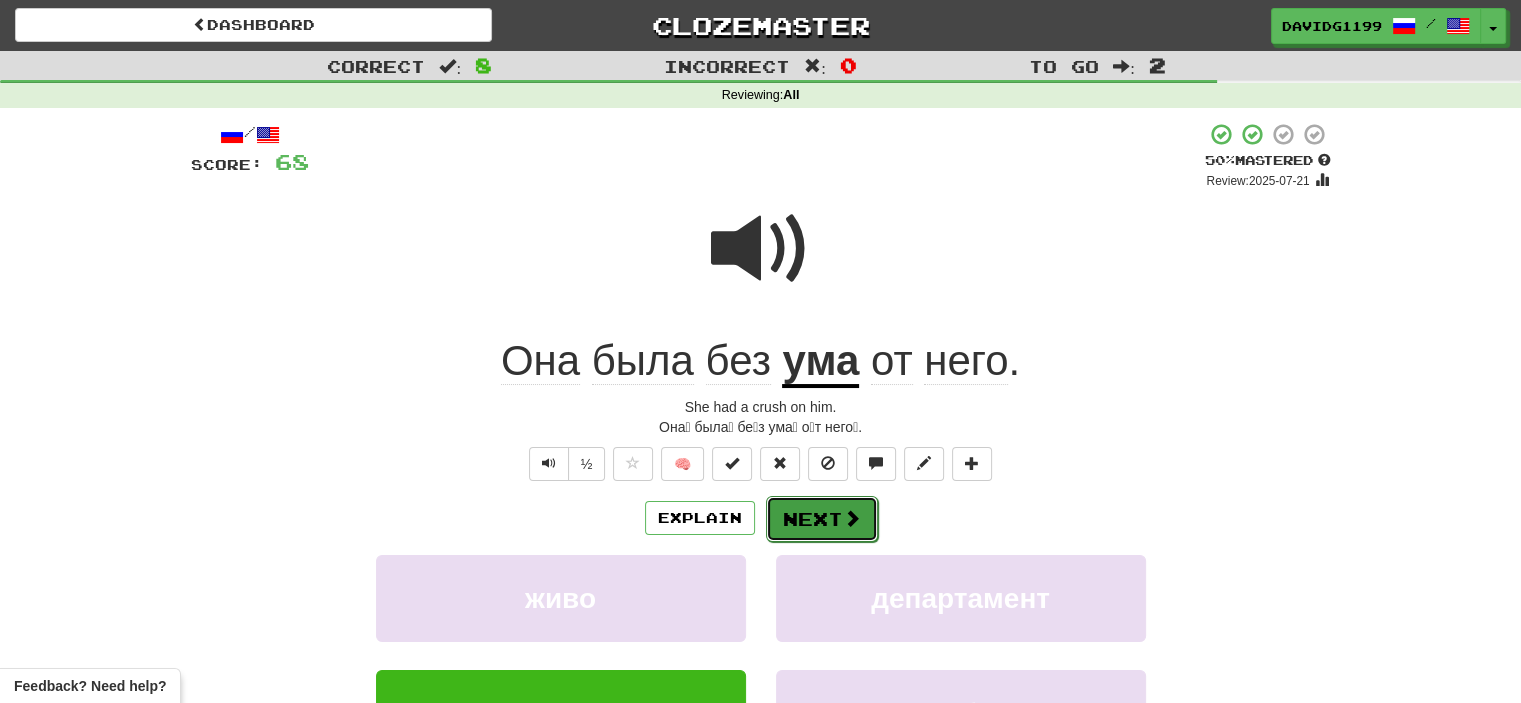 click on "Next" at bounding box center (822, 519) 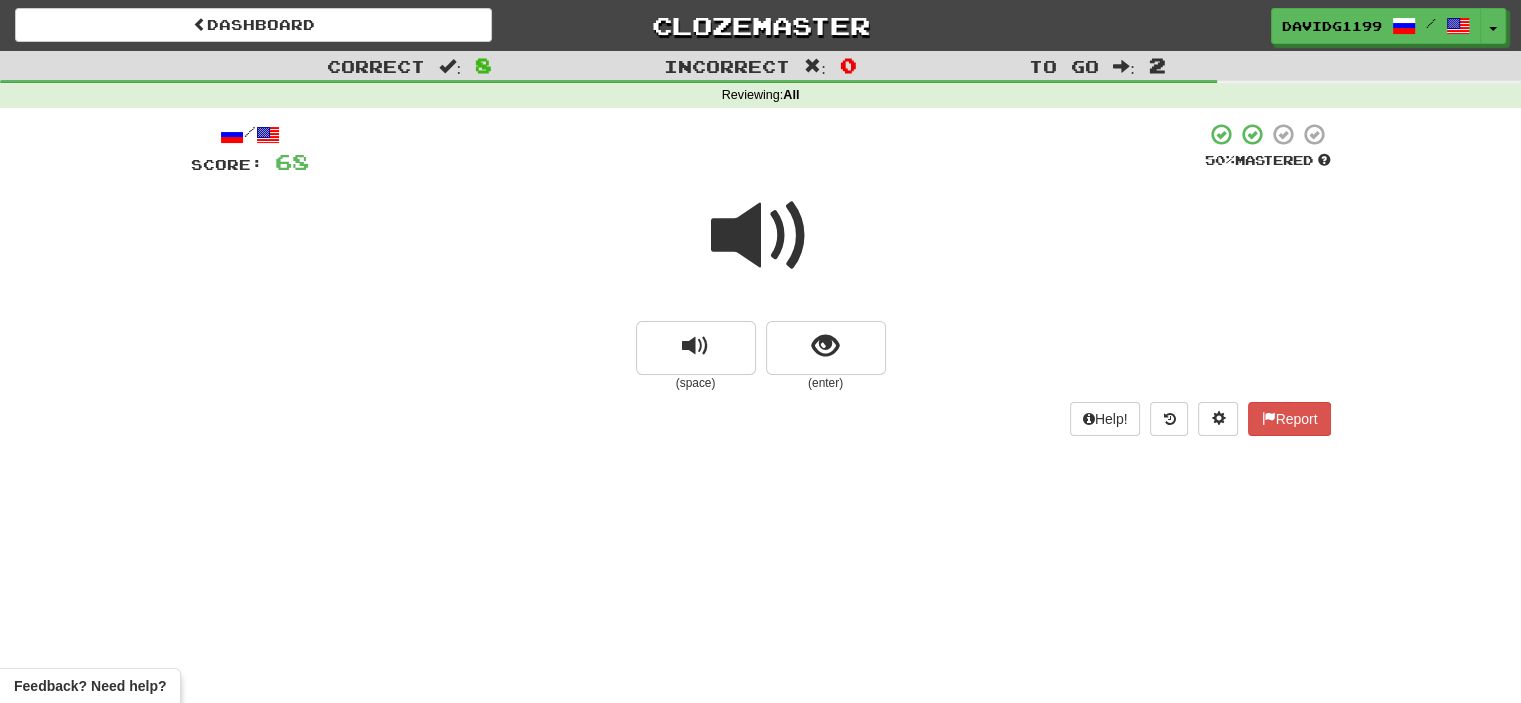 click at bounding box center (761, 236) 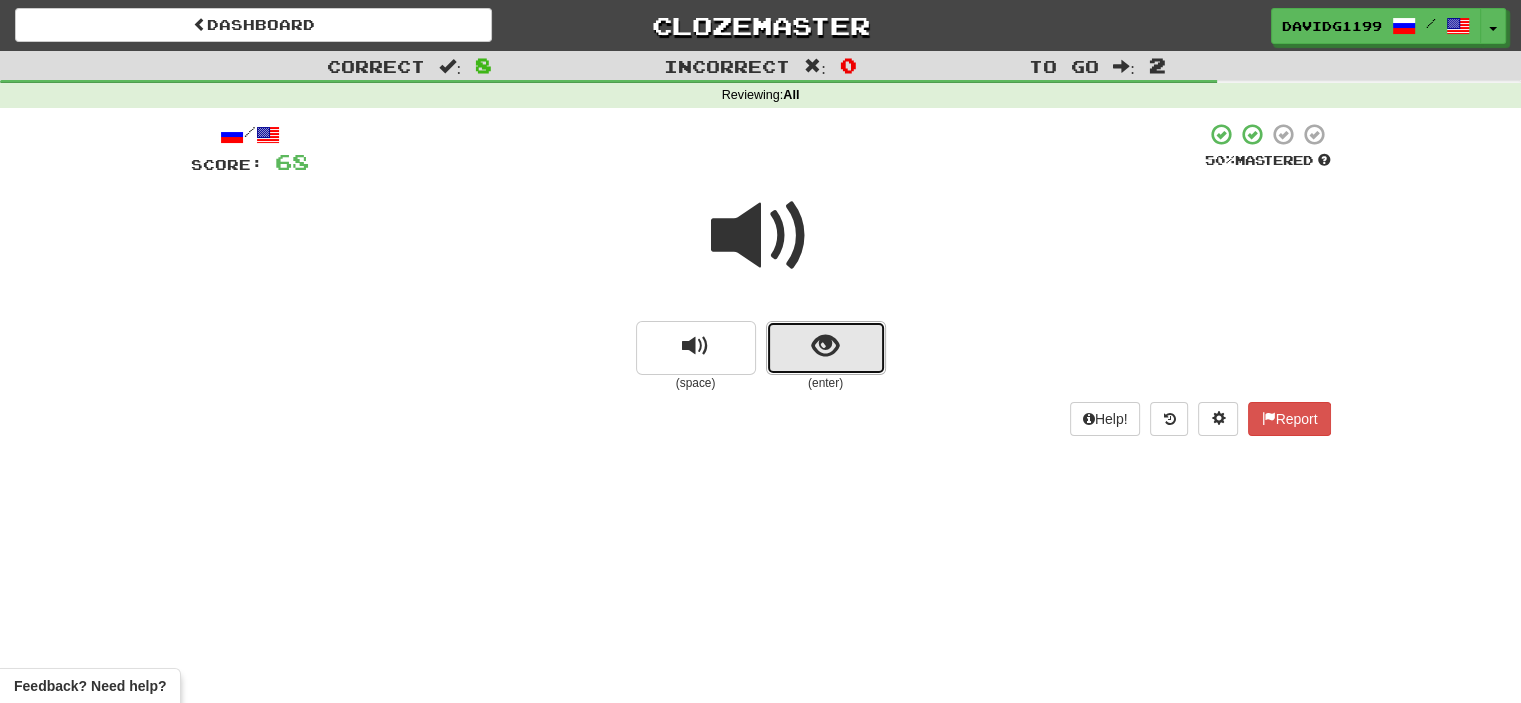 click at bounding box center (826, 348) 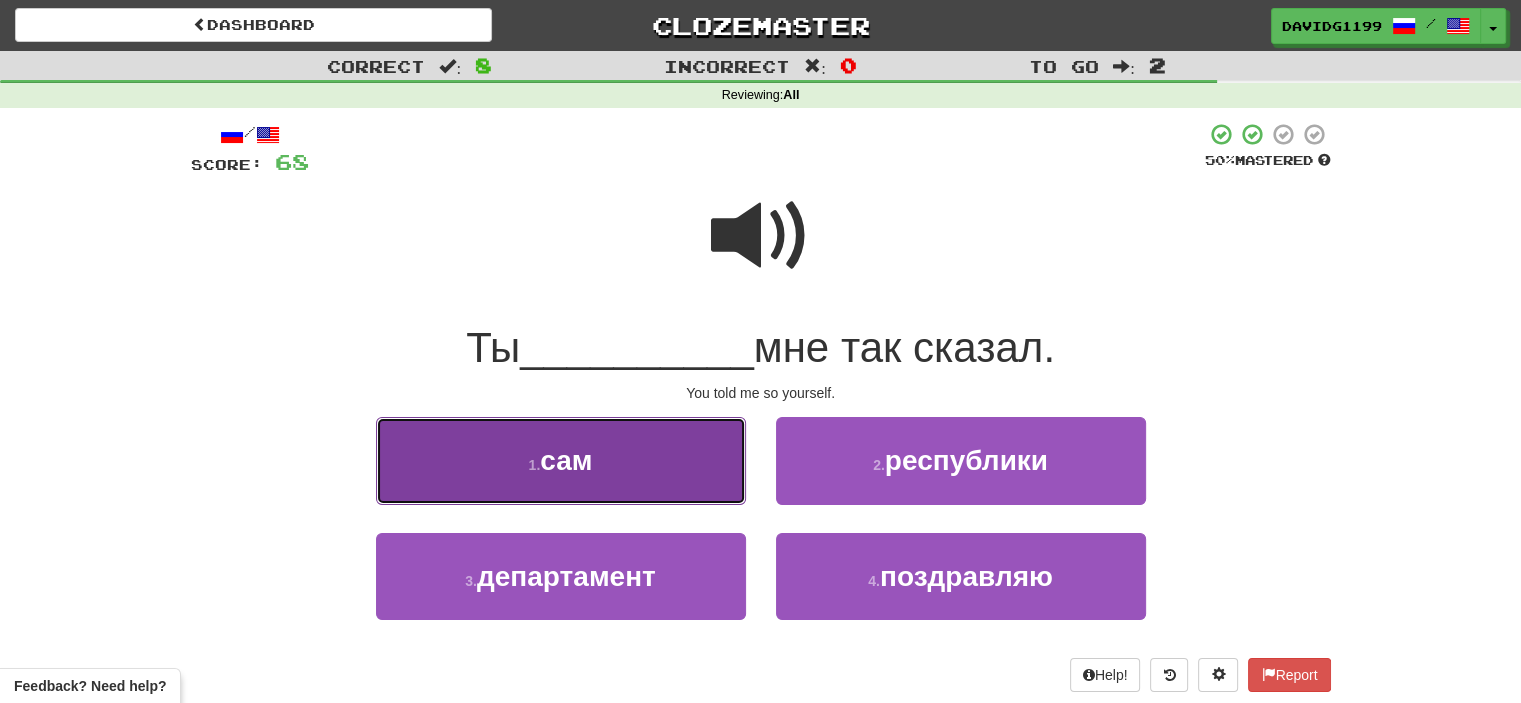 click on "1 .  сам" at bounding box center (561, 460) 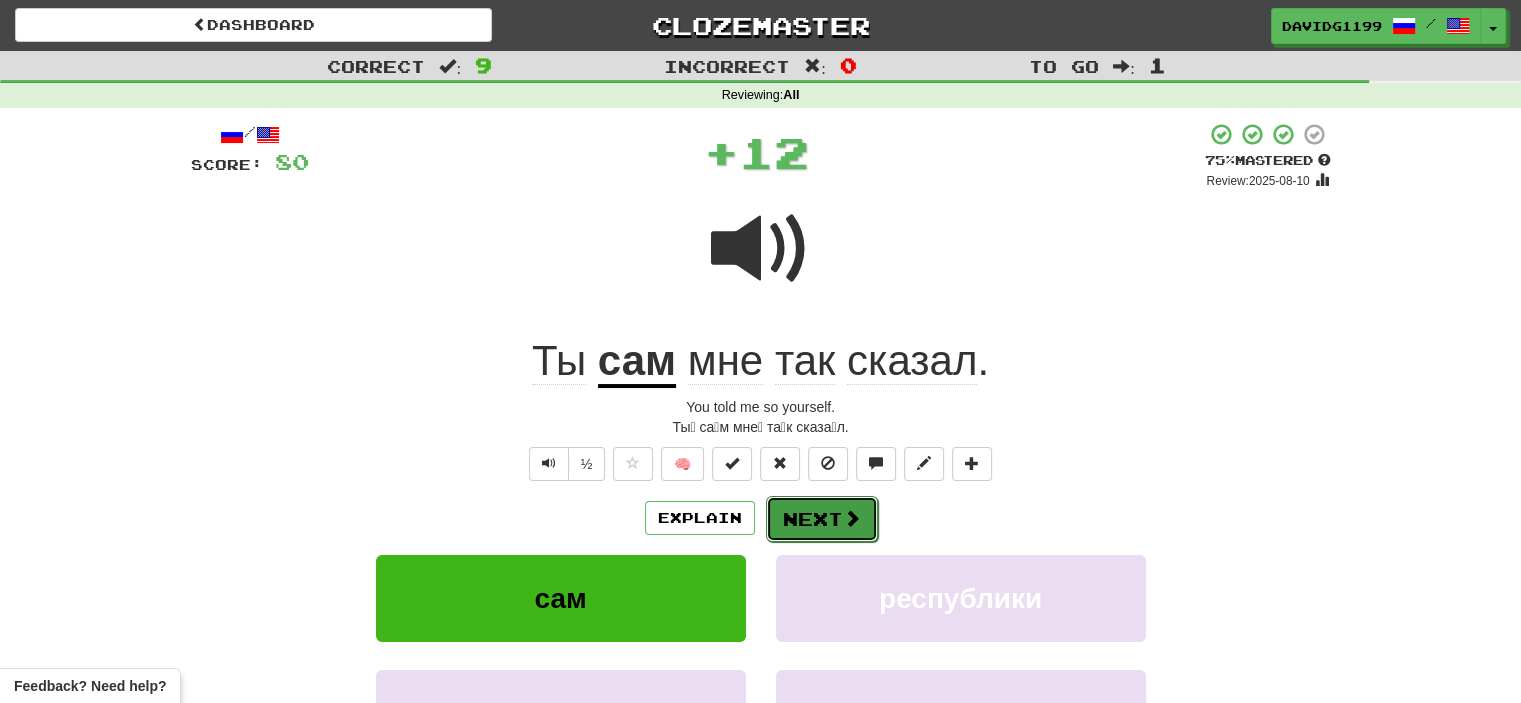 click on "Next" at bounding box center (822, 519) 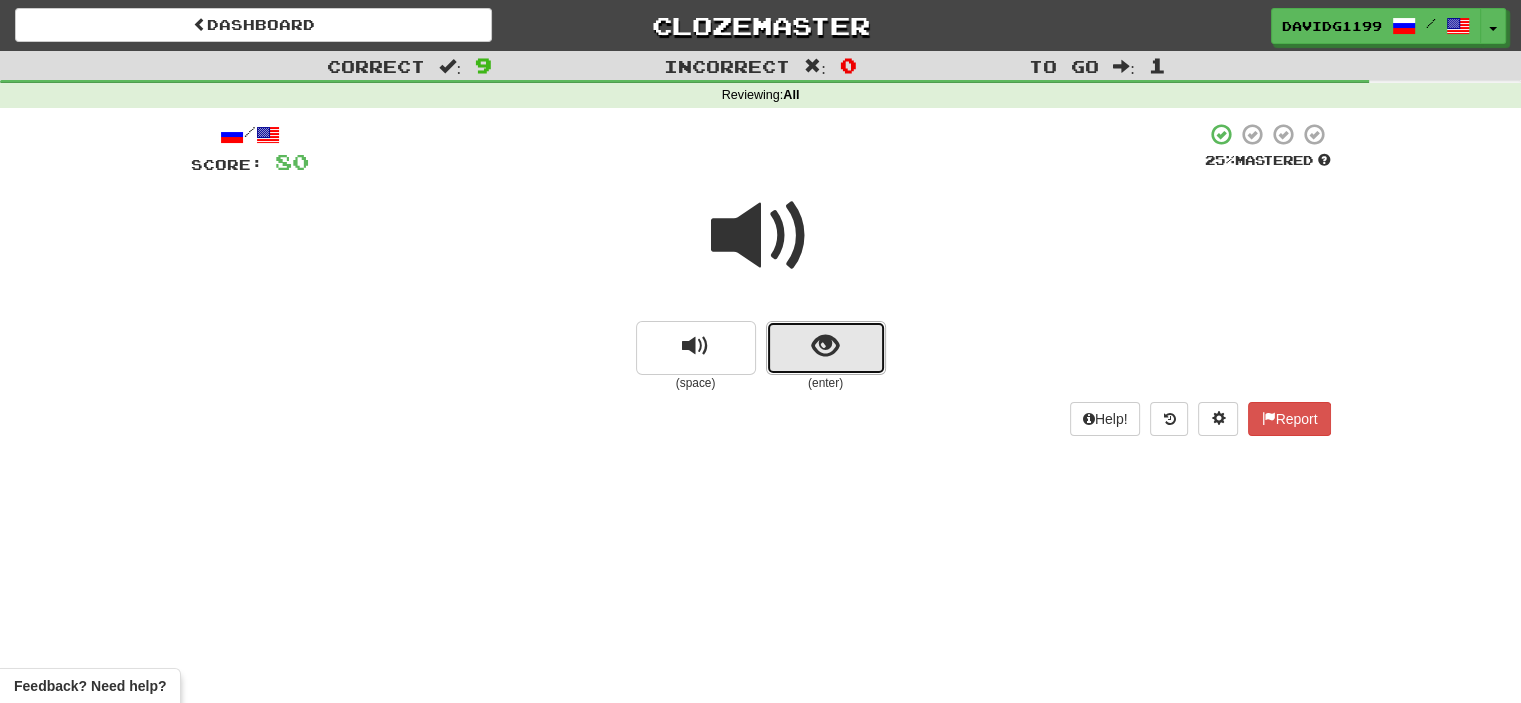 click at bounding box center (826, 348) 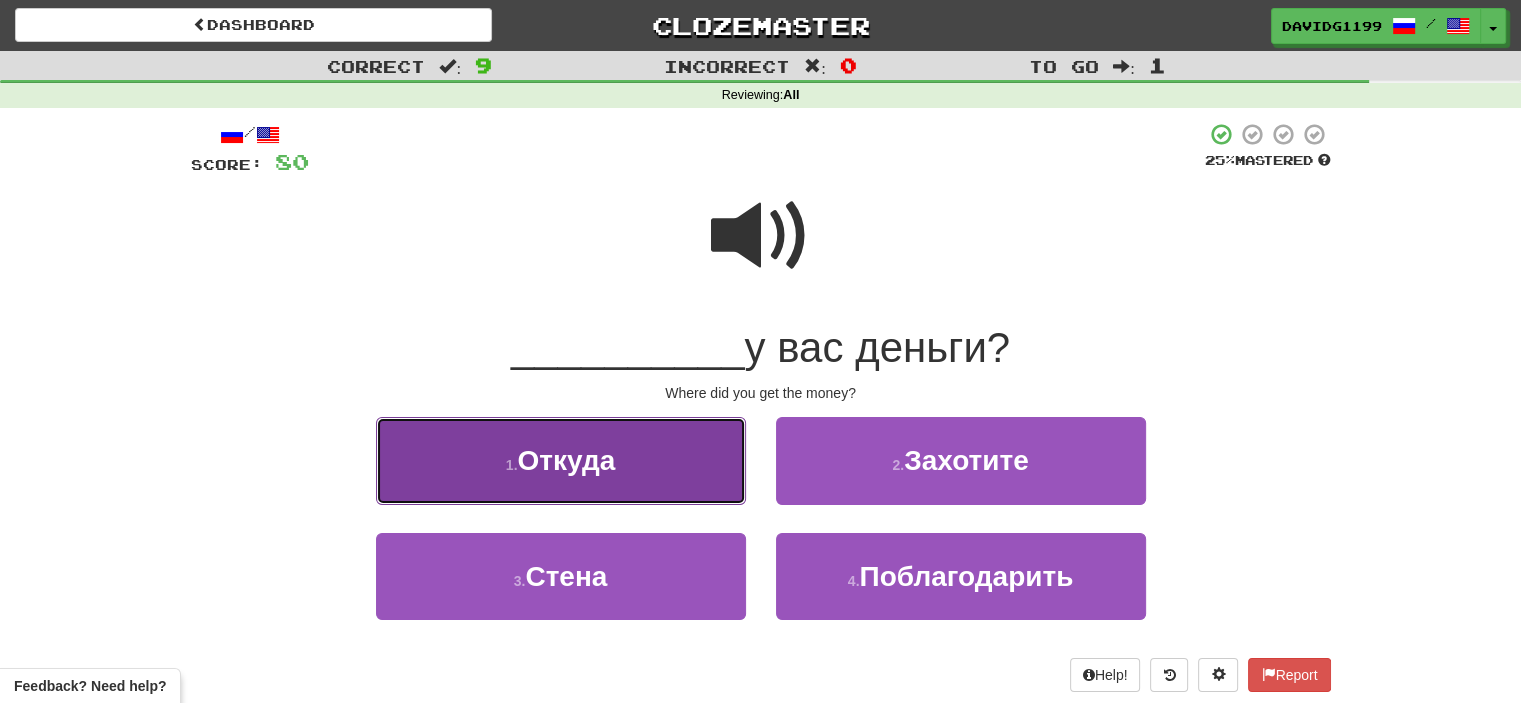 click on "1 .  Откуда" at bounding box center (561, 460) 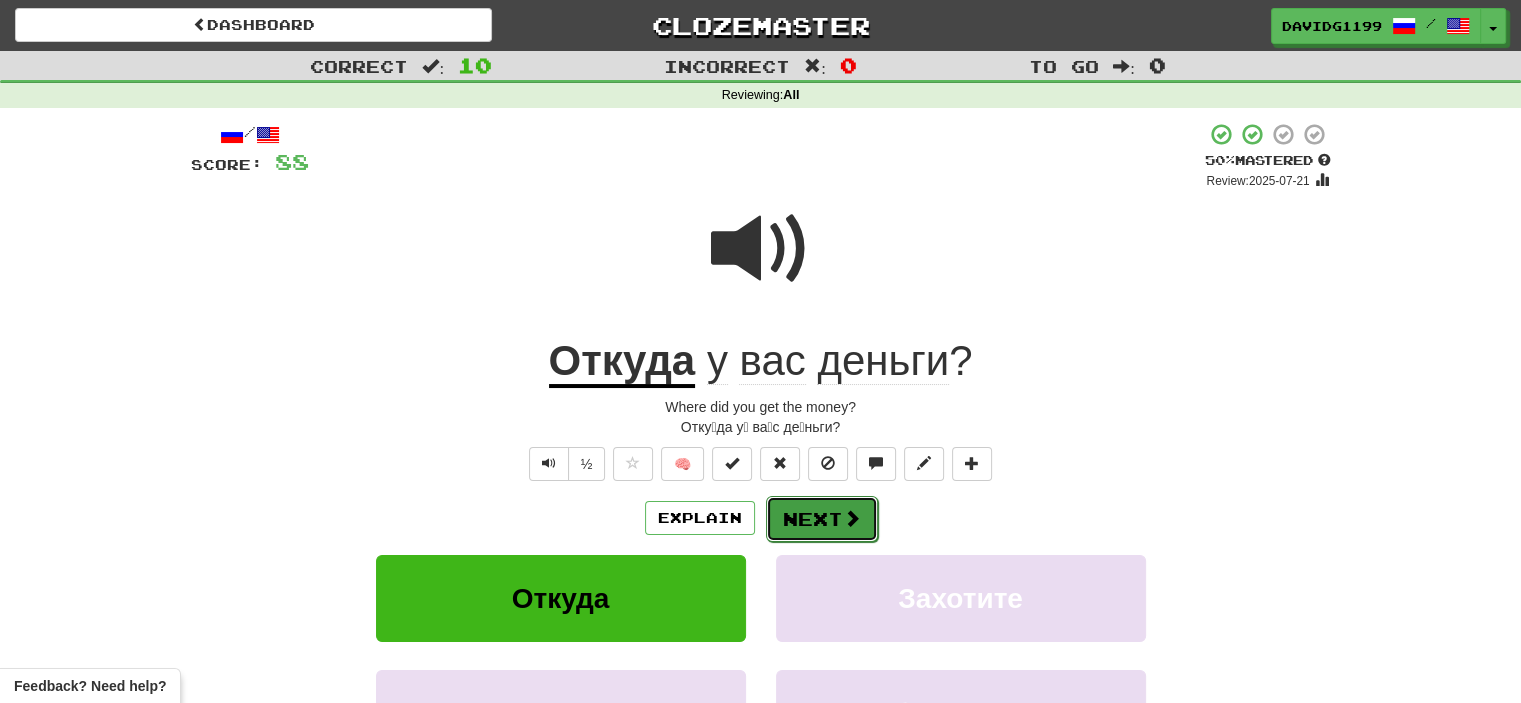 click on "Next" at bounding box center (822, 519) 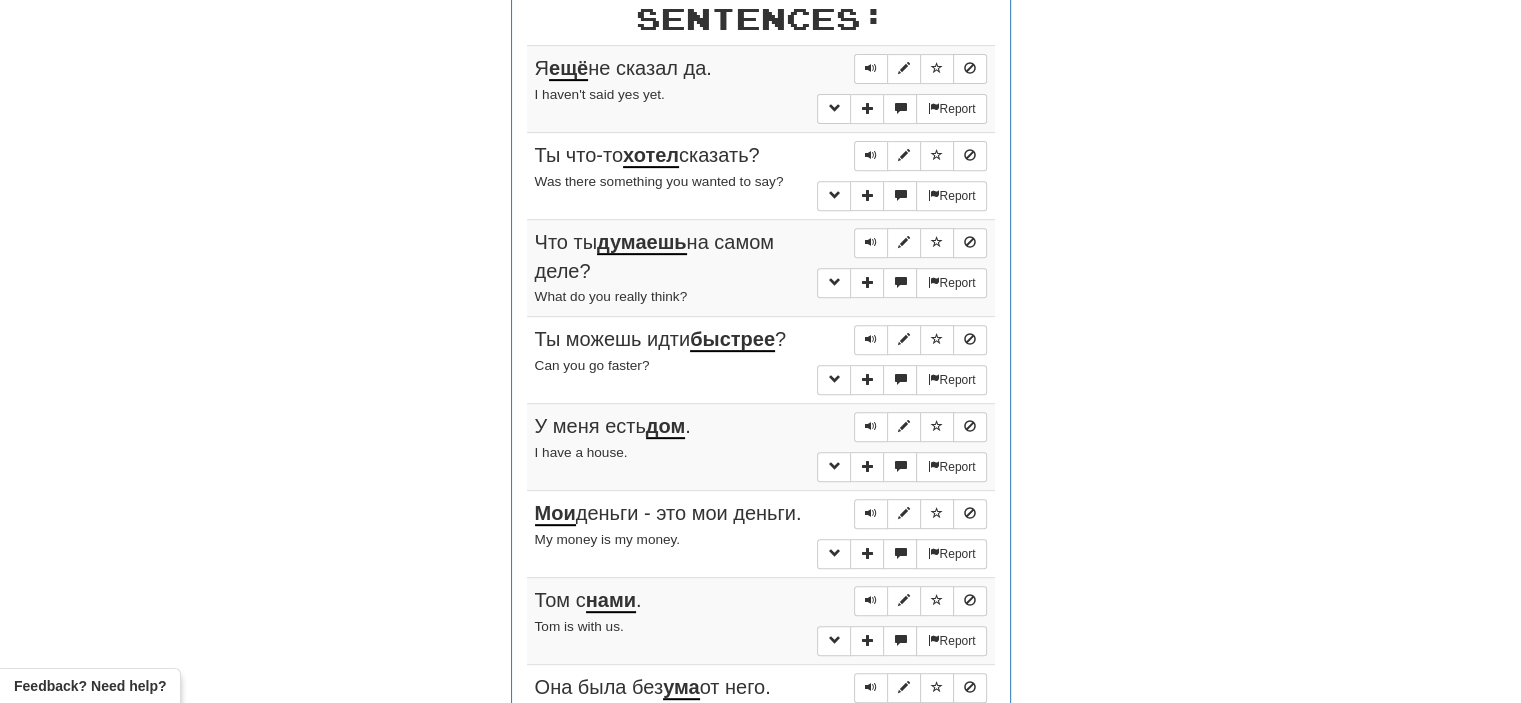 scroll, scrollTop: 806, scrollLeft: 0, axis: vertical 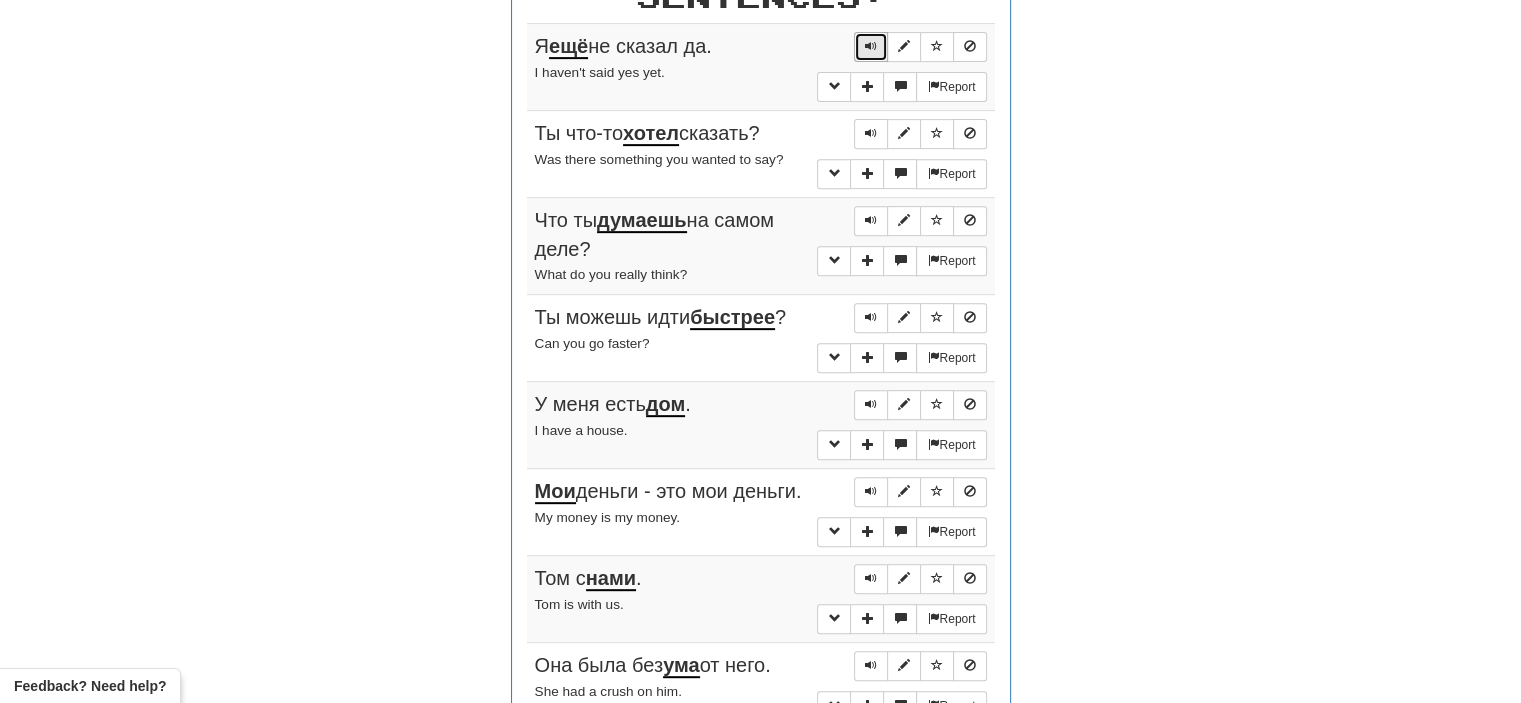 click at bounding box center (871, 46) 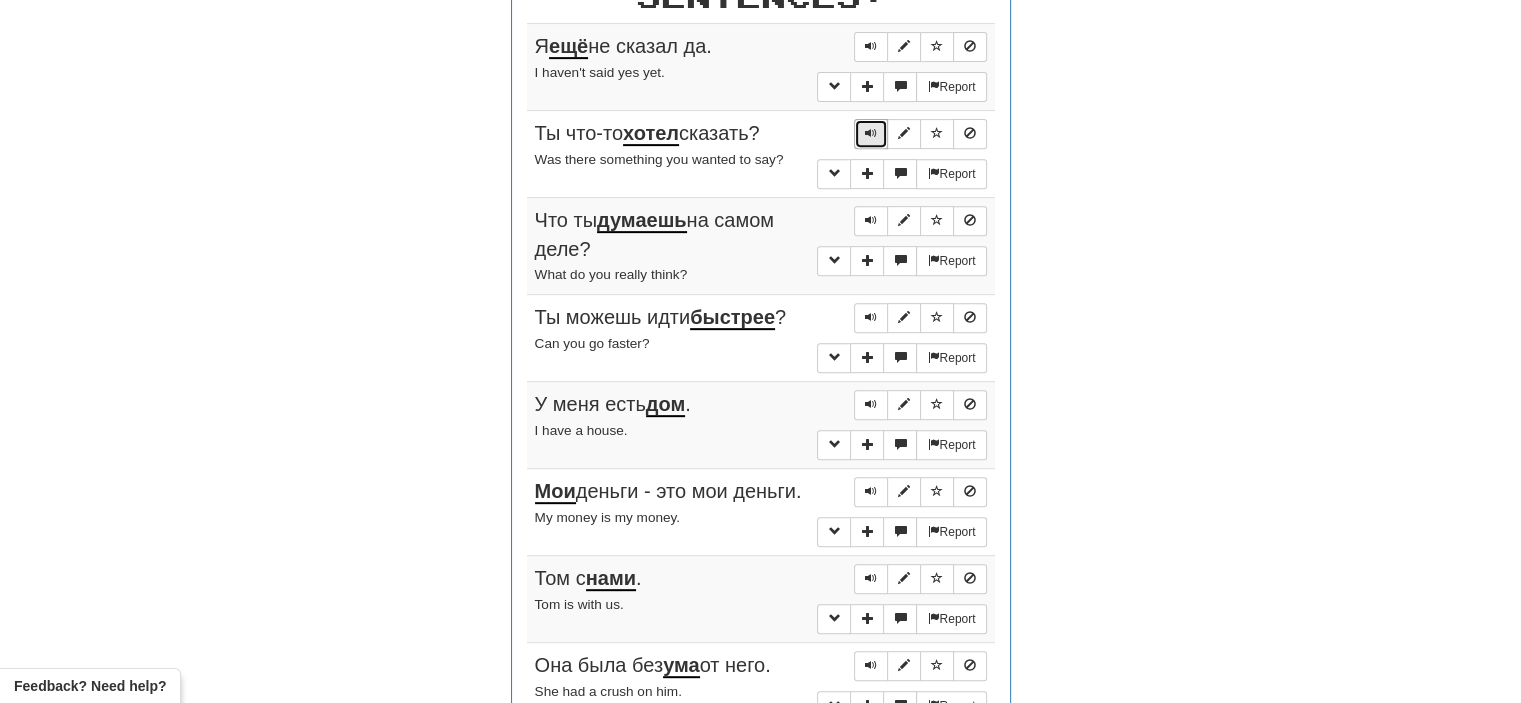 click at bounding box center [871, 133] 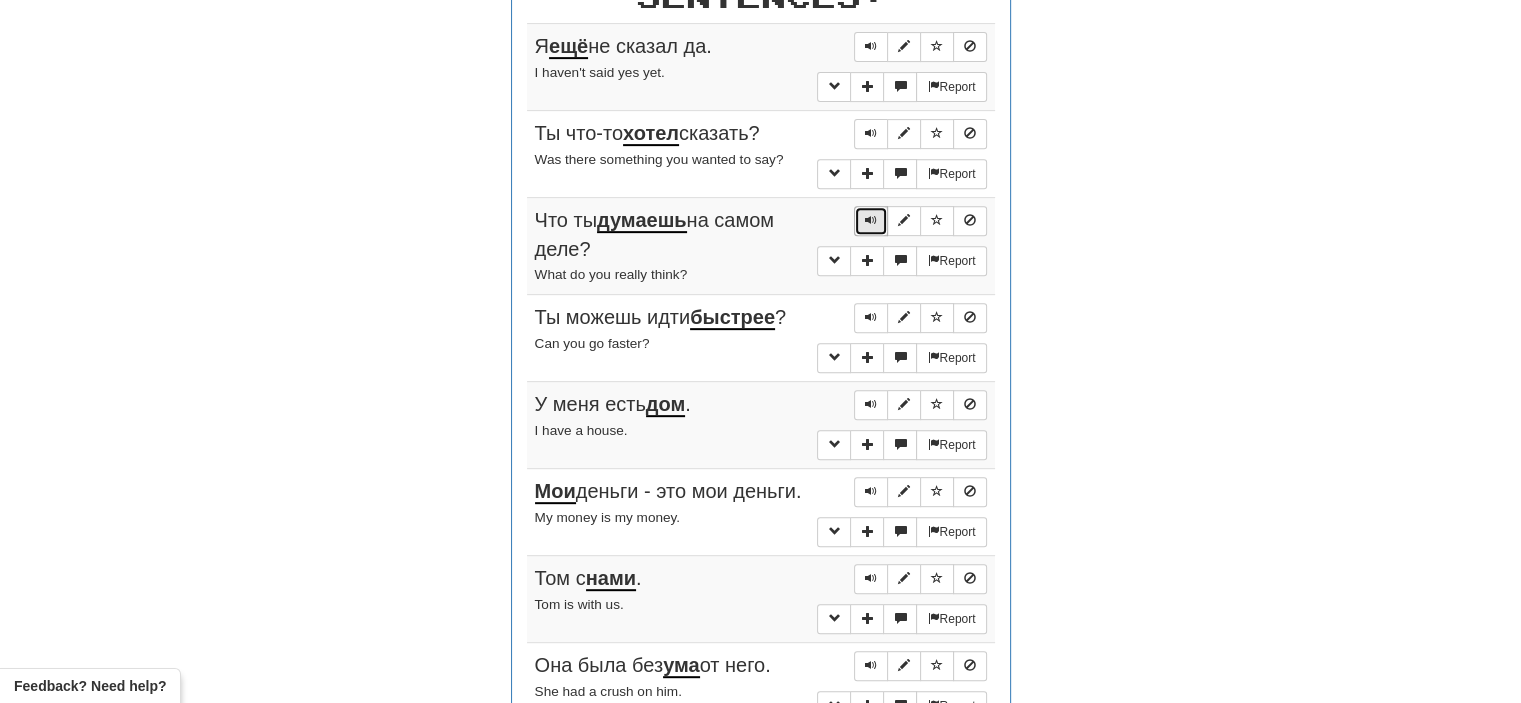 click at bounding box center [871, 220] 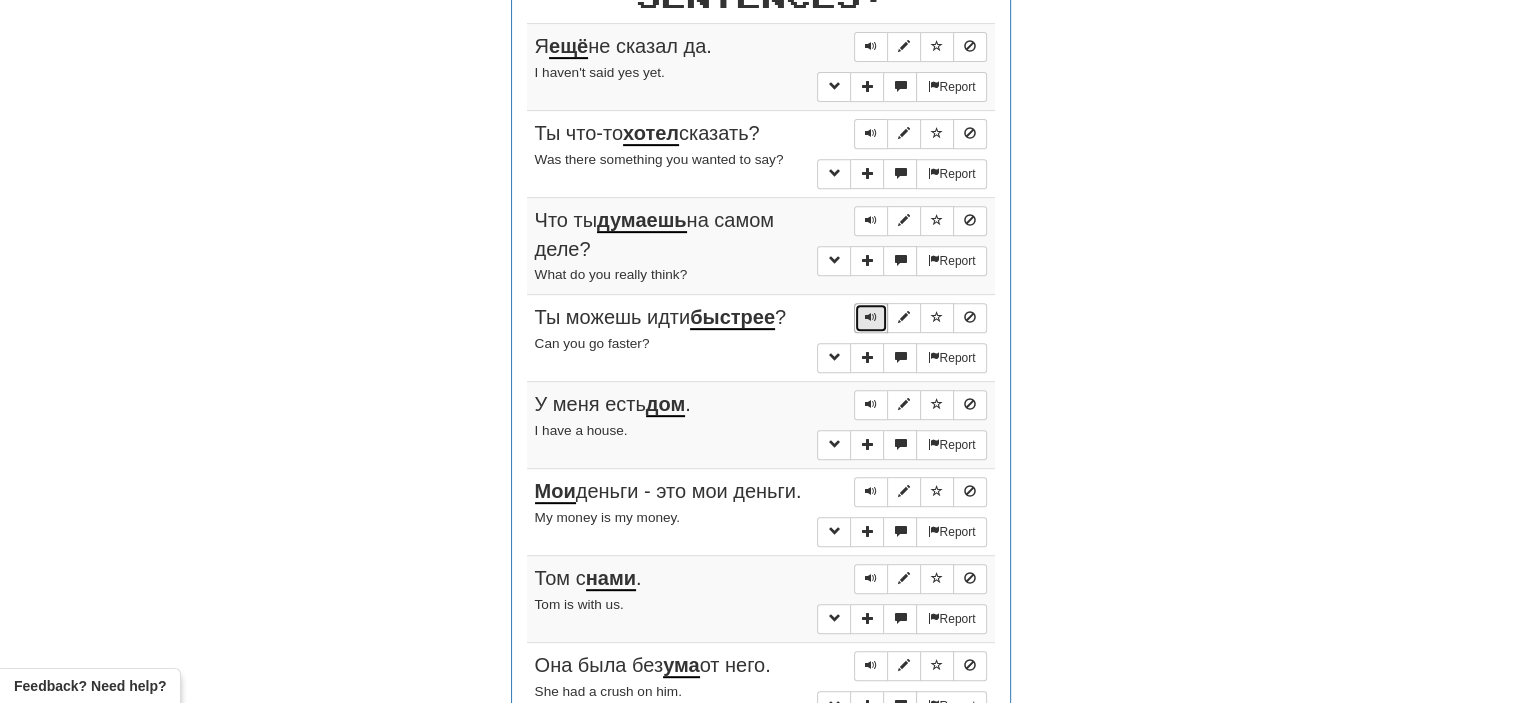 click at bounding box center (871, 317) 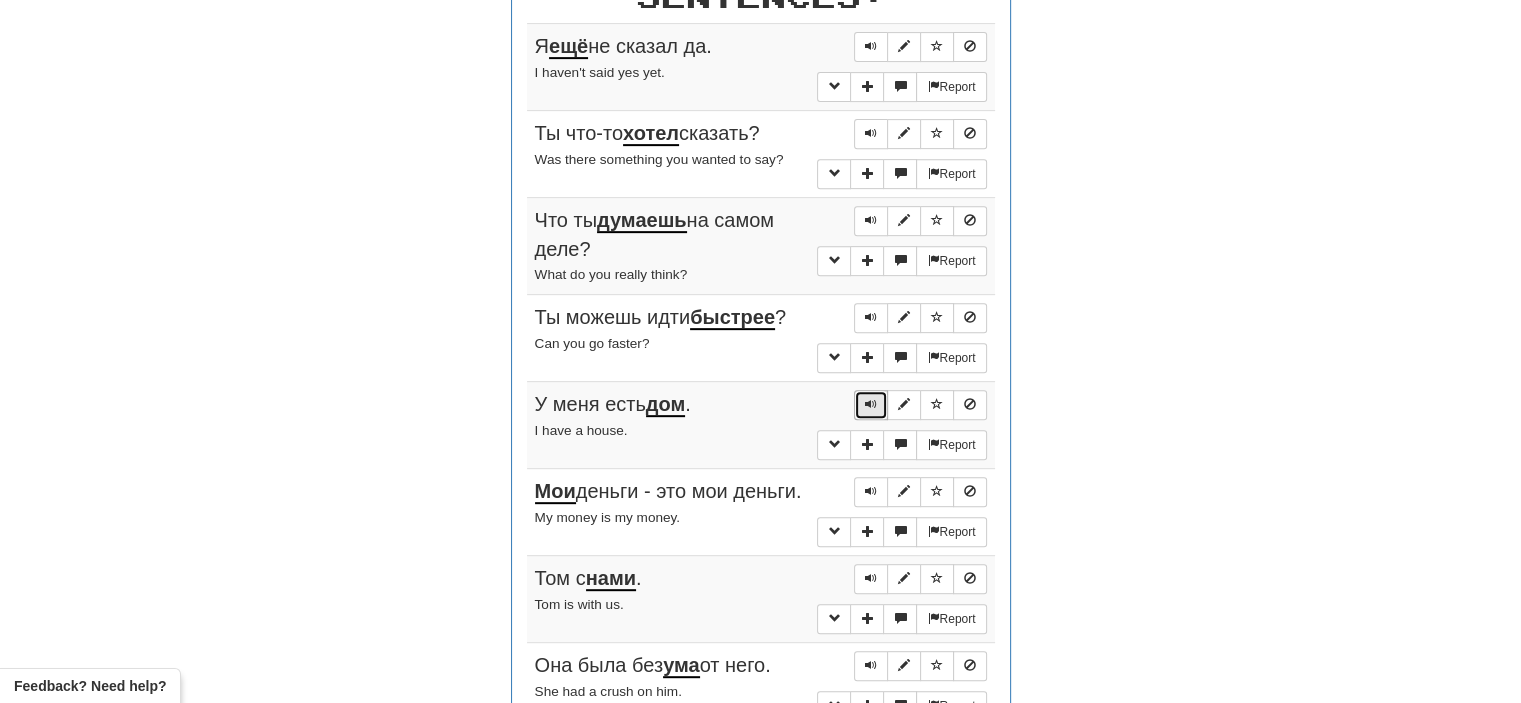 click at bounding box center [871, 404] 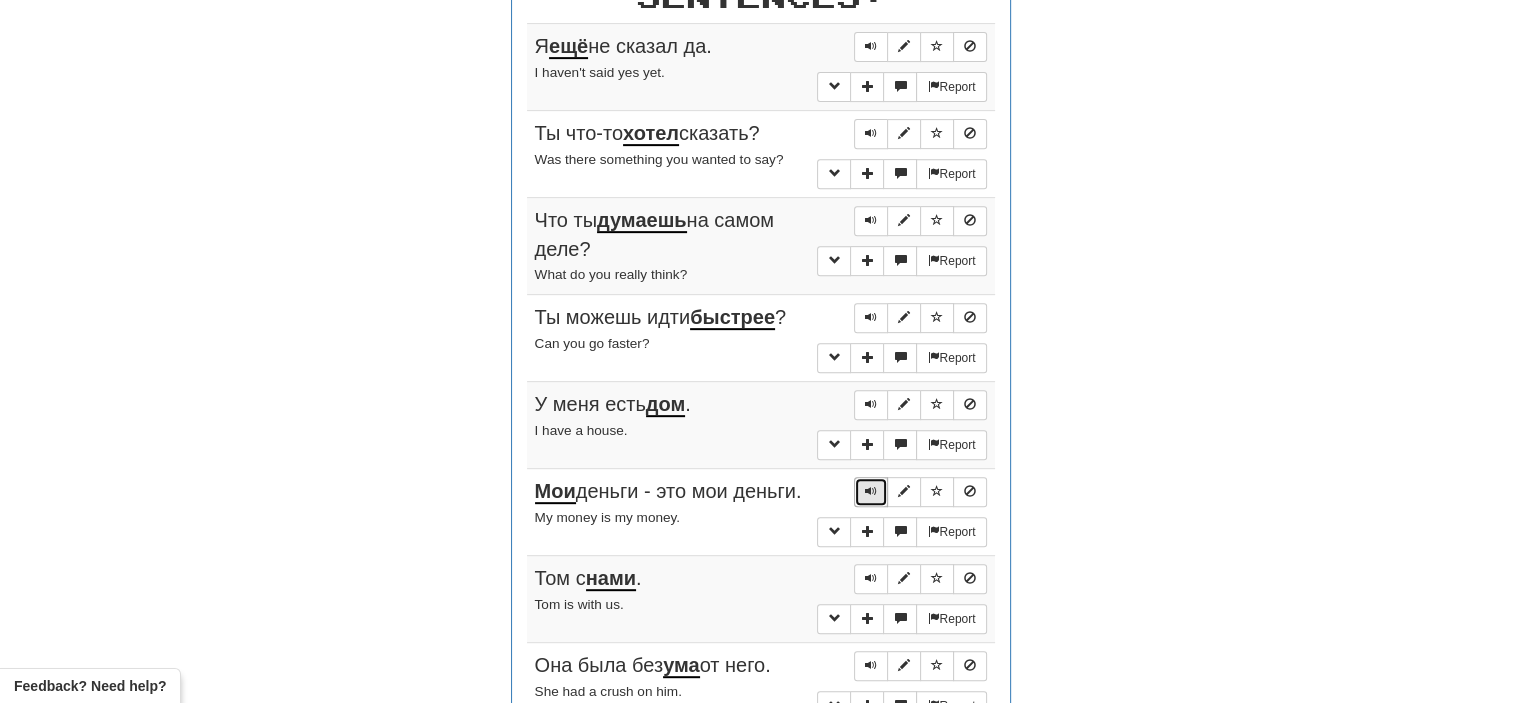 click at bounding box center [871, 491] 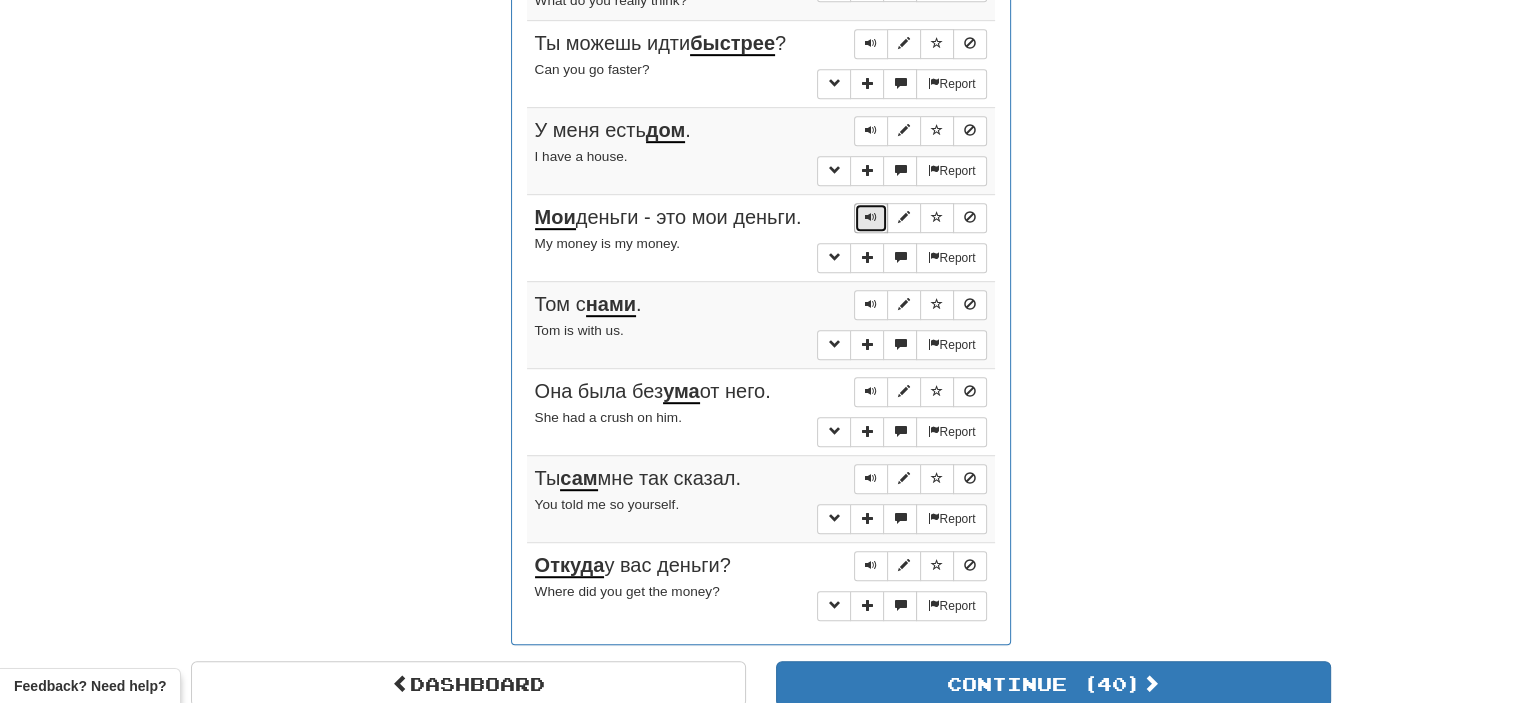scroll, scrollTop: 1084, scrollLeft: 0, axis: vertical 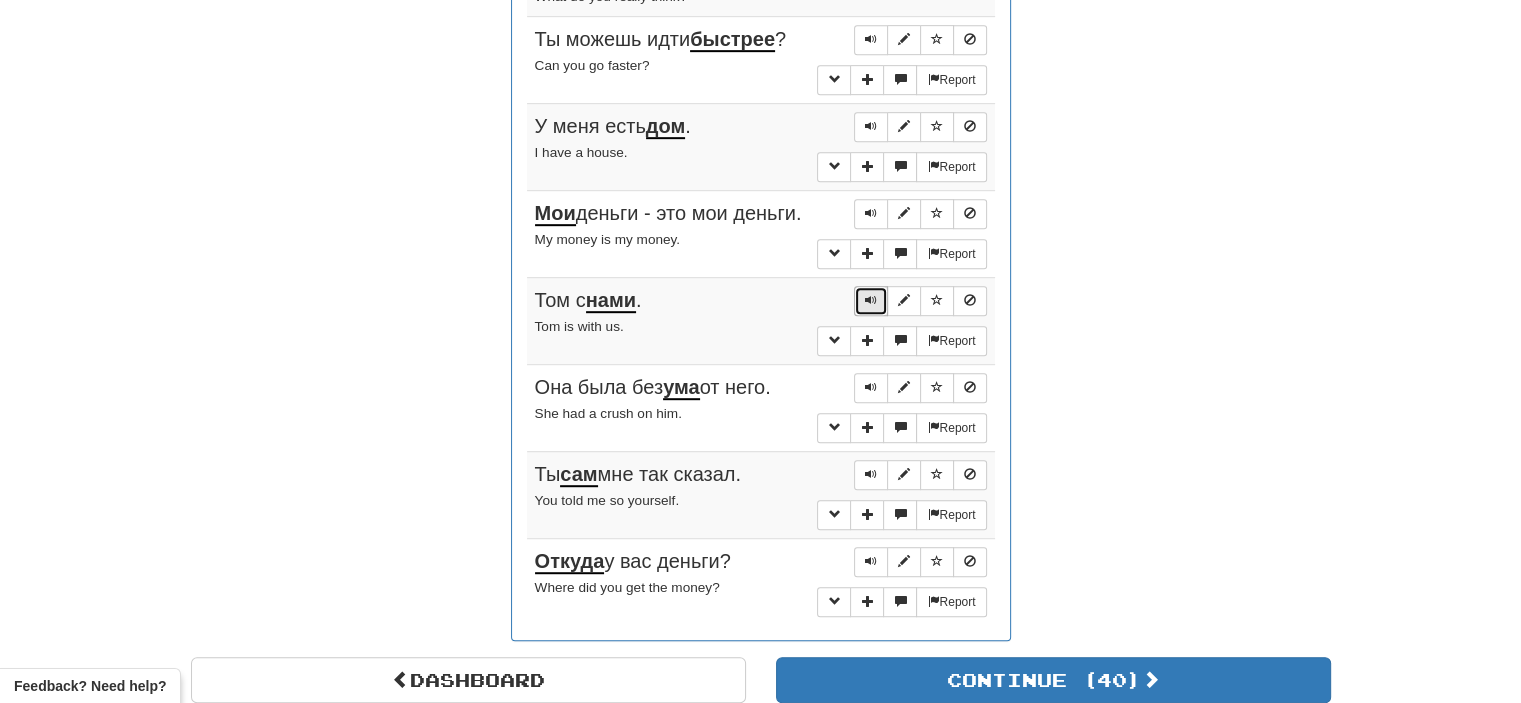 click at bounding box center [871, 300] 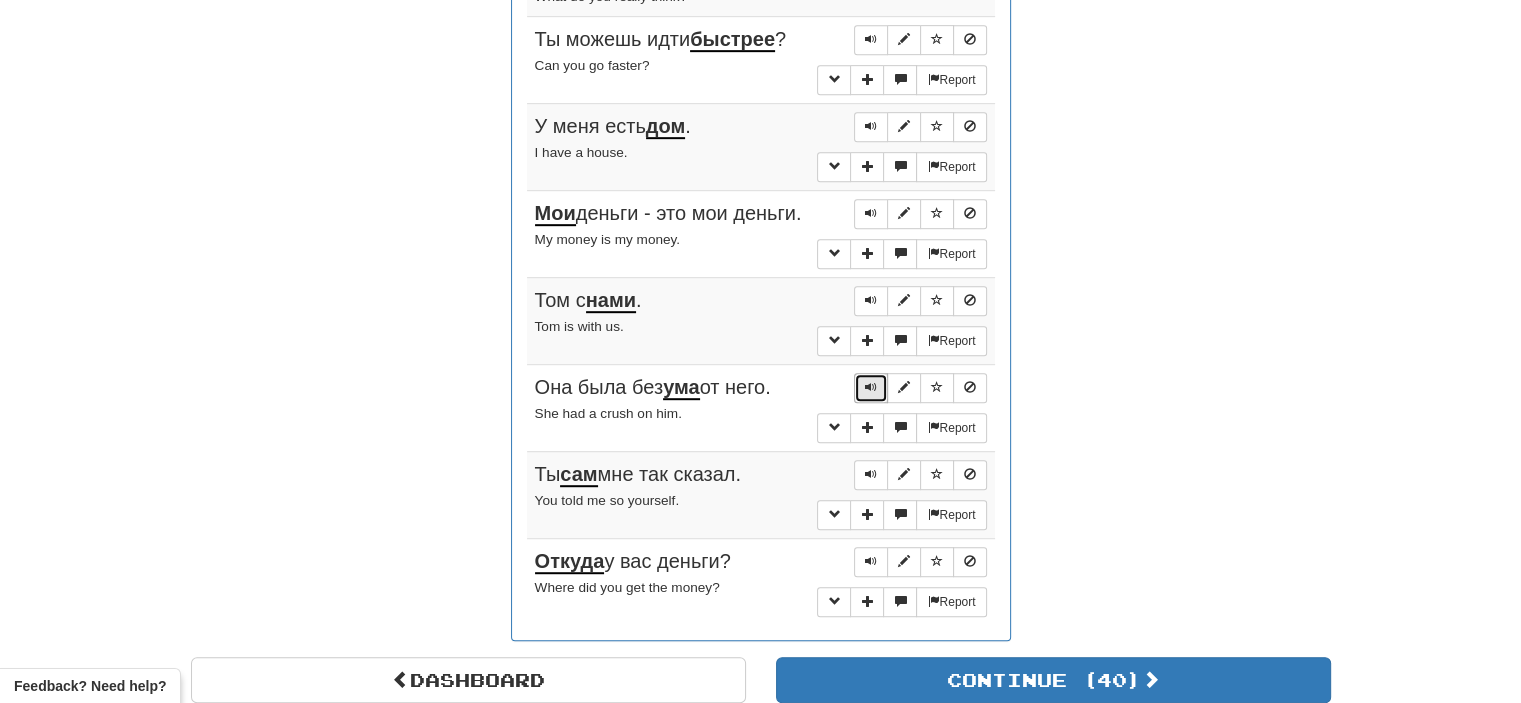 click at bounding box center [871, 387] 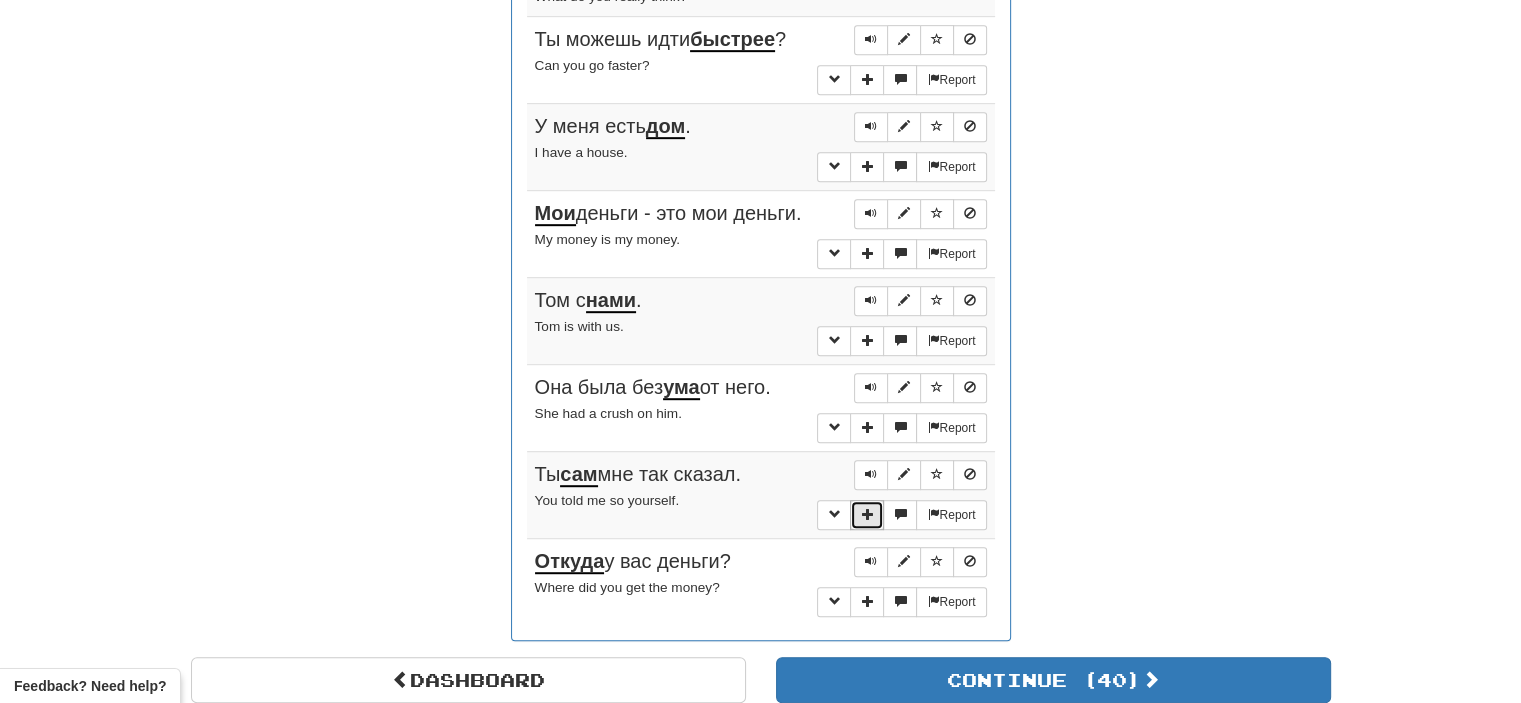 click at bounding box center (867, 514) 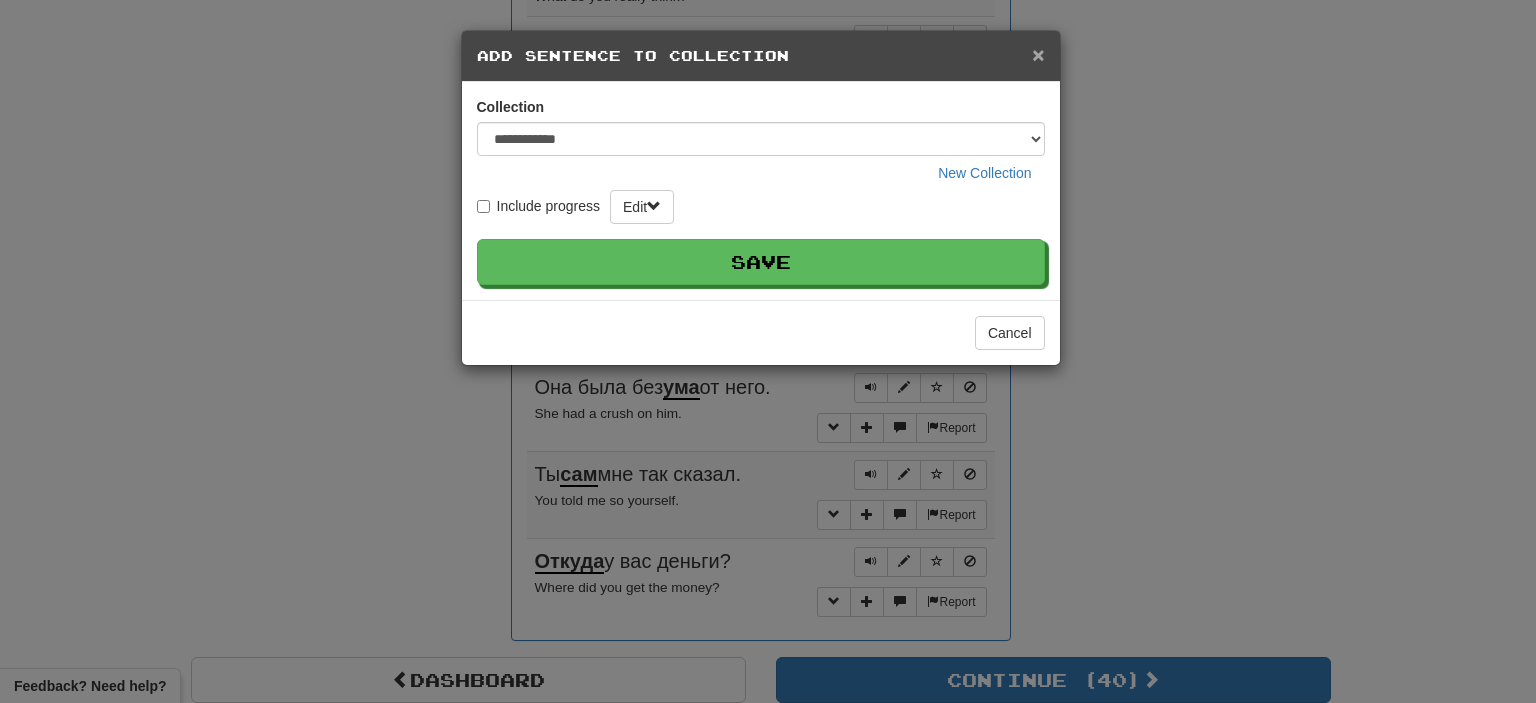 click on "×" at bounding box center [1038, 54] 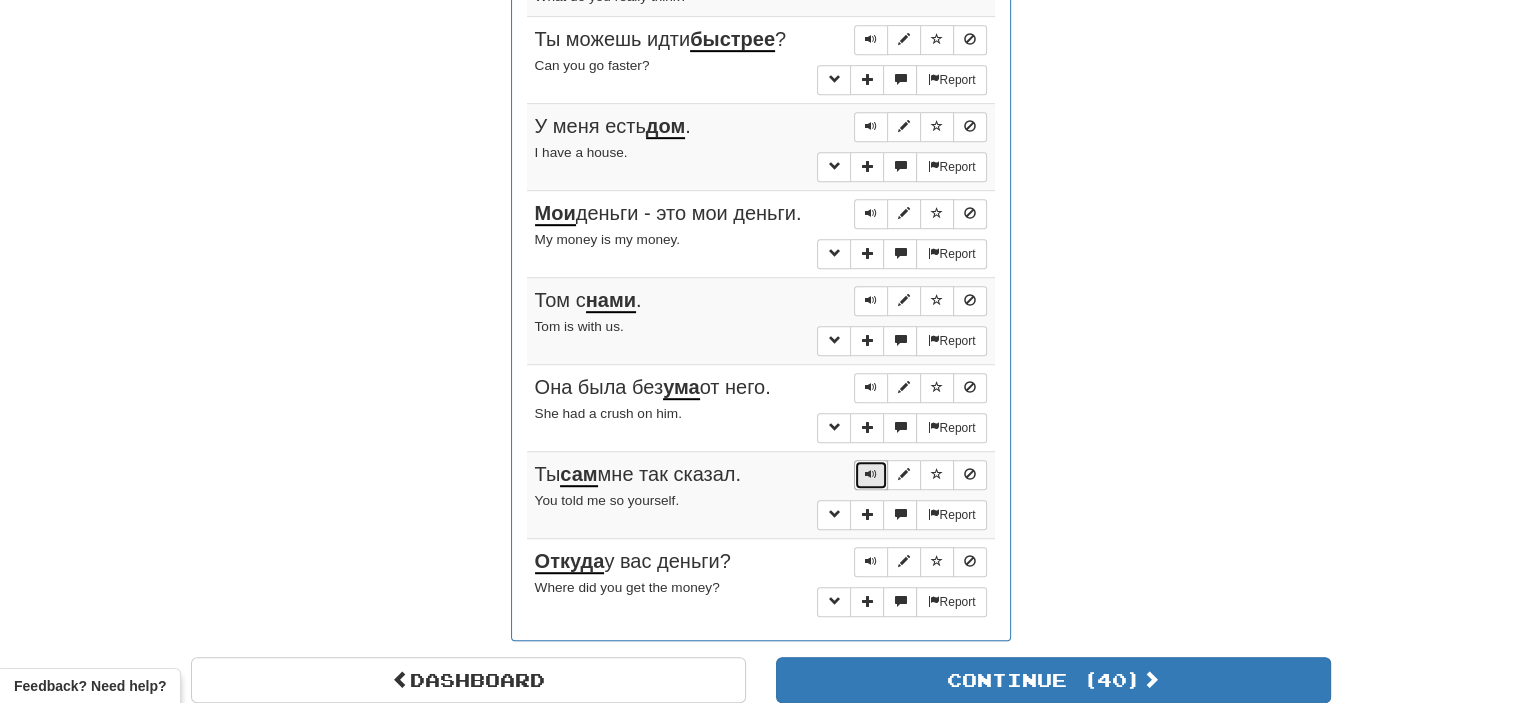 click at bounding box center [871, 475] 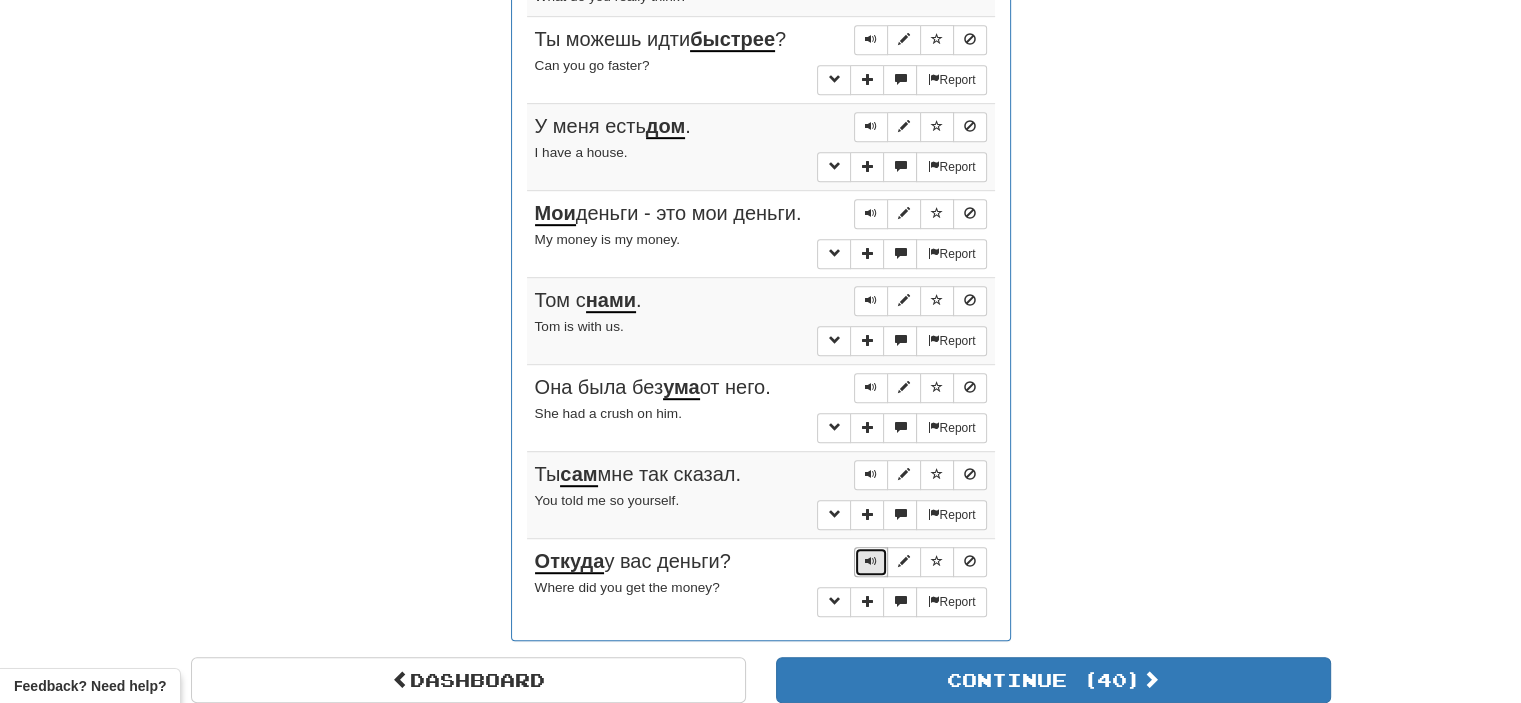 click at bounding box center (871, 561) 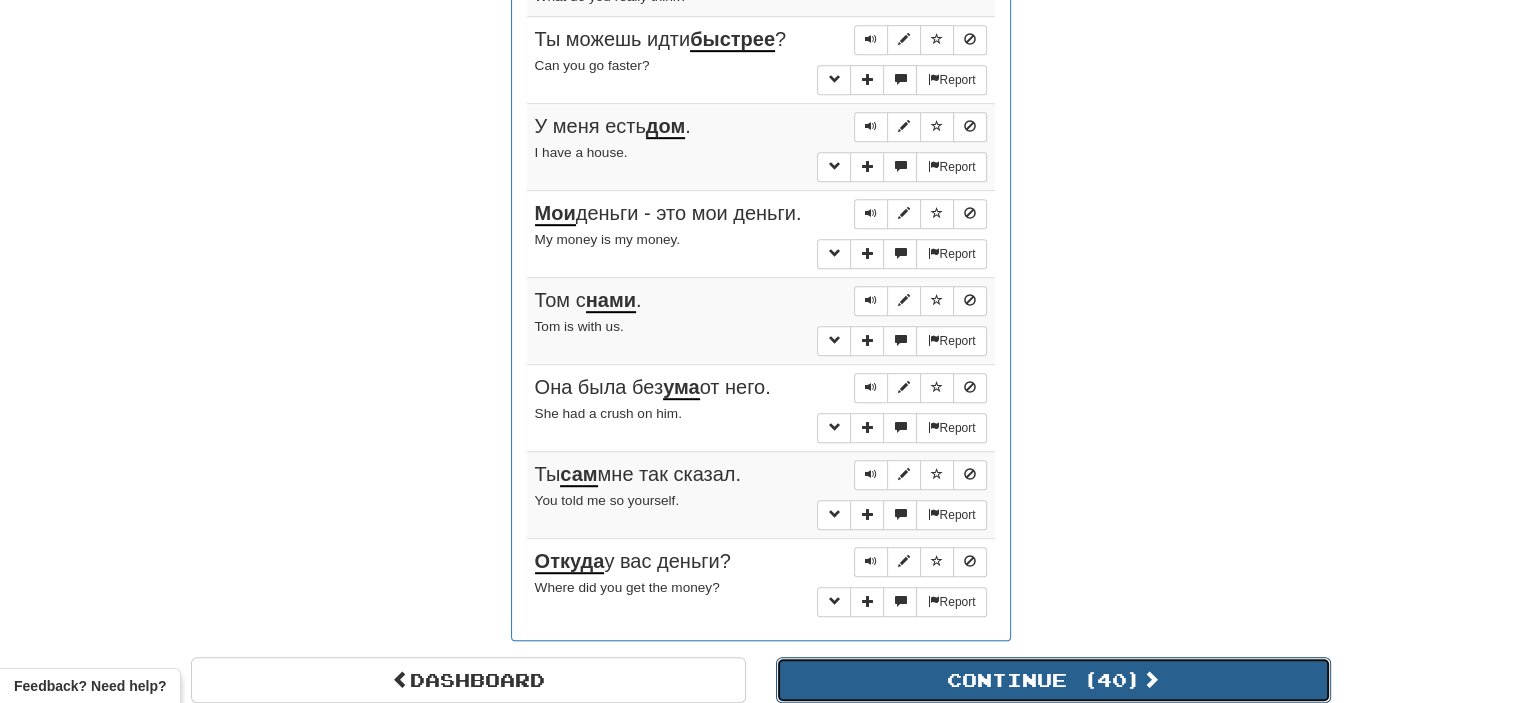 click on "Continue ( 40 )" at bounding box center [1053, 680] 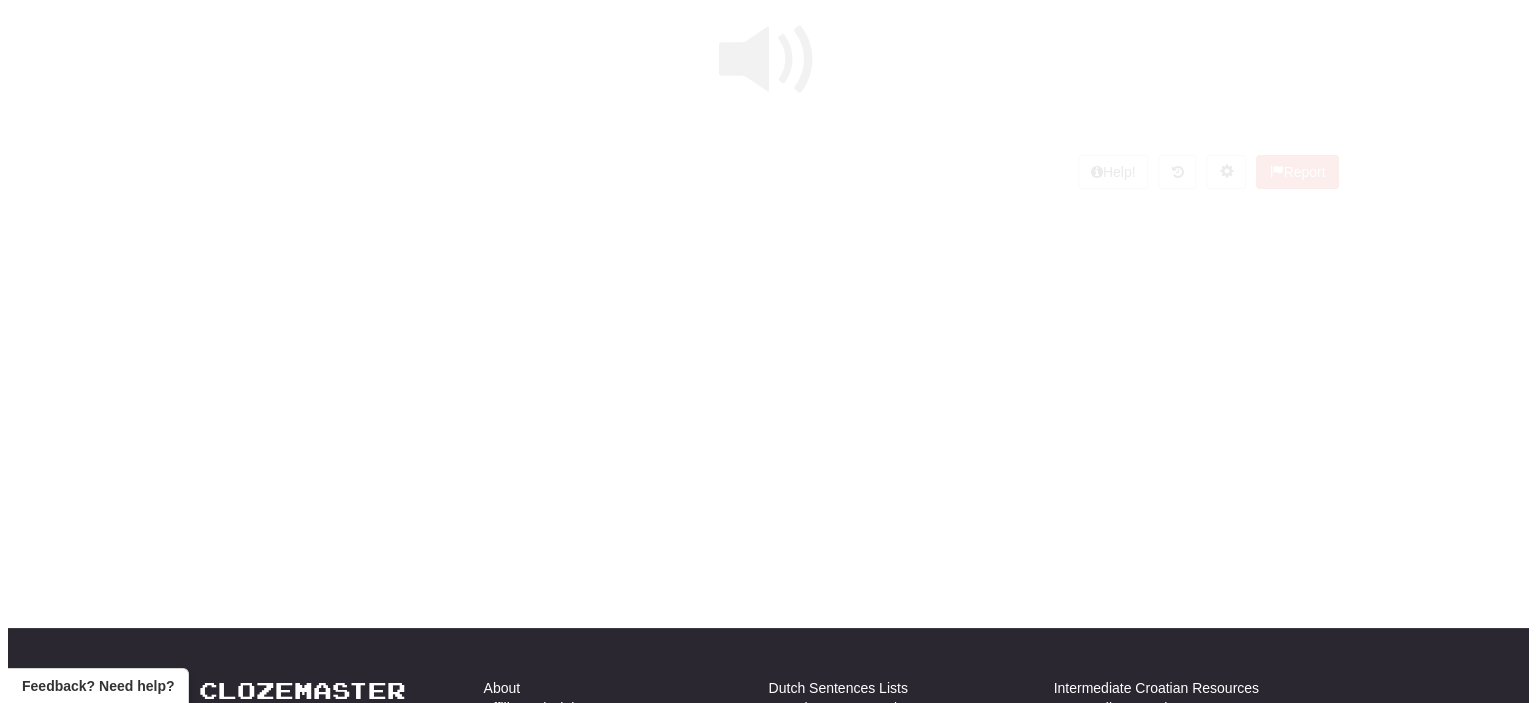 scroll, scrollTop: 0, scrollLeft: 0, axis: both 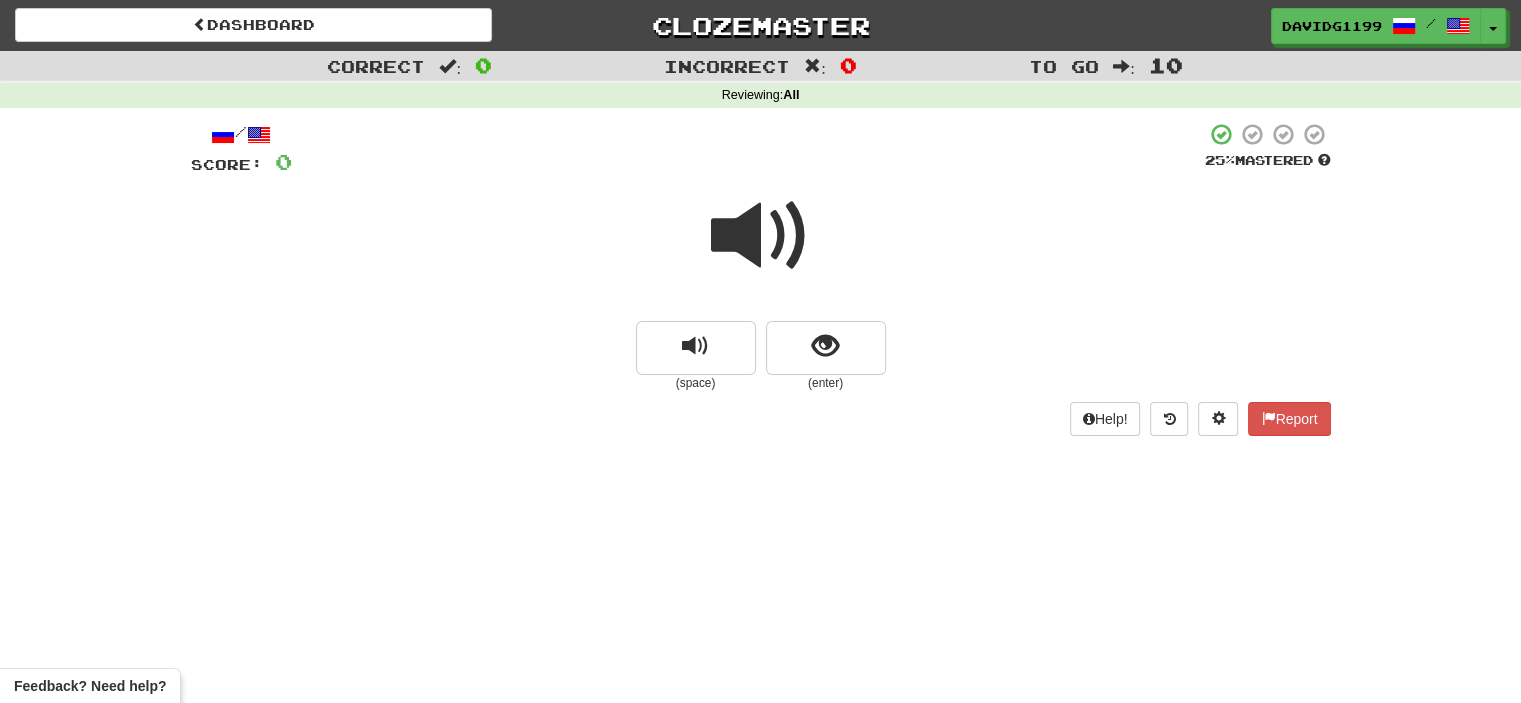 click at bounding box center (761, 236) 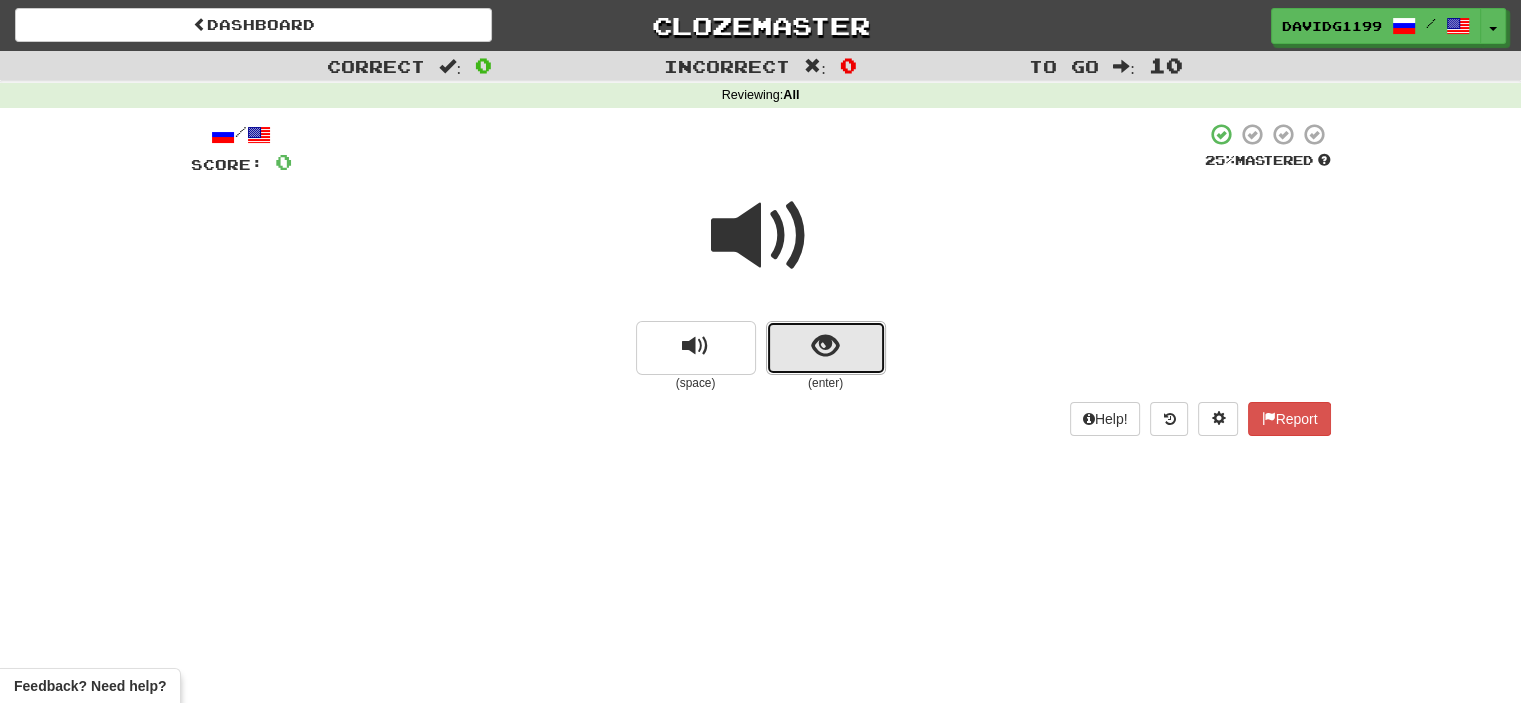 click at bounding box center [826, 348] 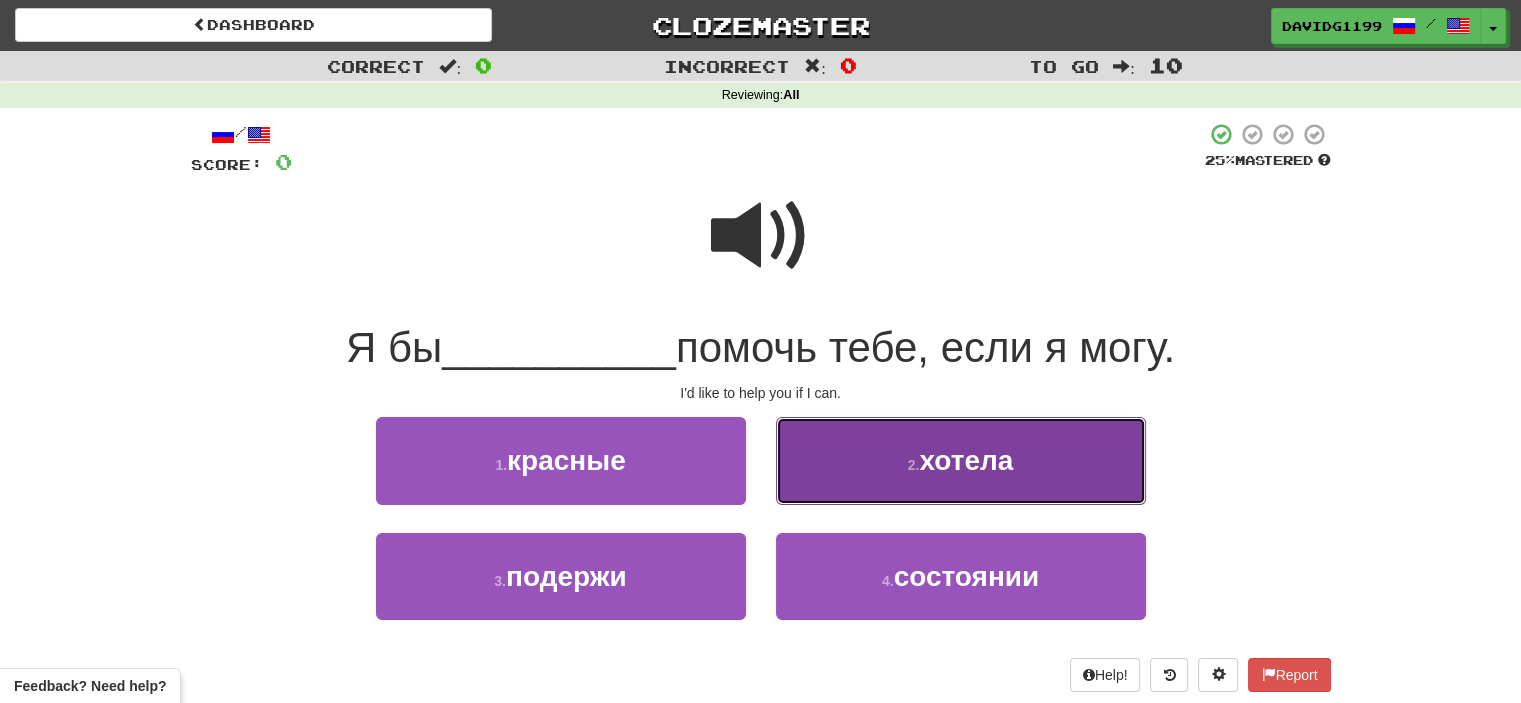 click on "2 .  хотела" at bounding box center (961, 460) 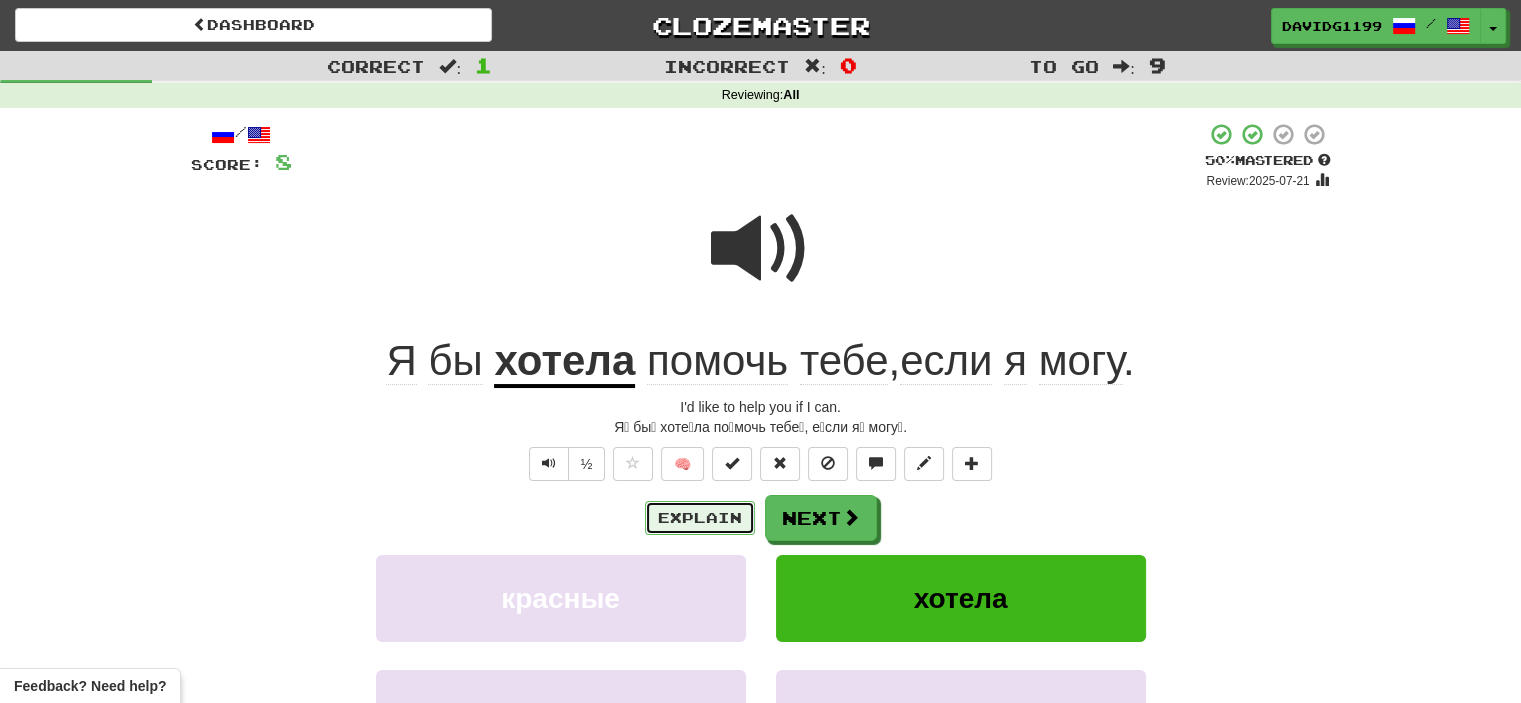 click on "Explain" at bounding box center [700, 518] 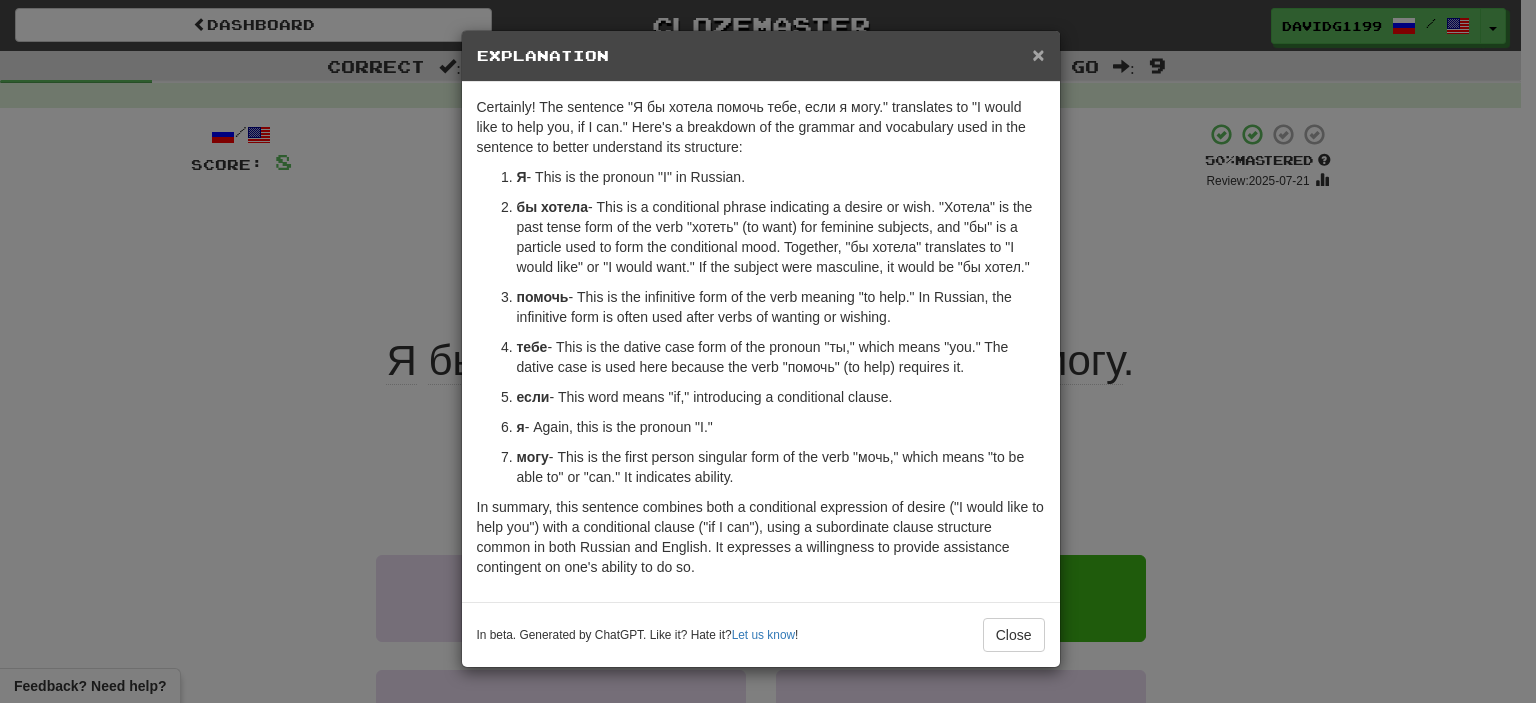 click on "×" at bounding box center (1038, 54) 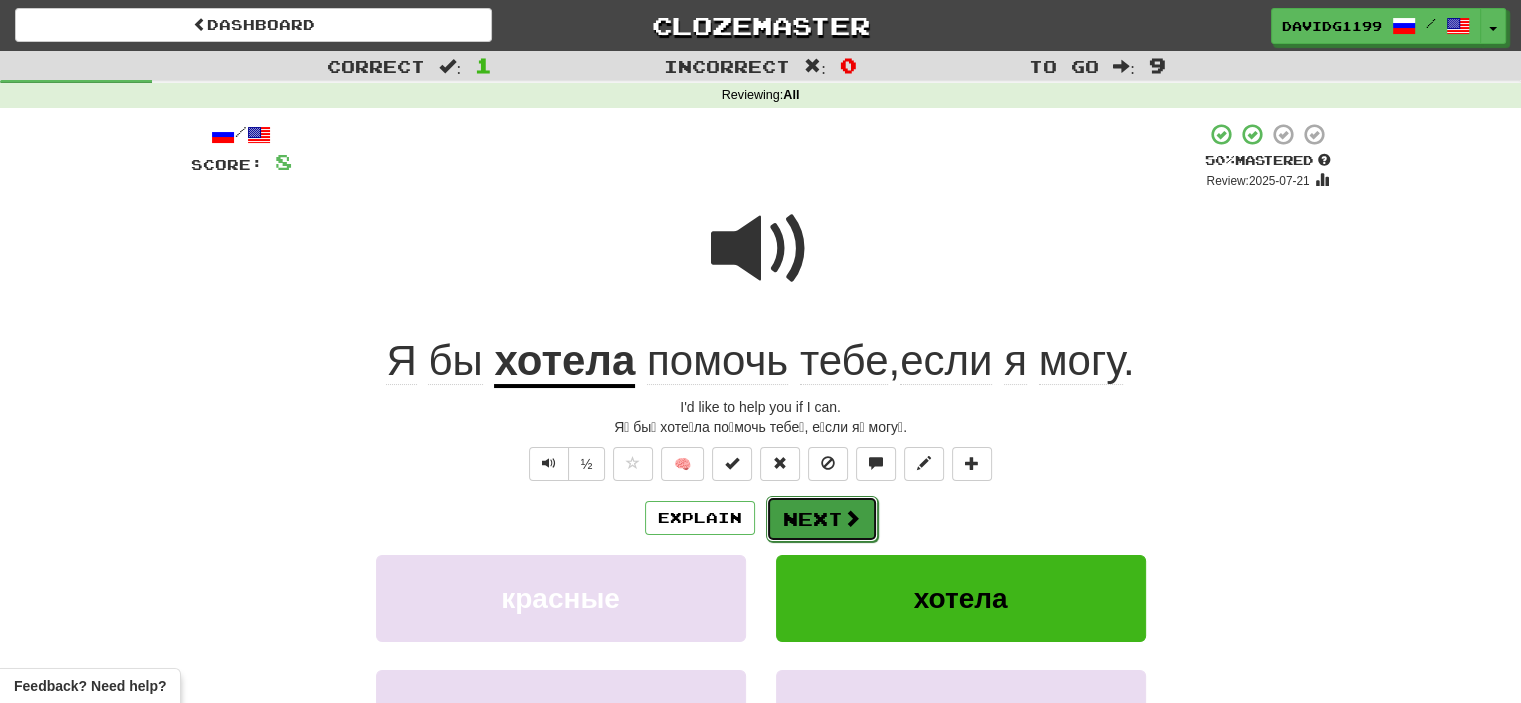 click on "Next" at bounding box center [822, 519] 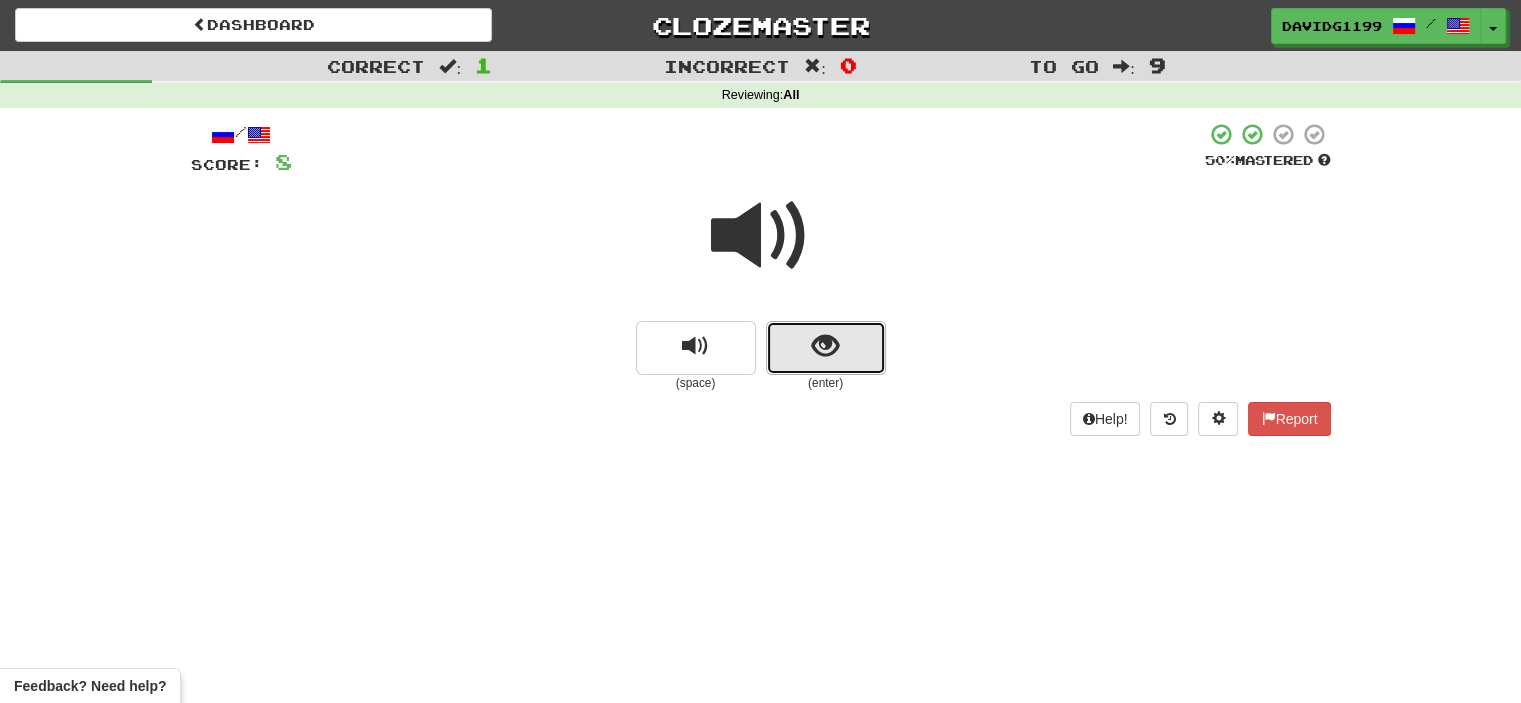 click at bounding box center [826, 348] 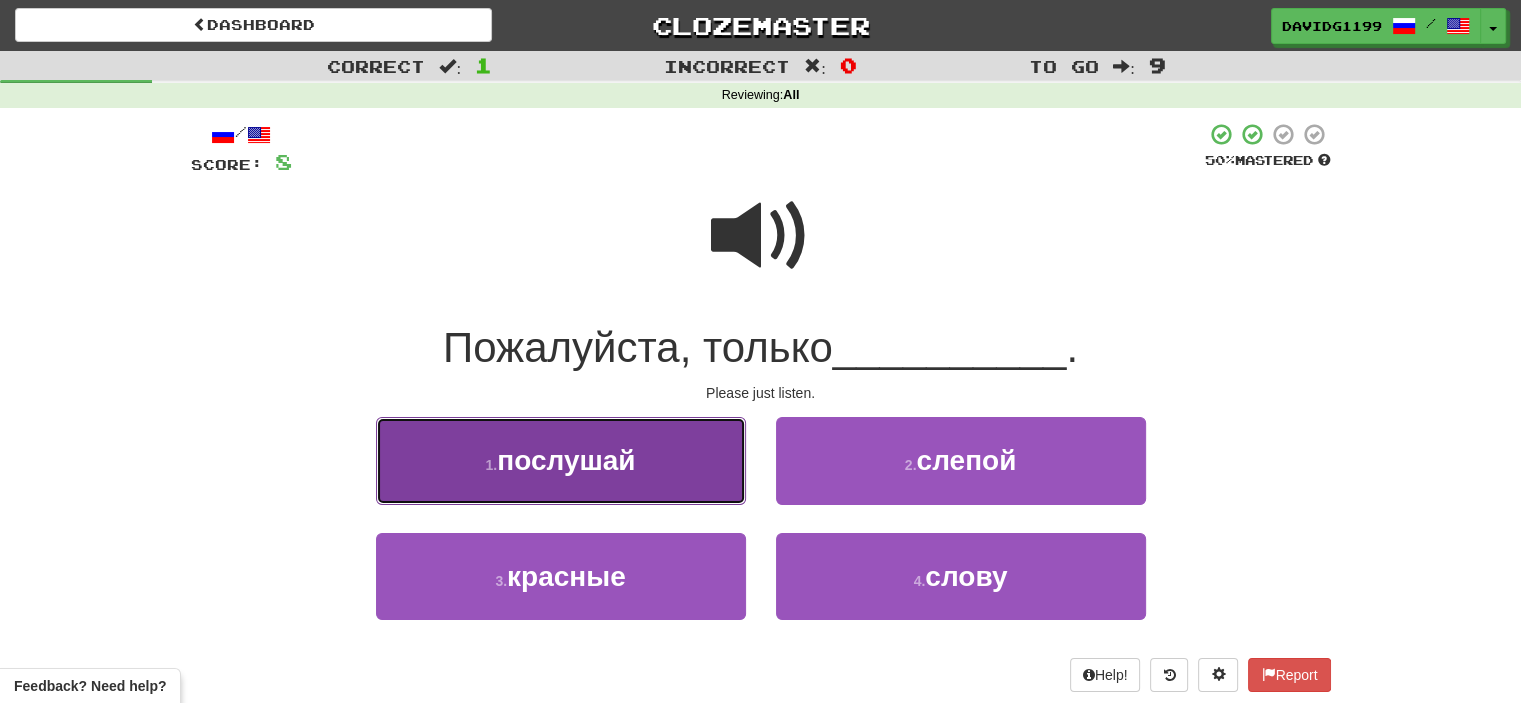 click on "1 .  послушай" at bounding box center [561, 460] 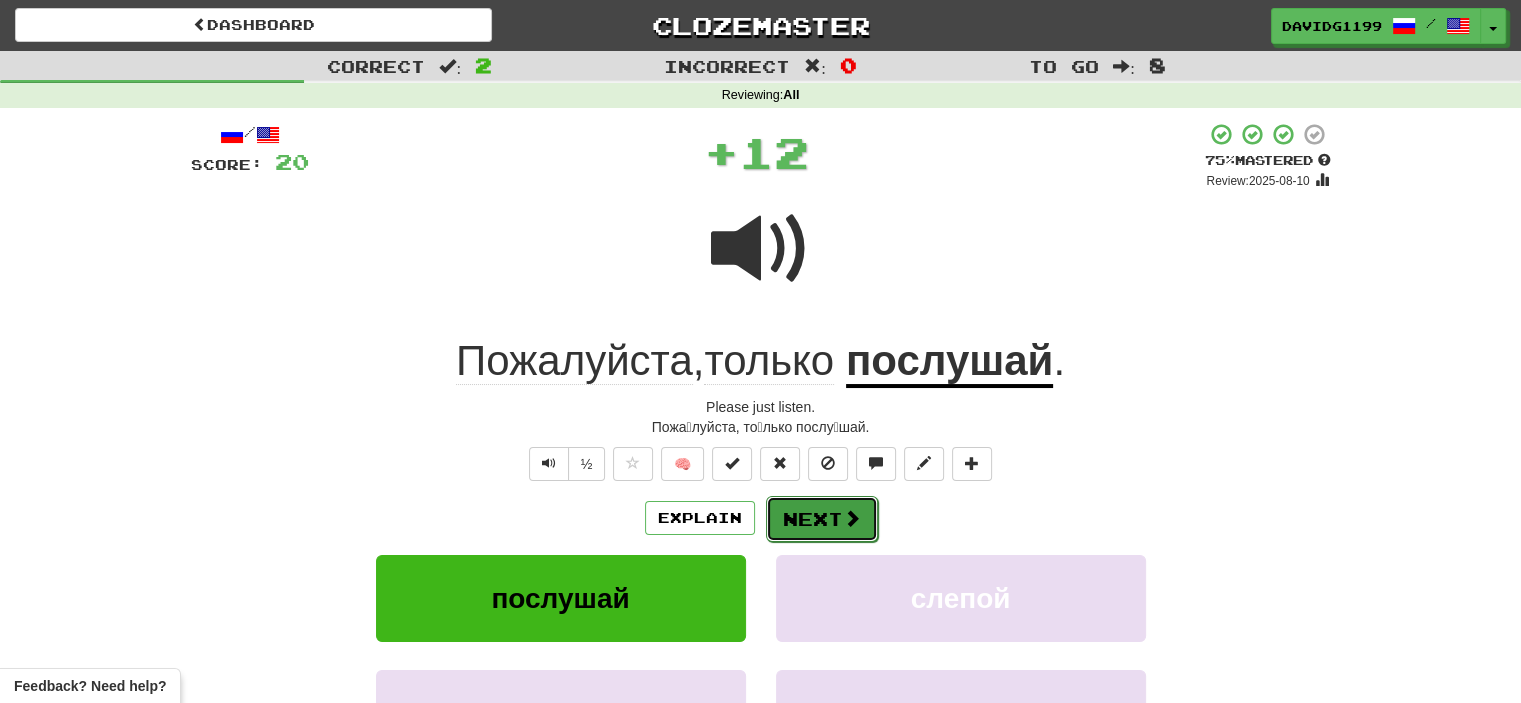 click on "Next" at bounding box center [822, 519] 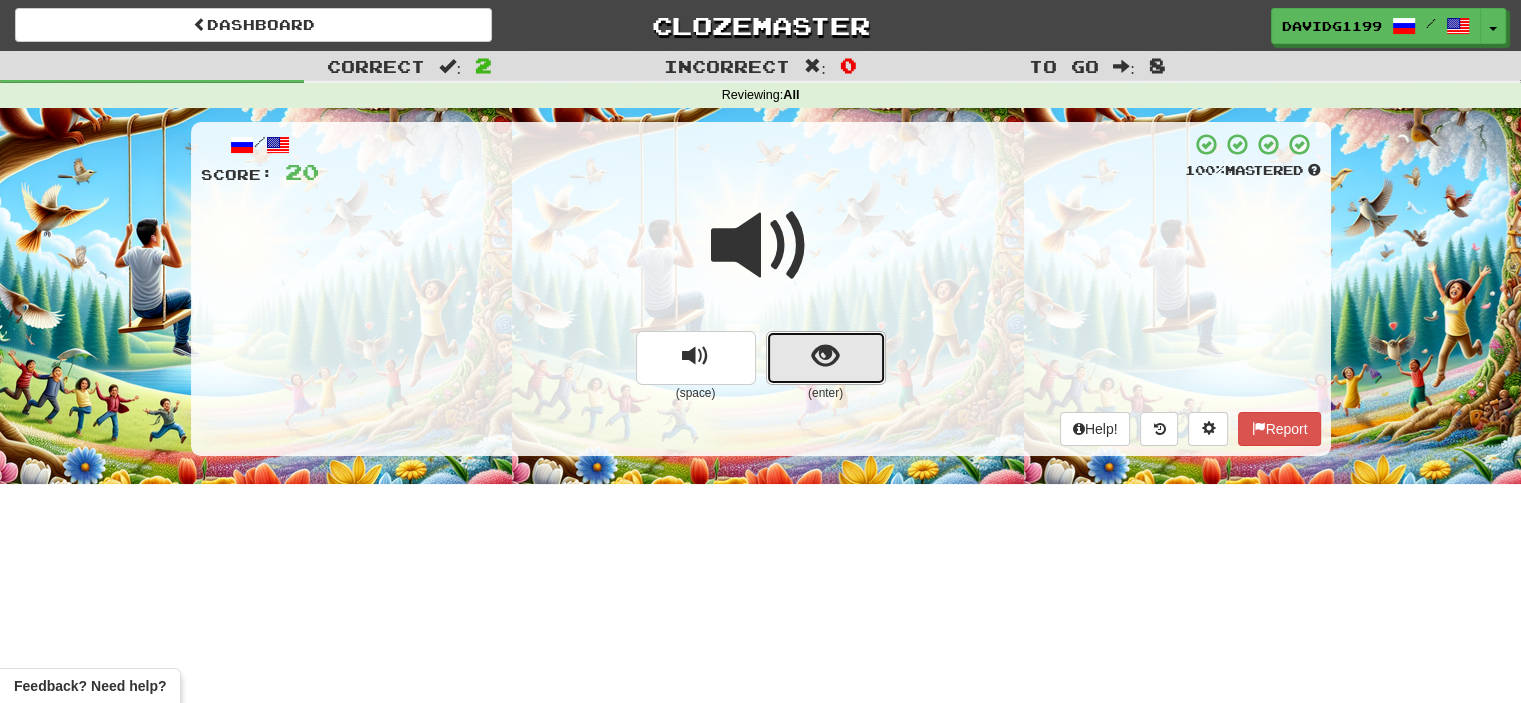click at bounding box center (826, 358) 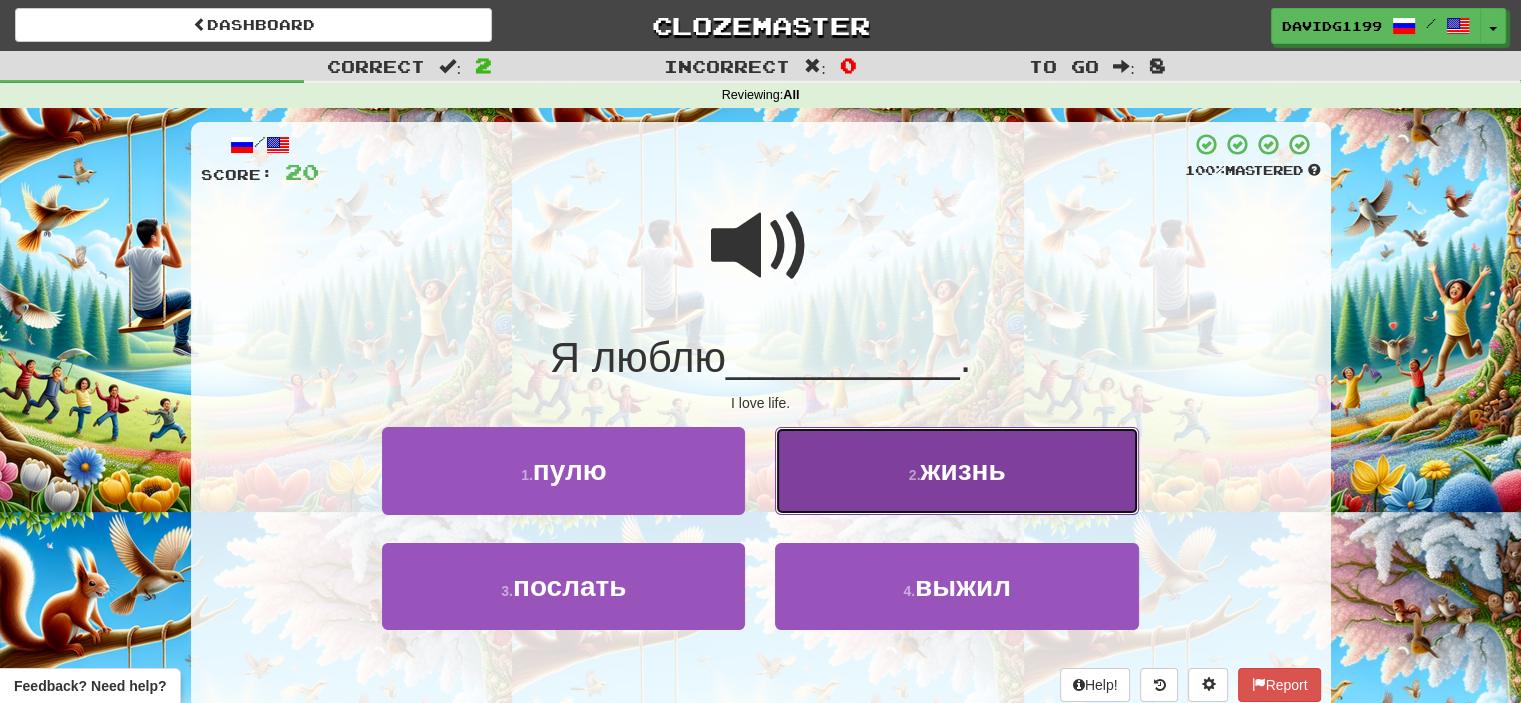 click on "2 .  жизнь" at bounding box center (956, 470) 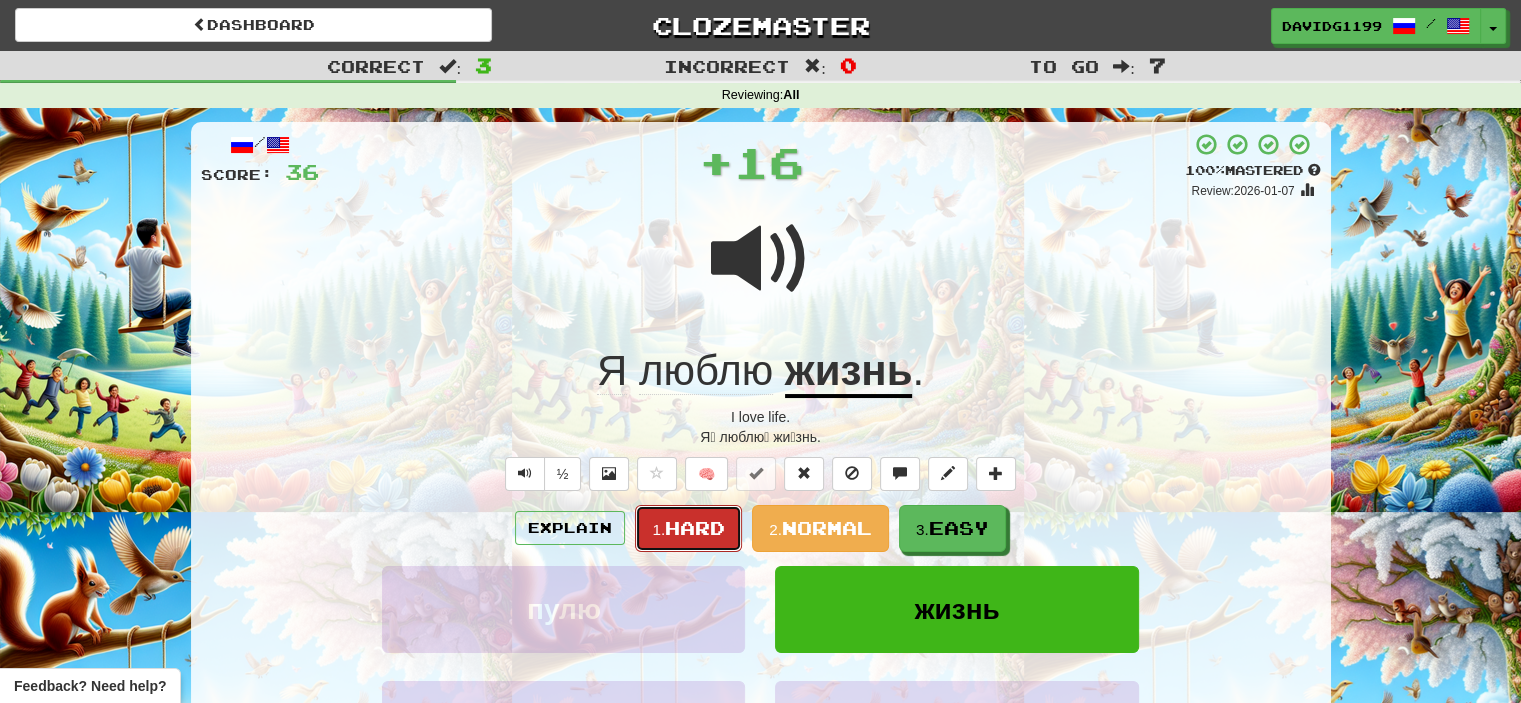click on "Hard" at bounding box center (695, 528) 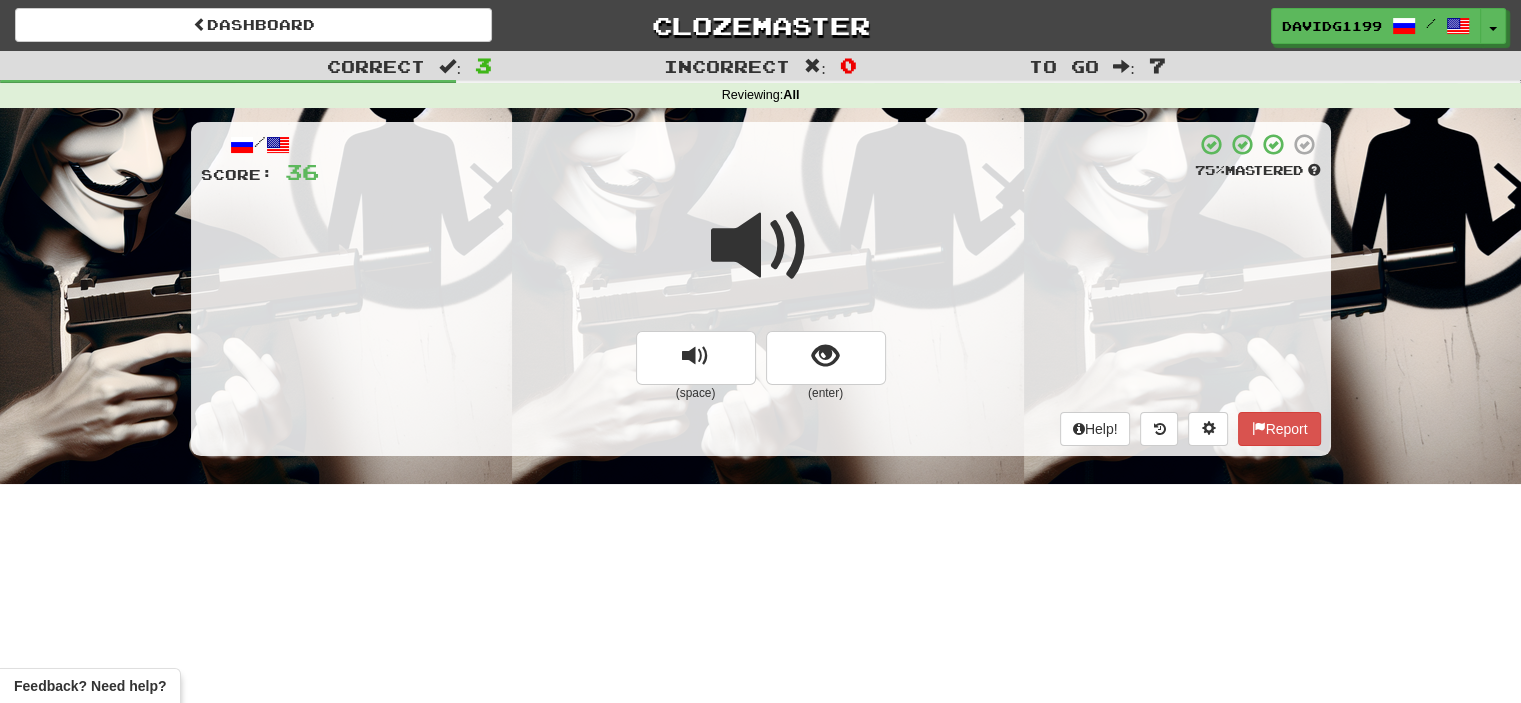 click at bounding box center (761, 246) 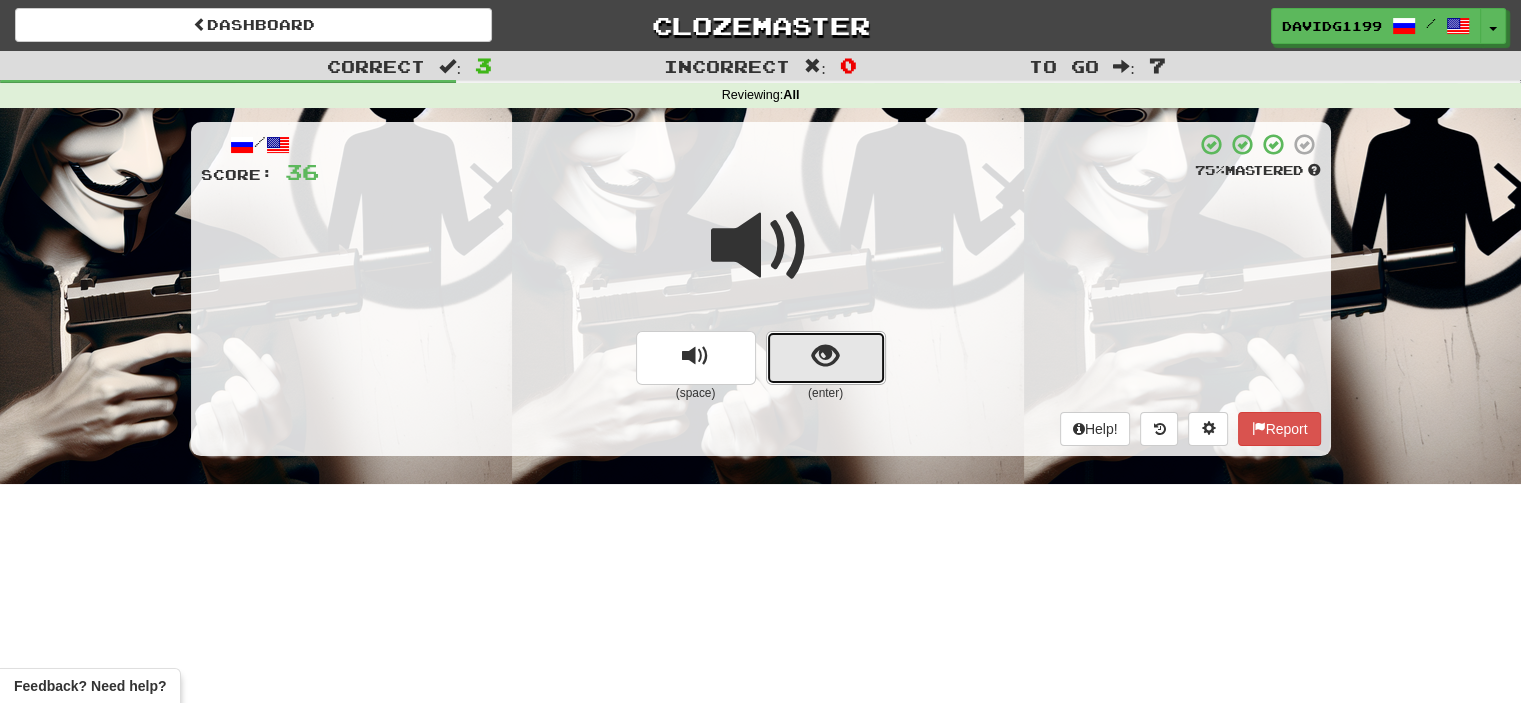 click at bounding box center [825, 356] 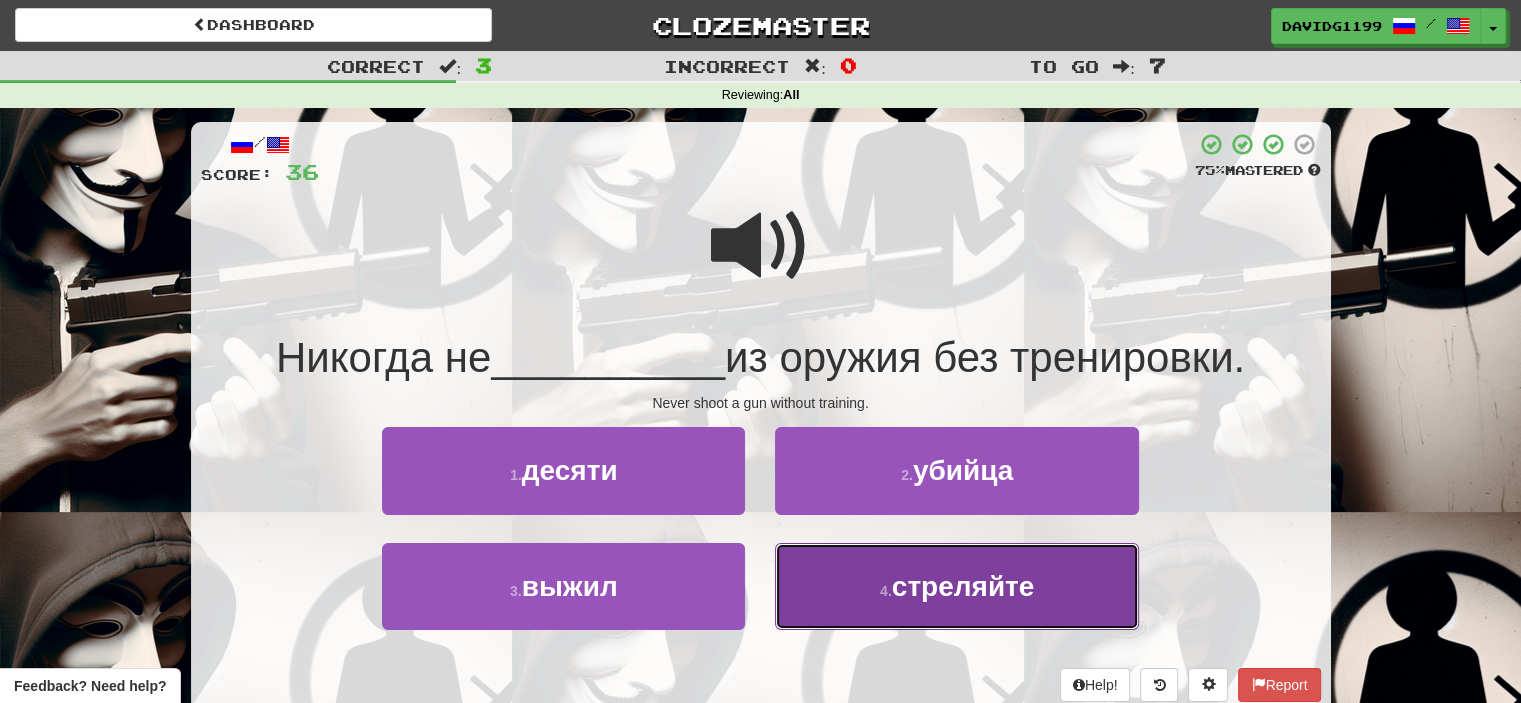 click on "стреляйте" at bounding box center (963, 586) 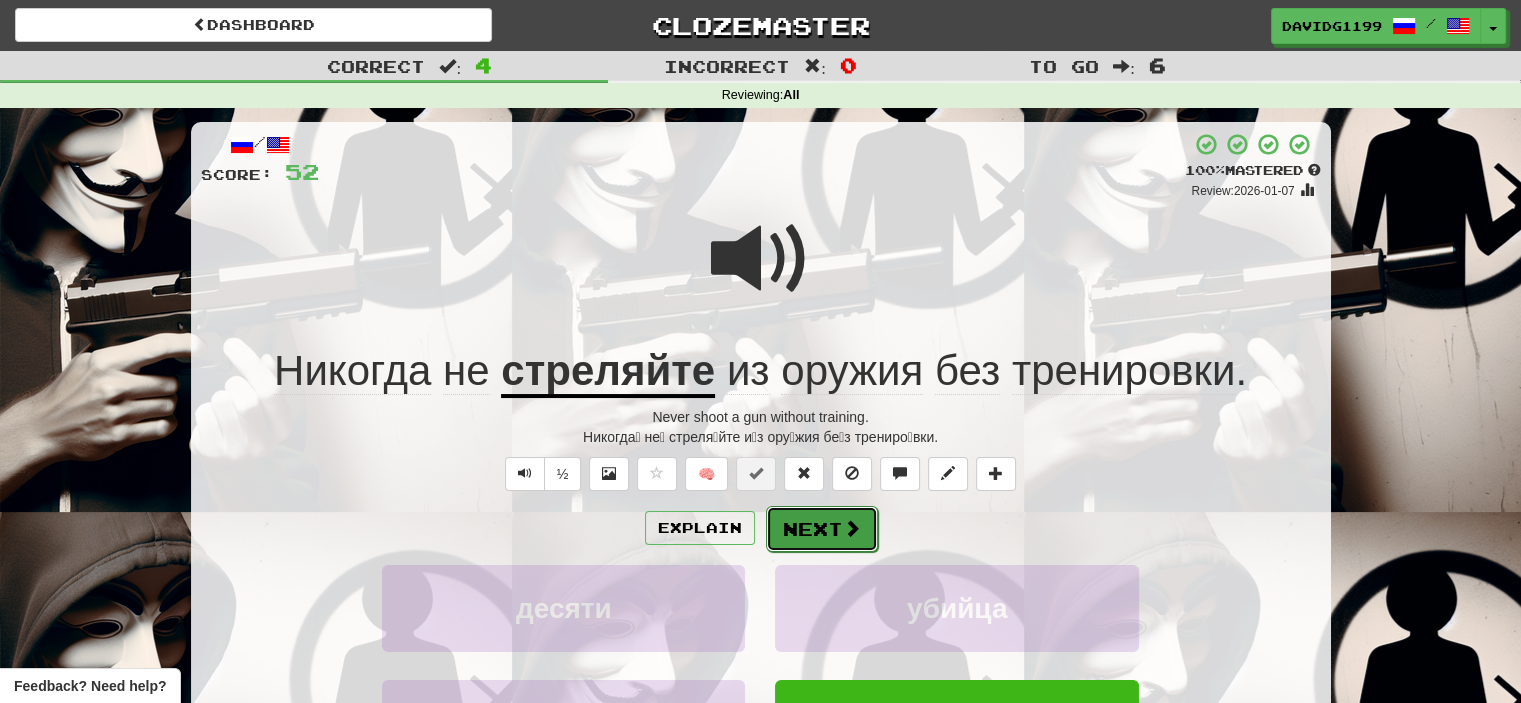 click on "Next" at bounding box center (822, 529) 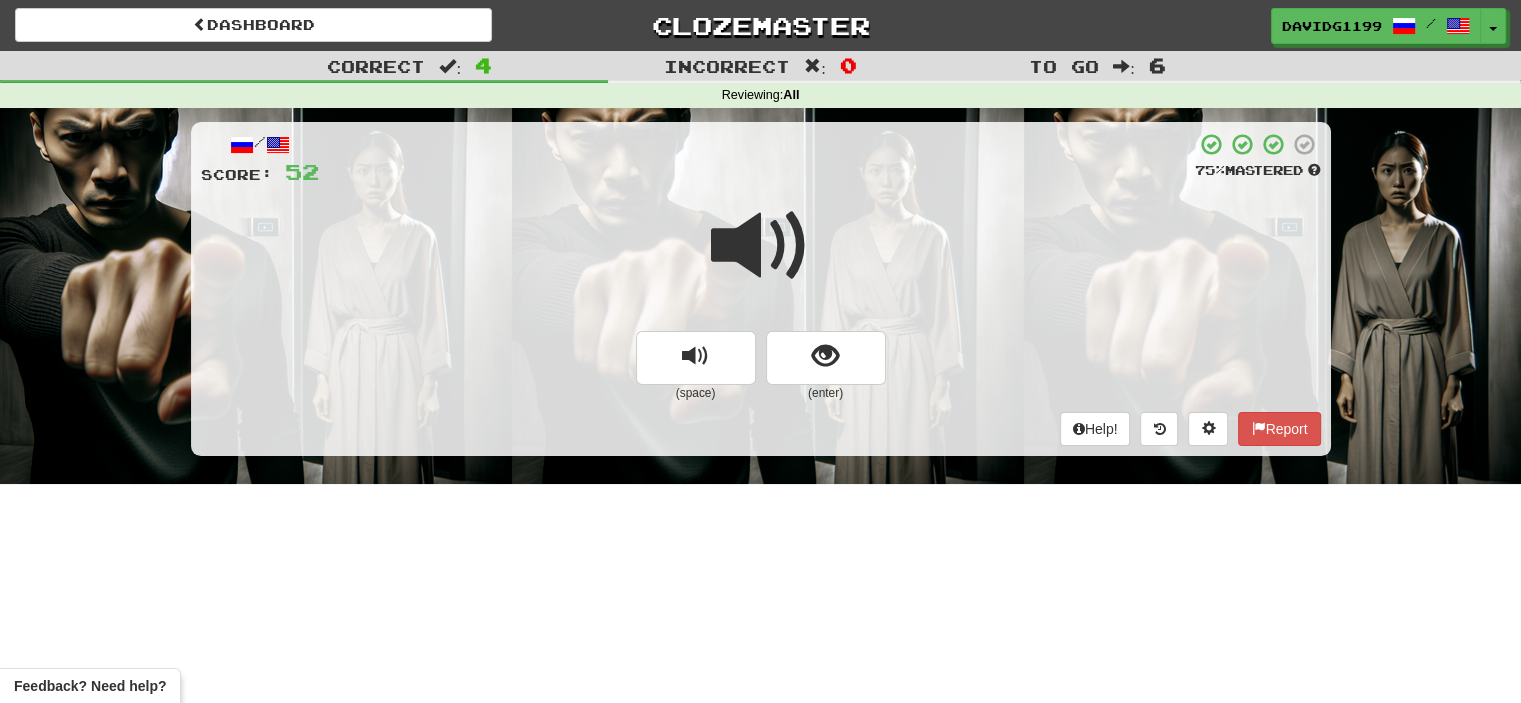 click at bounding box center (761, 246) 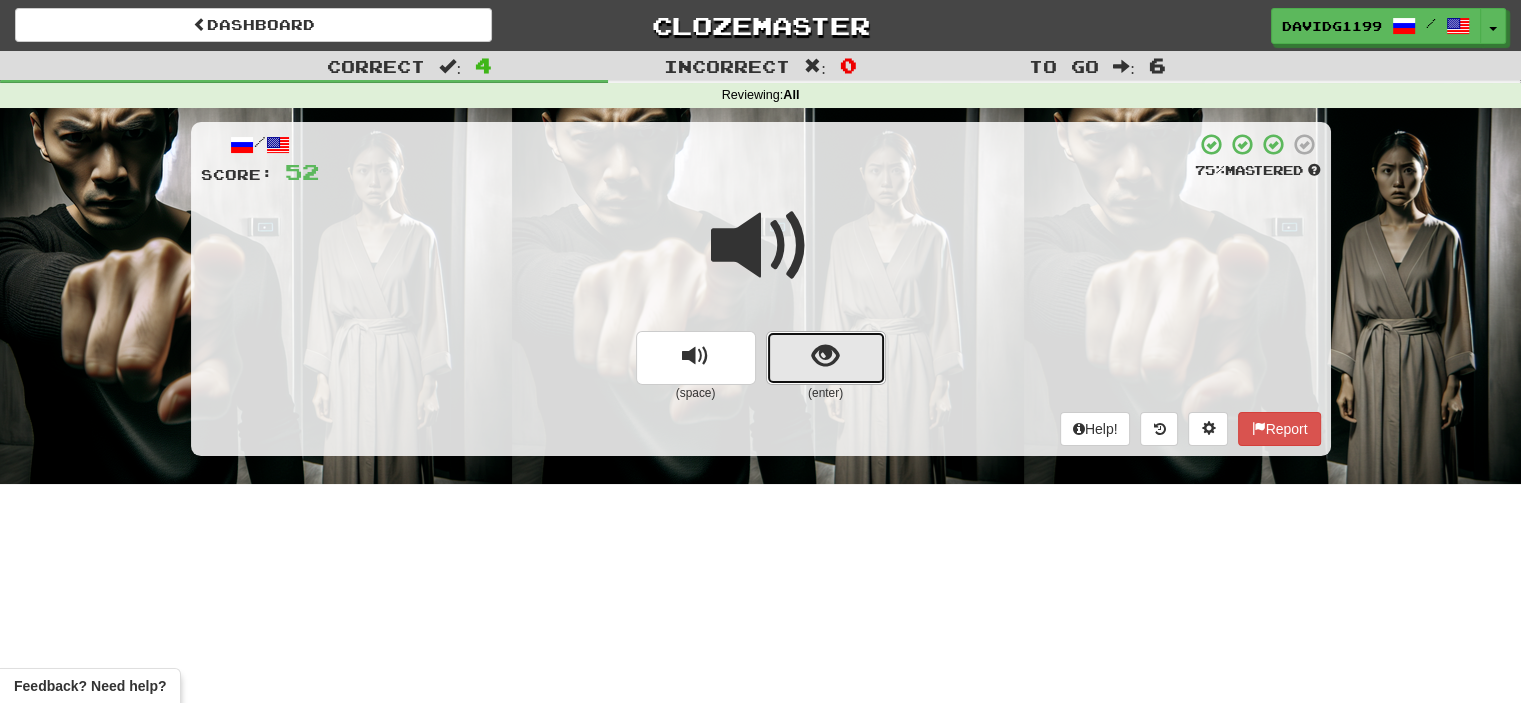 click at bounding box center (826, 358) 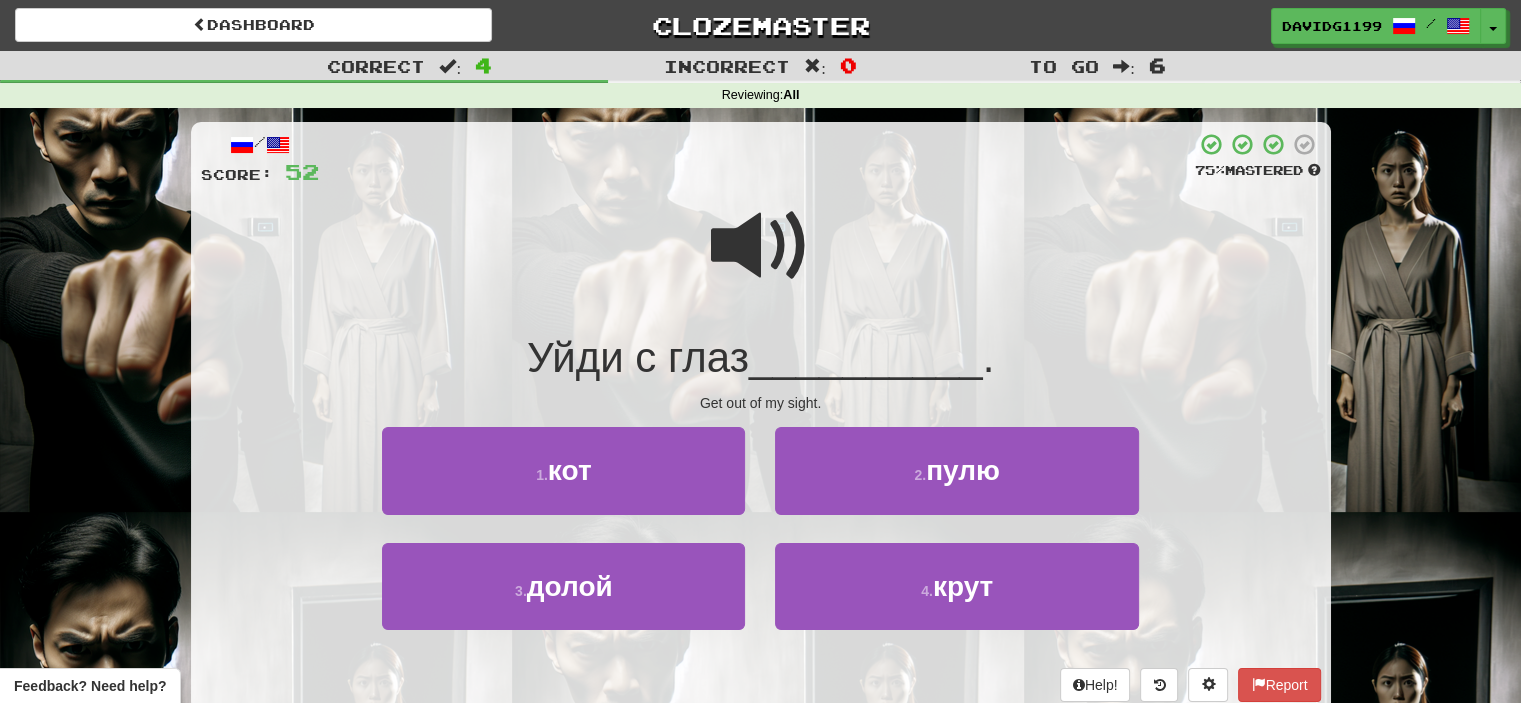 click at bounding box center [761, 246] 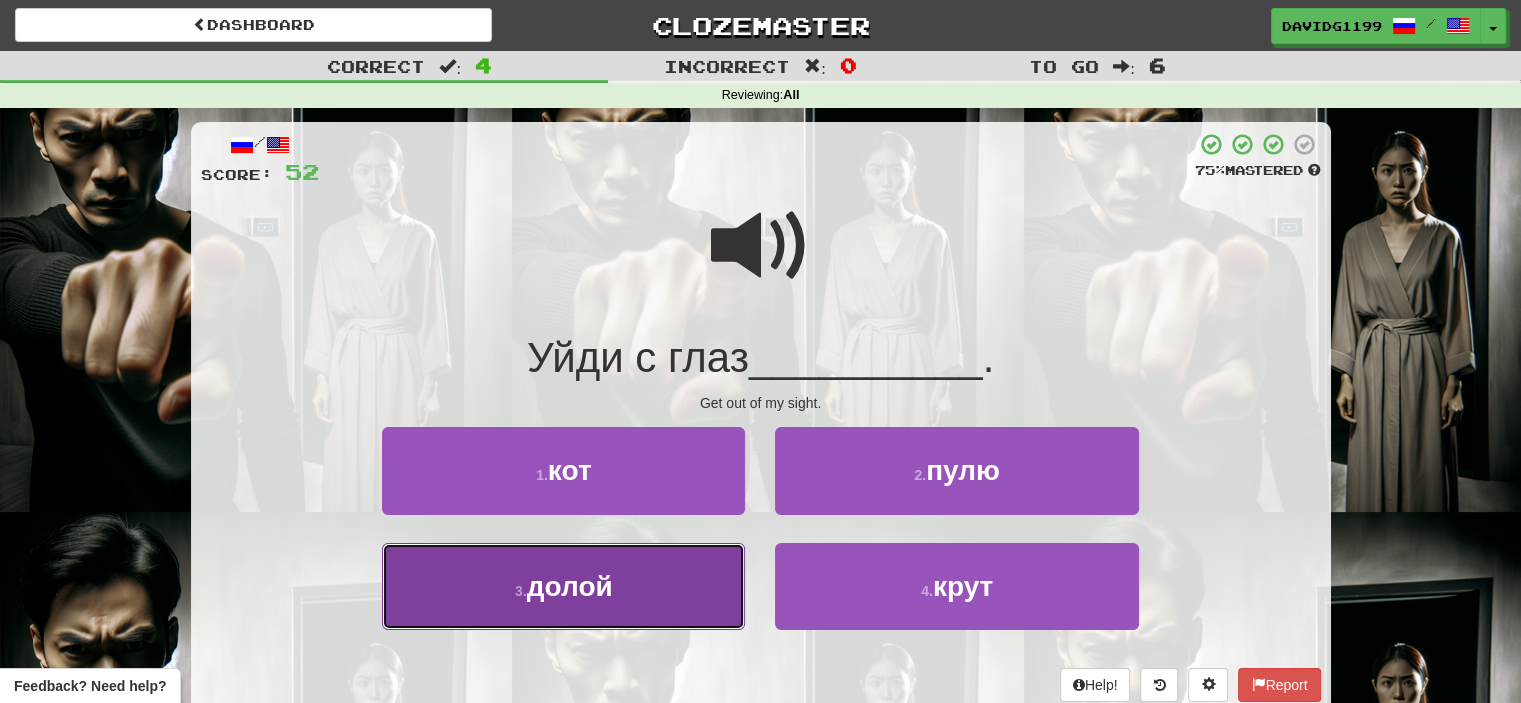 click on "3 .  долой" at bounding box center [563, 586] 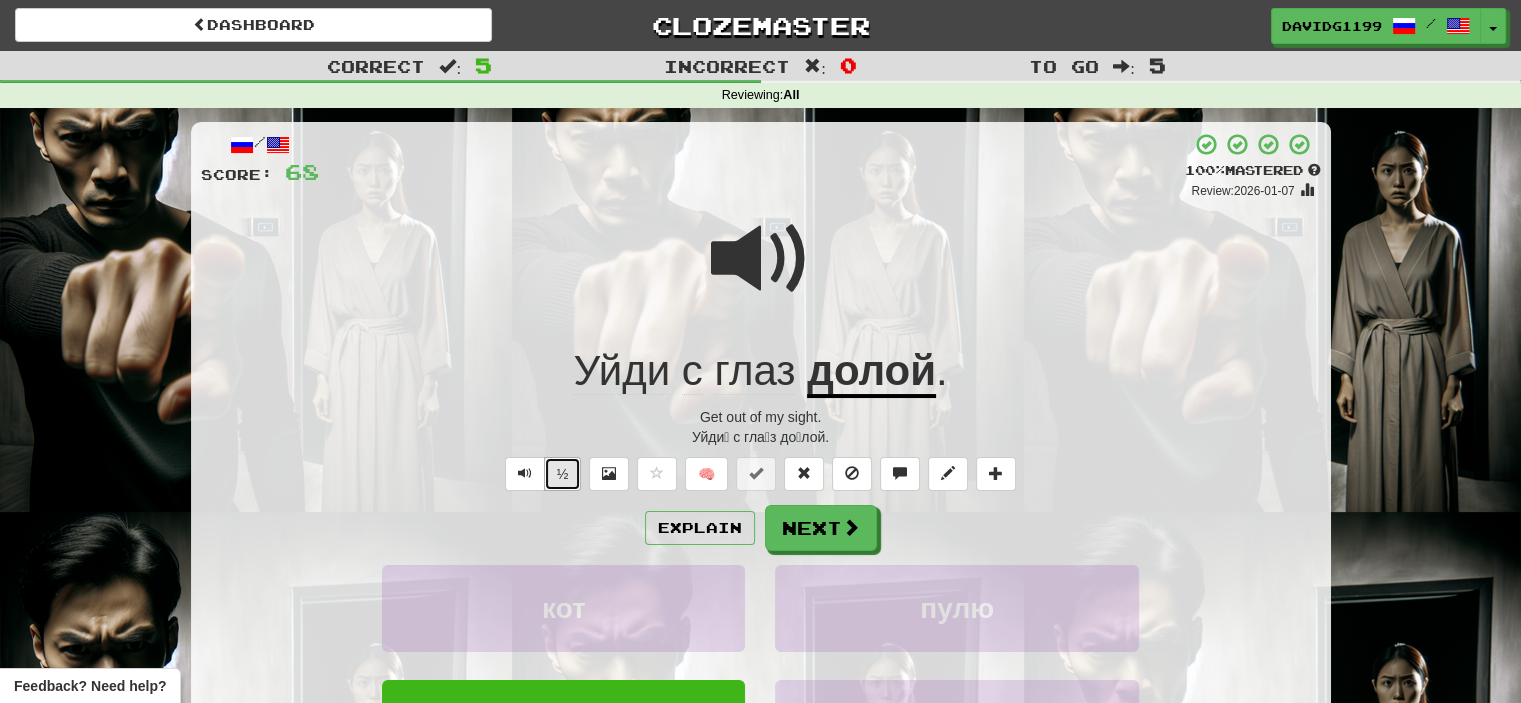 click on "½" at bounding box center [563, 474] 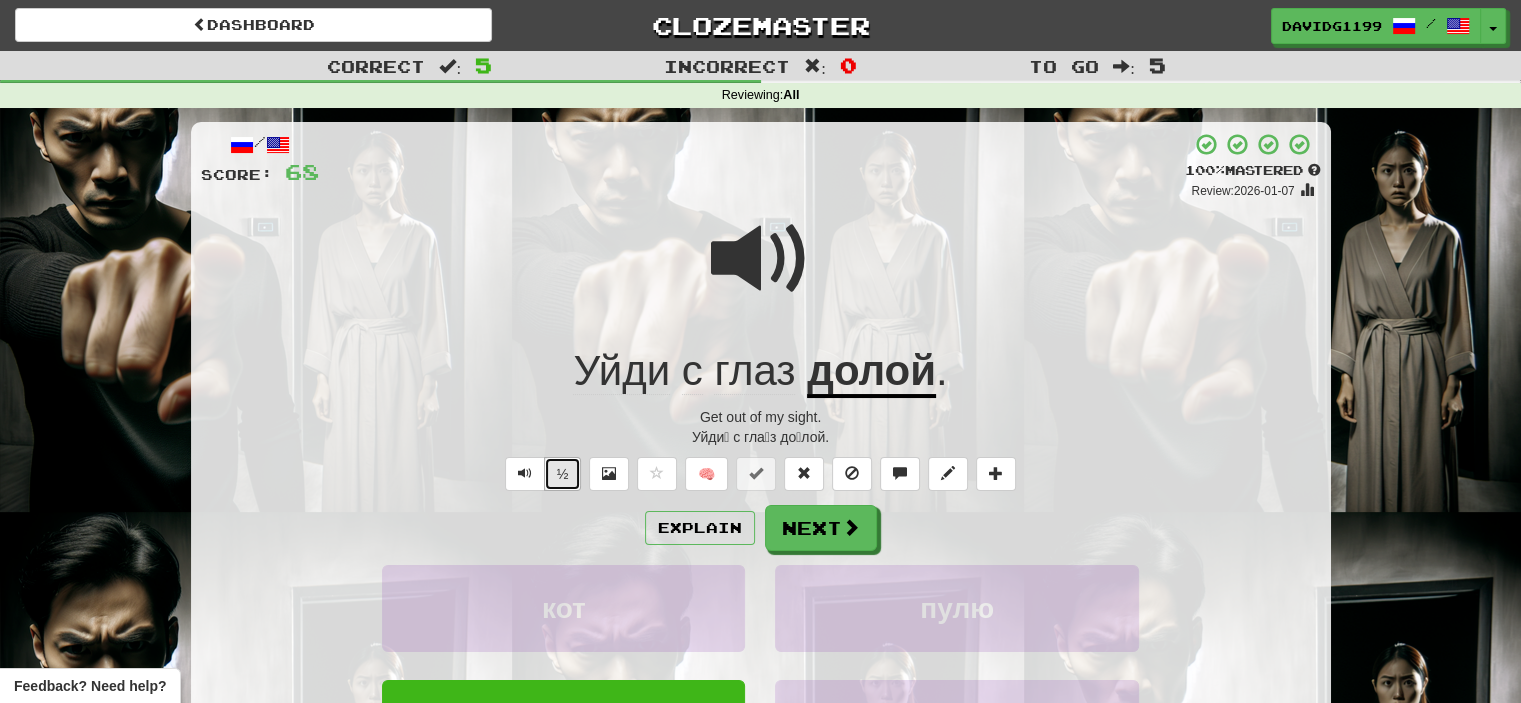 click on "½" at bounding box center (563, 474) 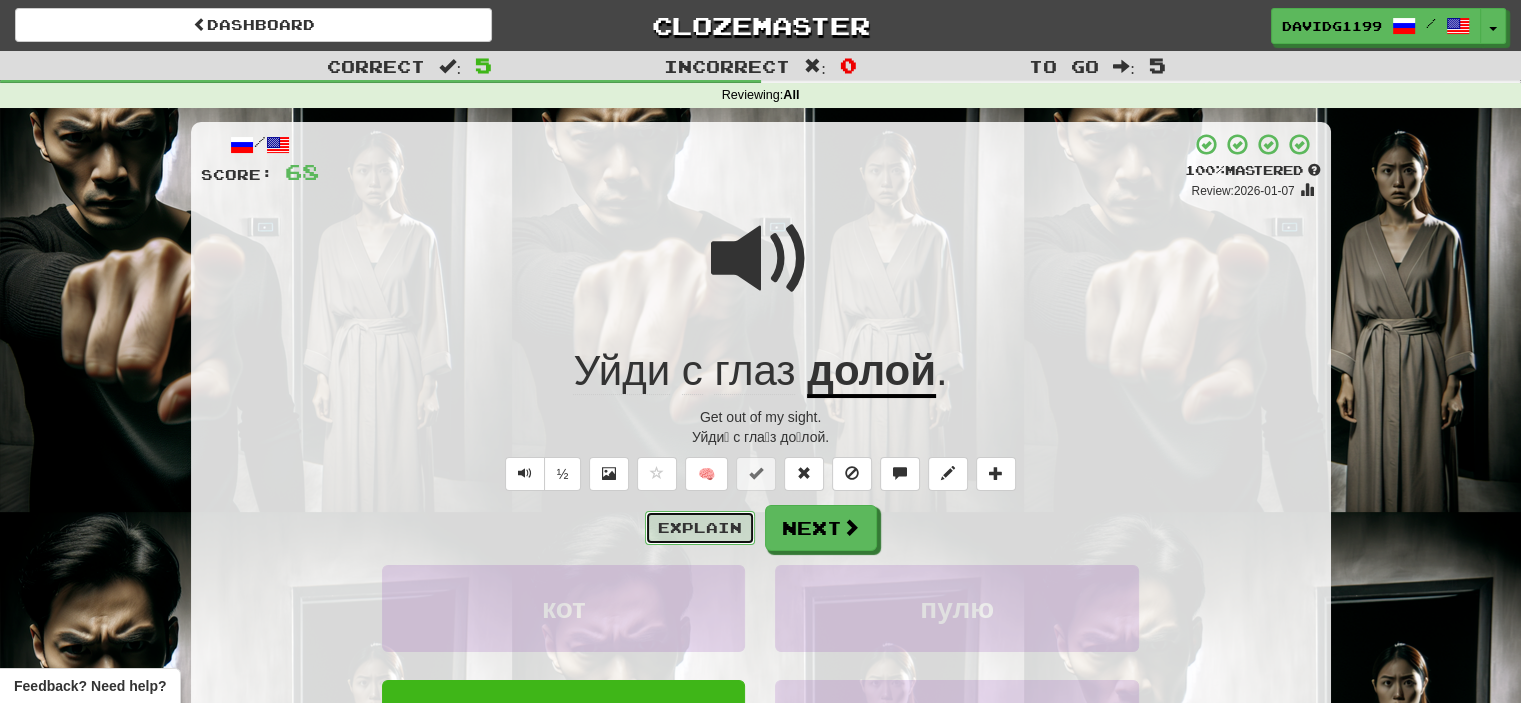 click on "Explain" at bounding box center (700, 528) 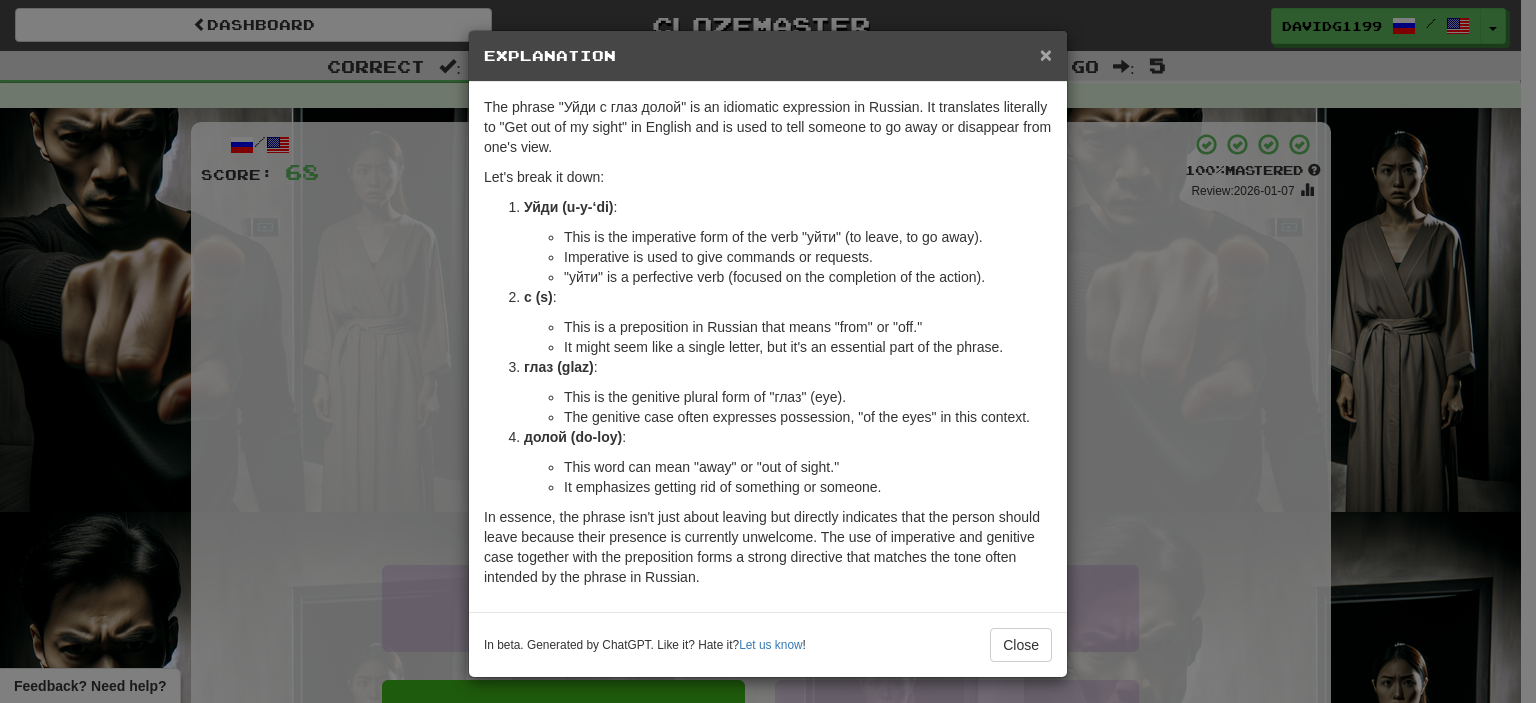 click on "×" at bounding box center [1046, 54] 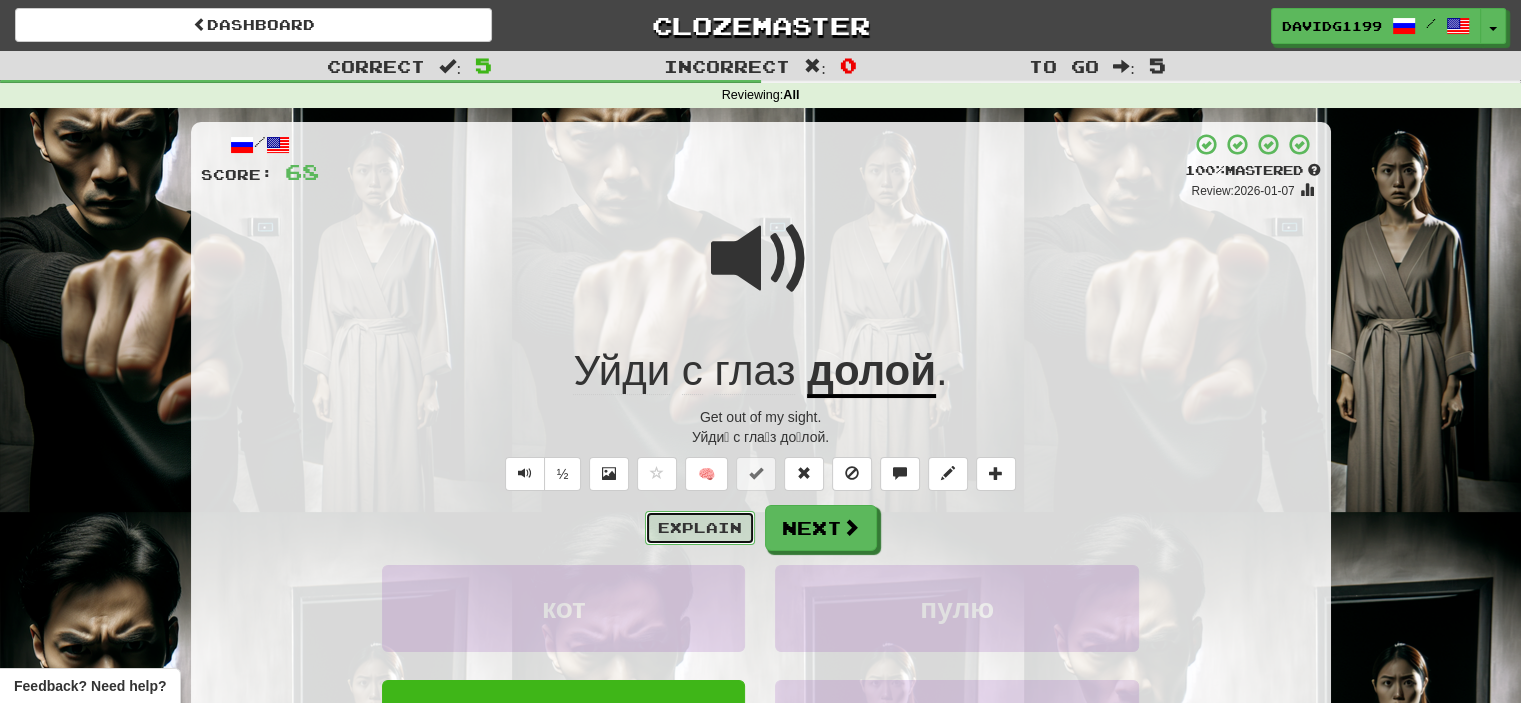 click on "Explain" at bounding box center (700, 528) 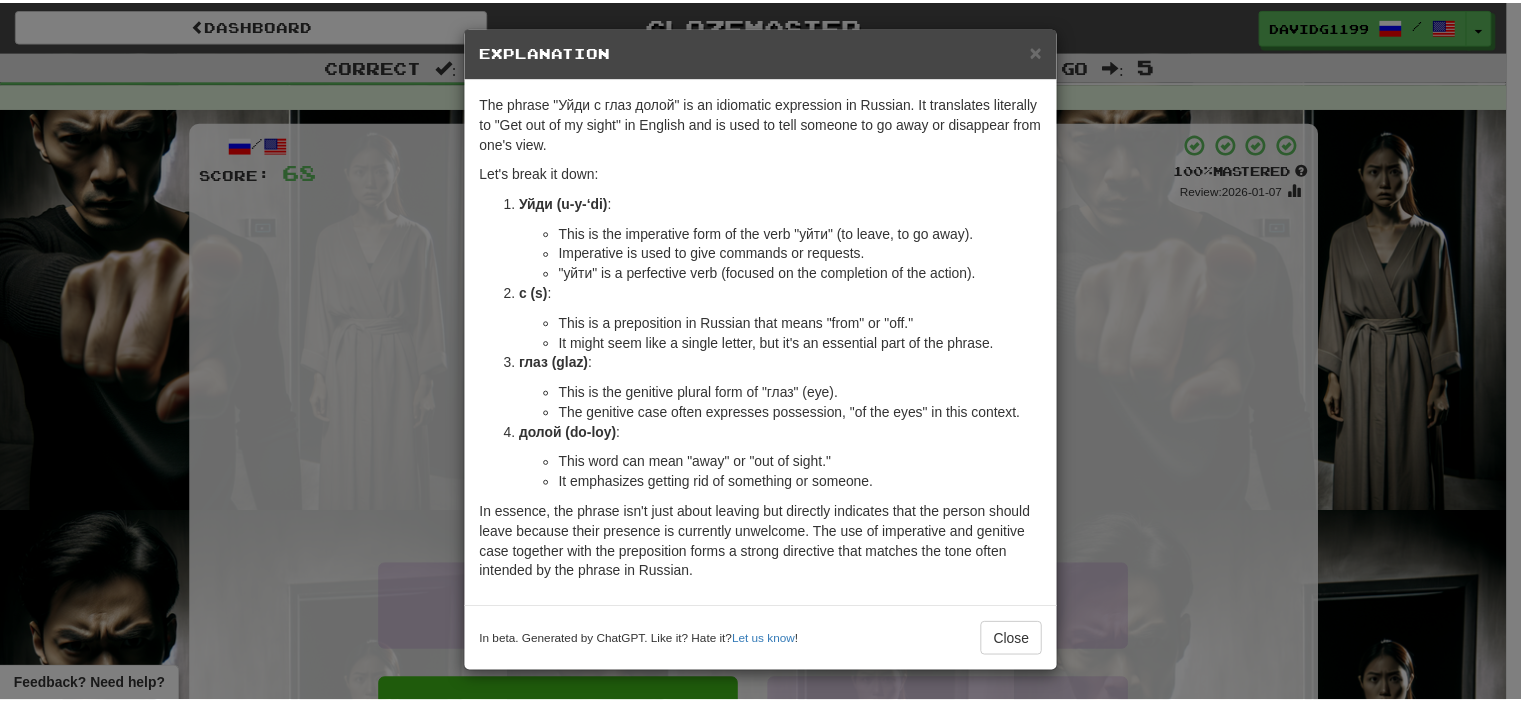 scroll, scrollTop: 0, scrollLeft: 0, axis: both 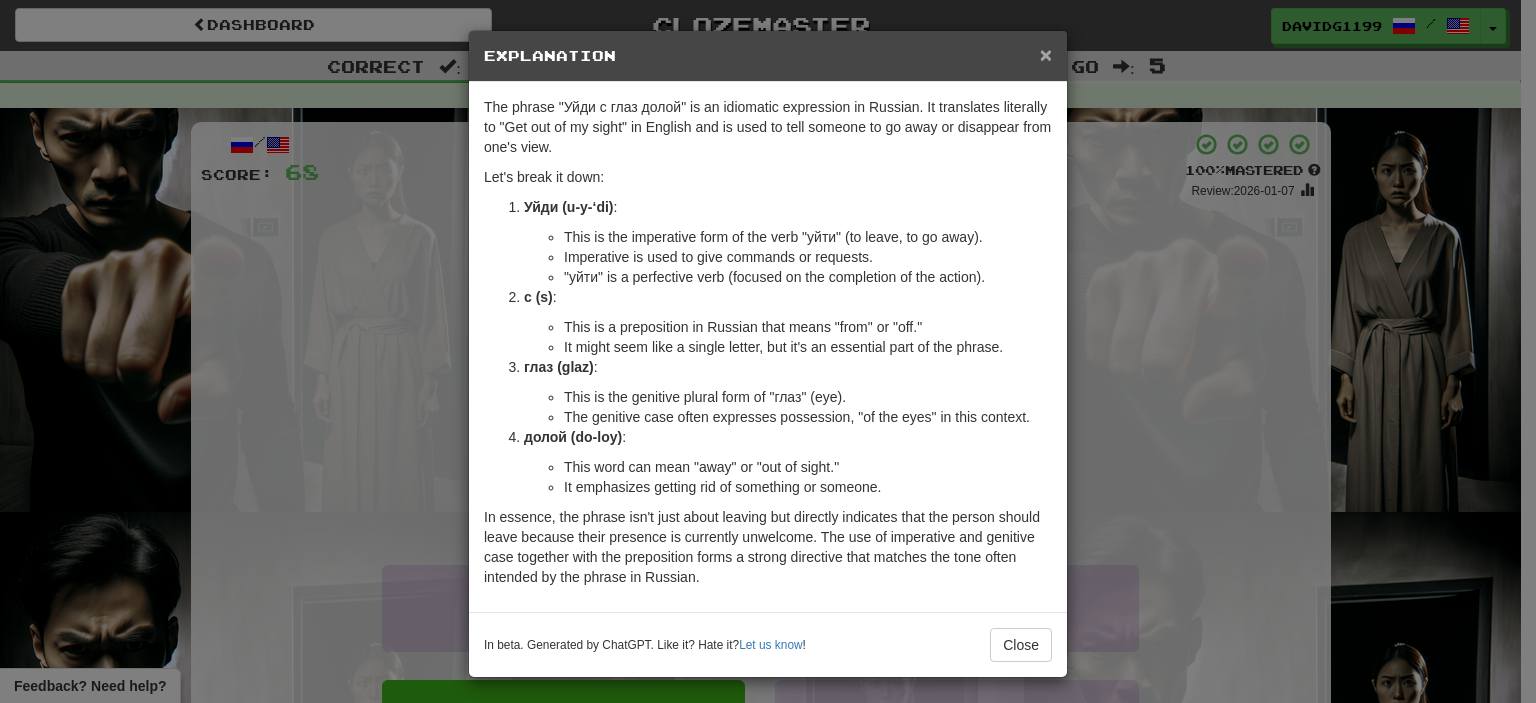 click on "×" at bounding box center (1046, 54) 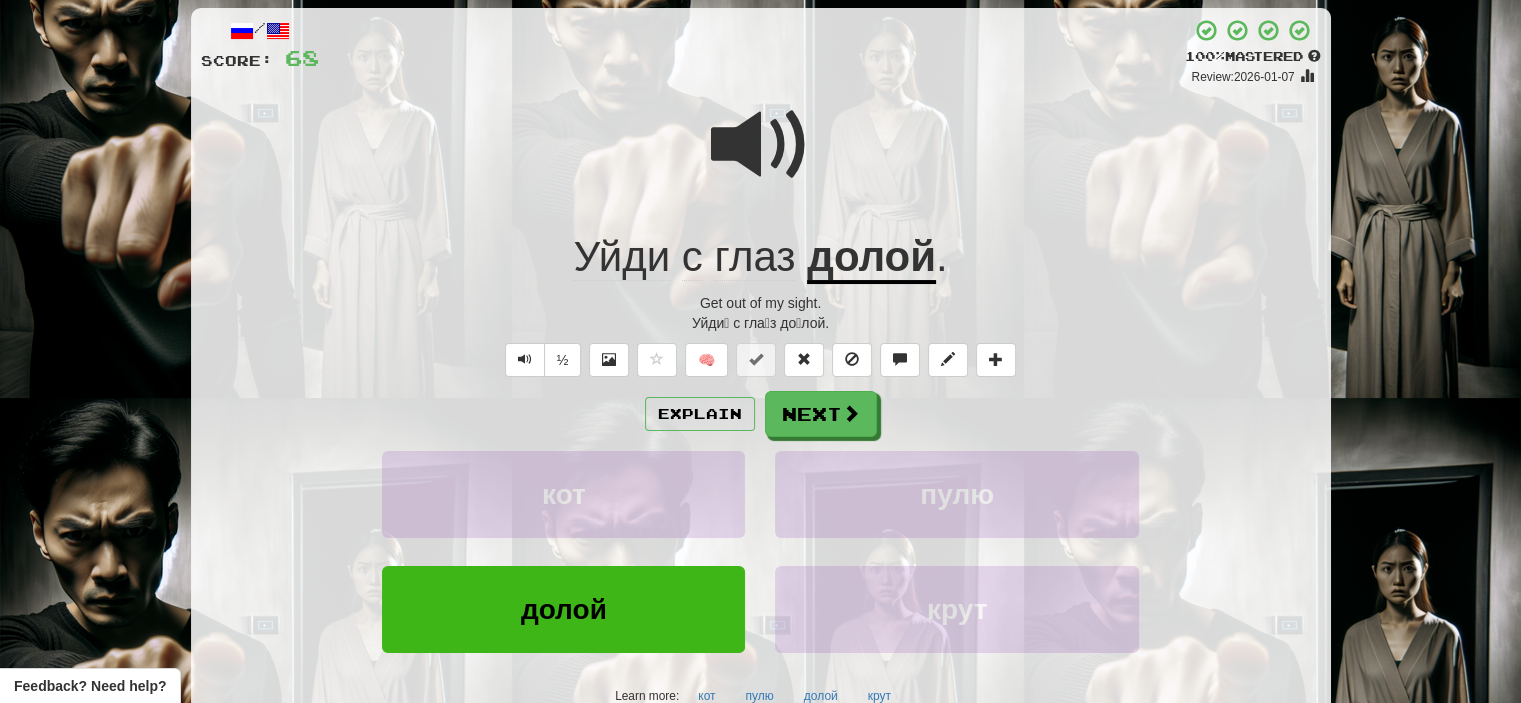 scroll, scrollTop: 184, scrollLeft: 0, axis: vertical 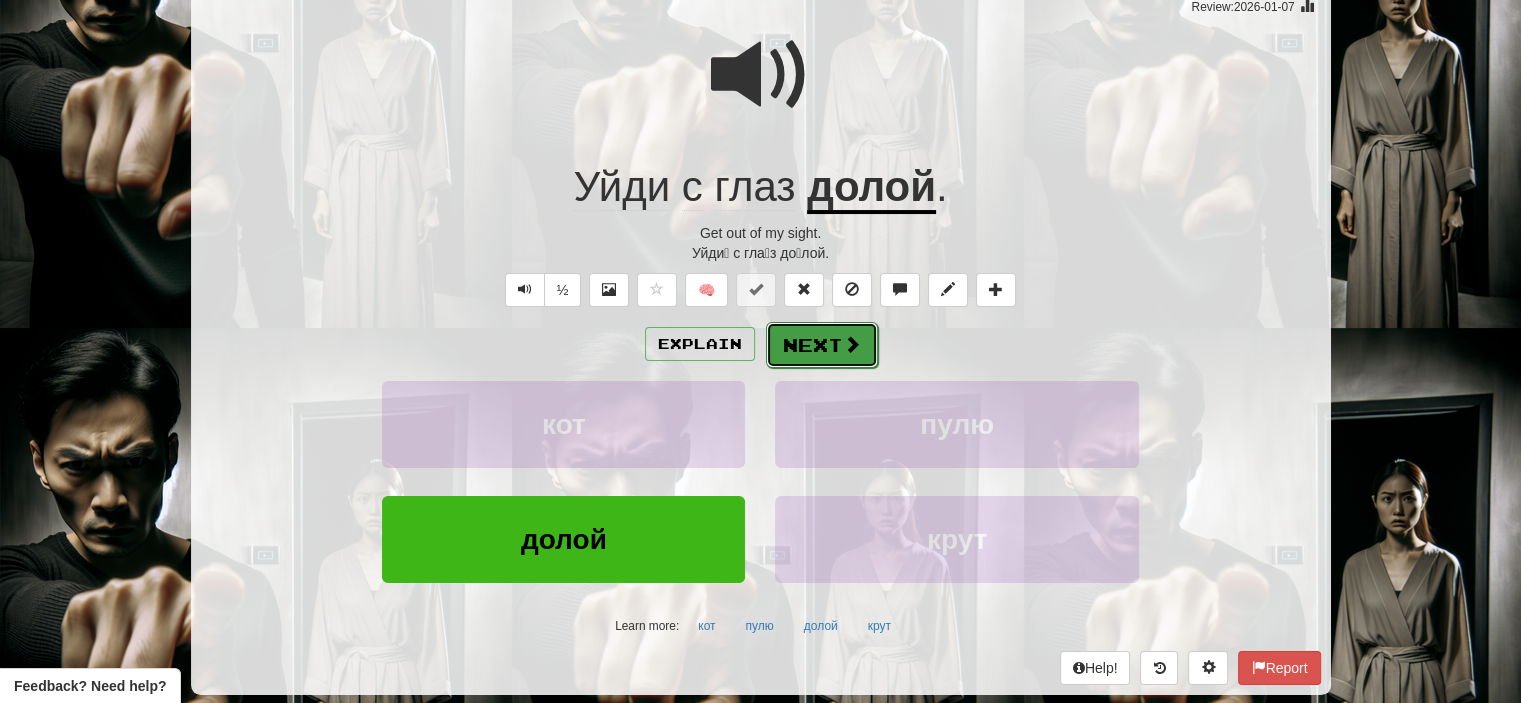 click on "Next" at bounding box center [822, 345] 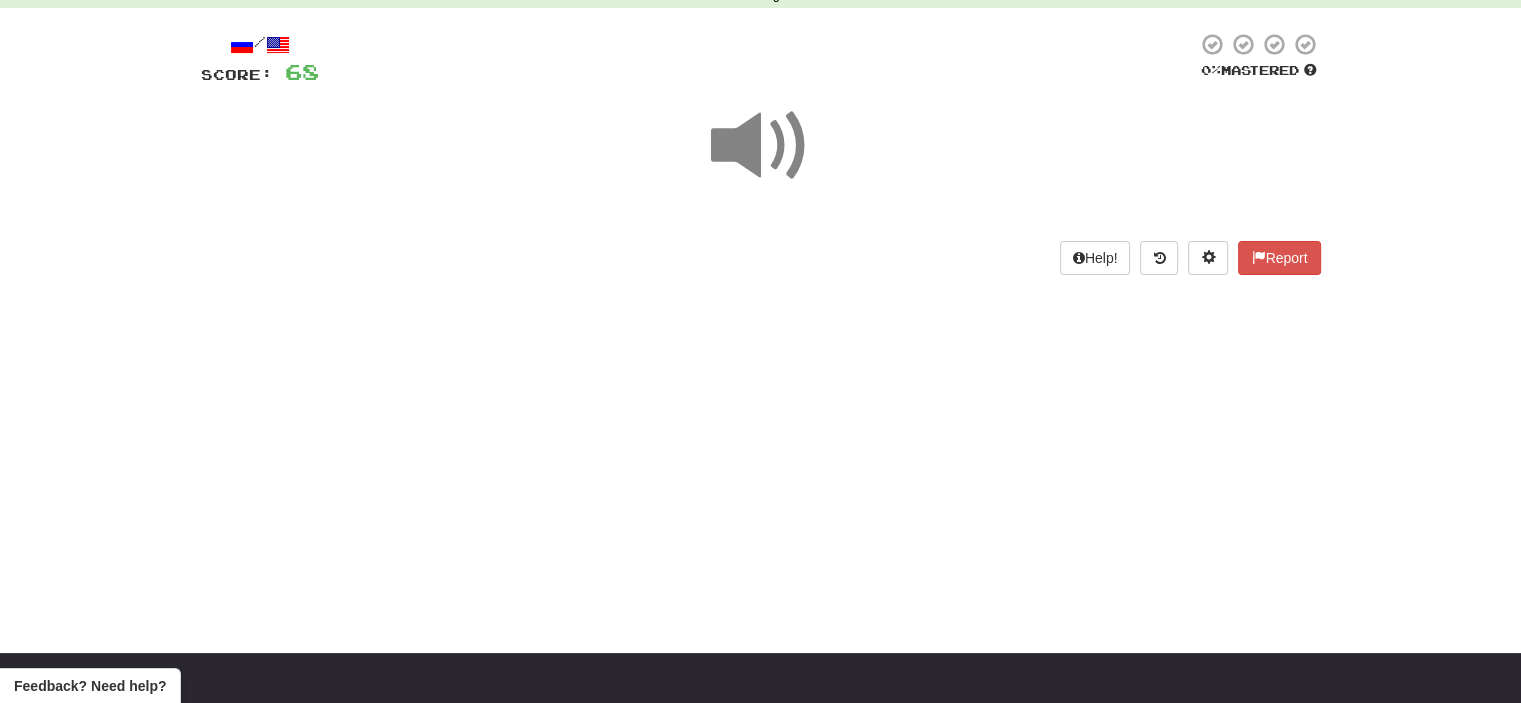 scroll, scrollTop: 108, scrollLeft: 0, axis: vertical 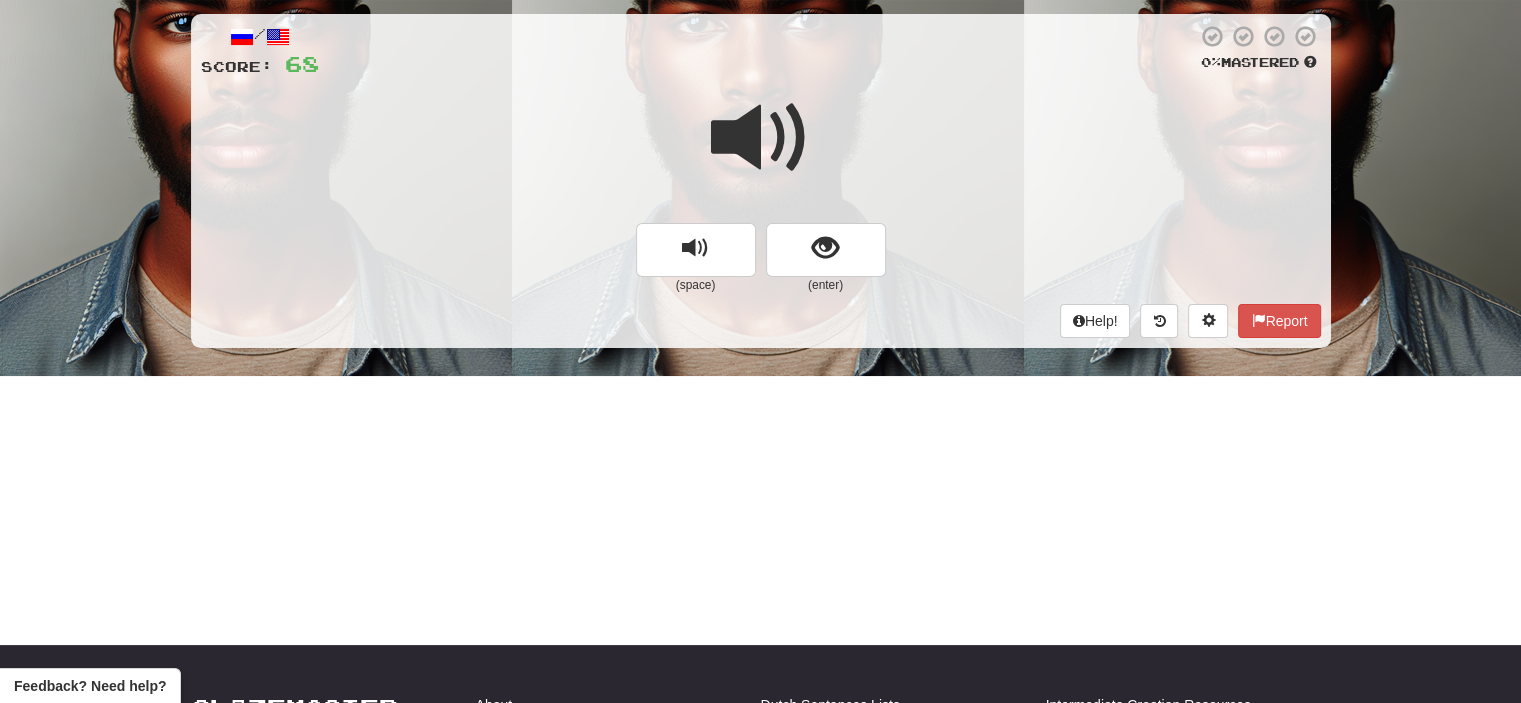 click at bounding box center [761, 138] 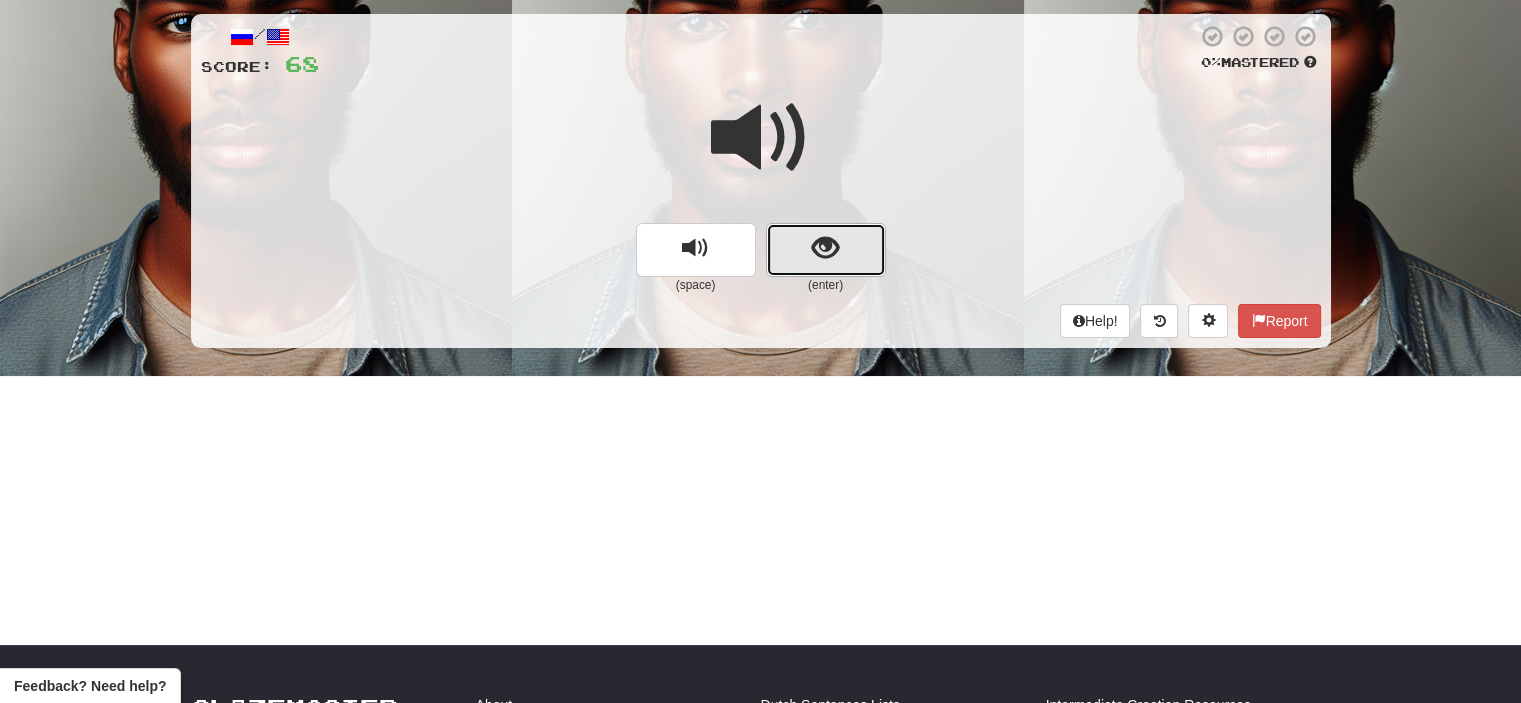 click at bounding box center [826, 250] 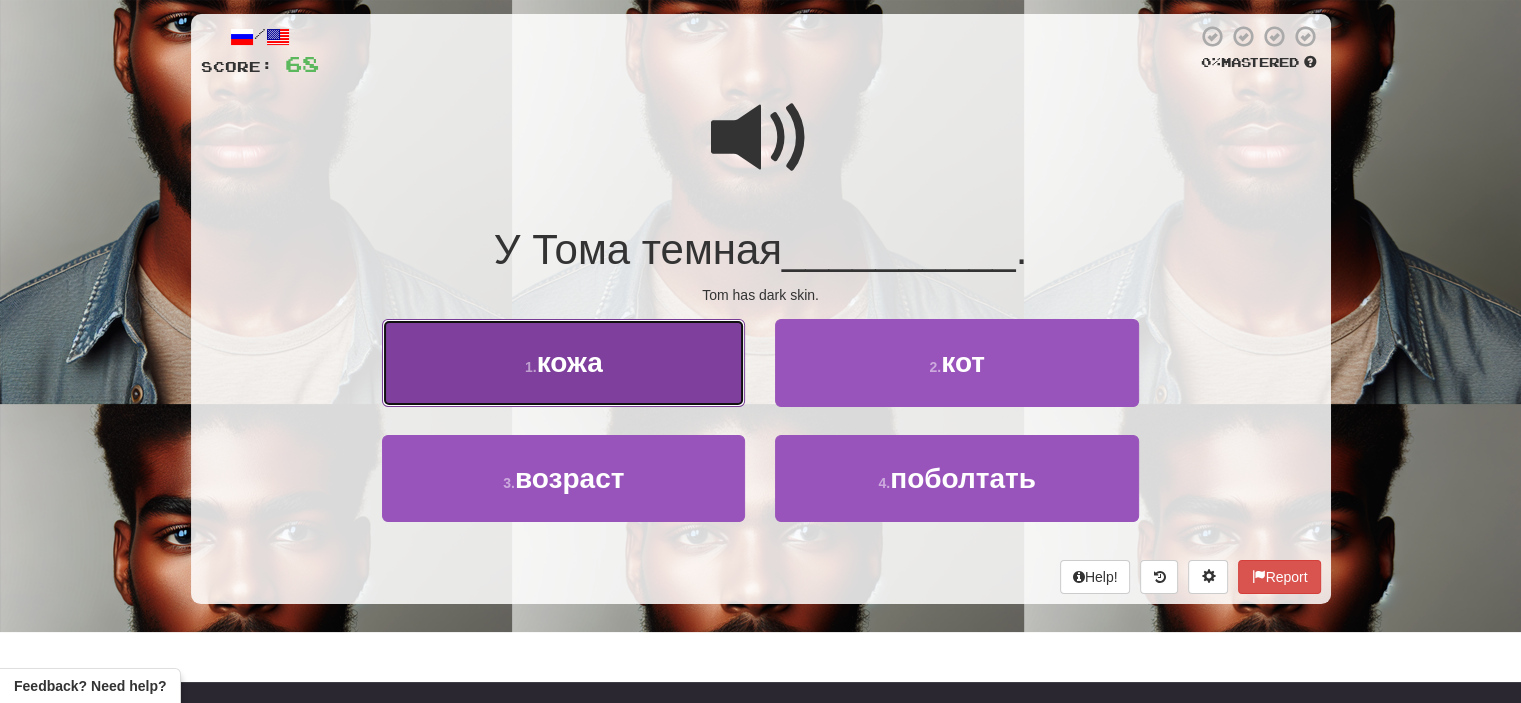 click on "1 .  кожа" at bounding box center [563, 362] 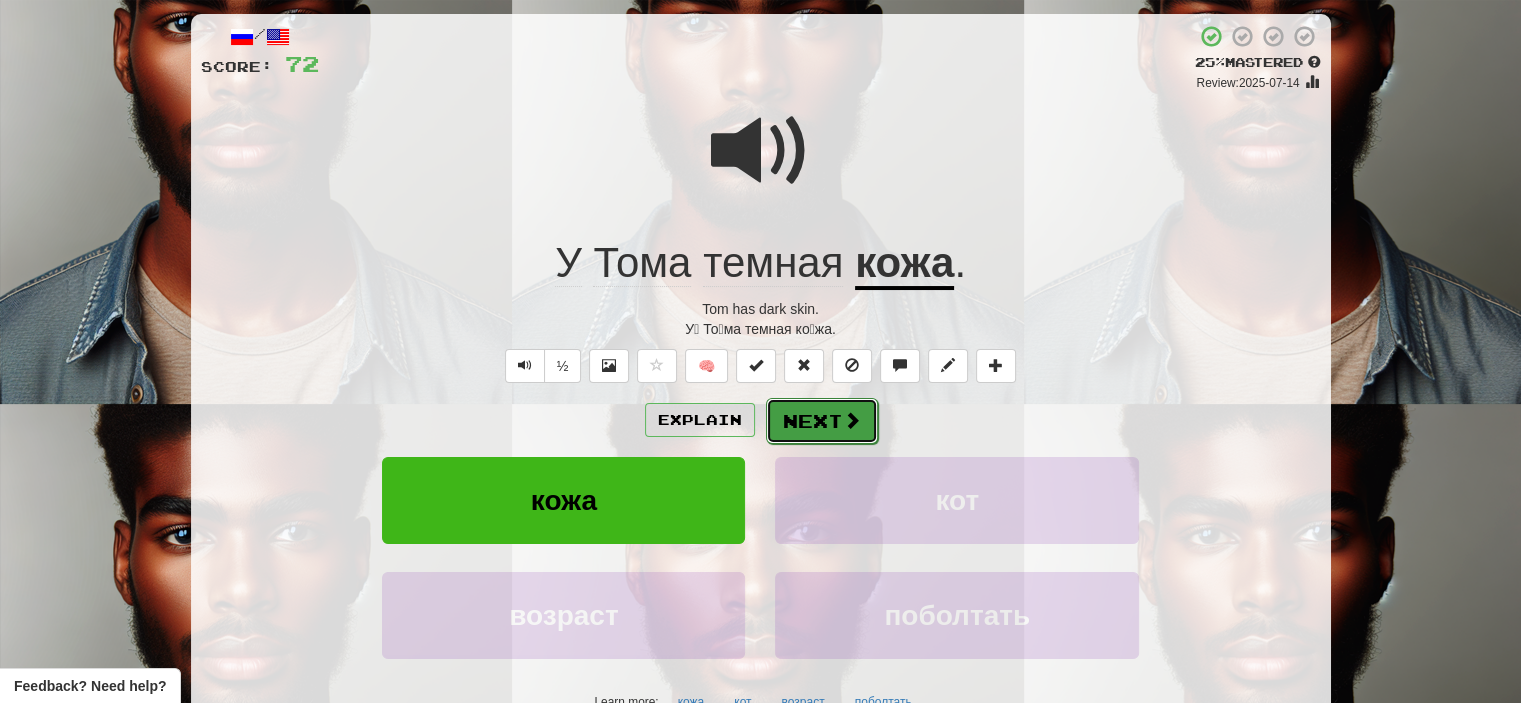 click at bounding box center [852, 420] 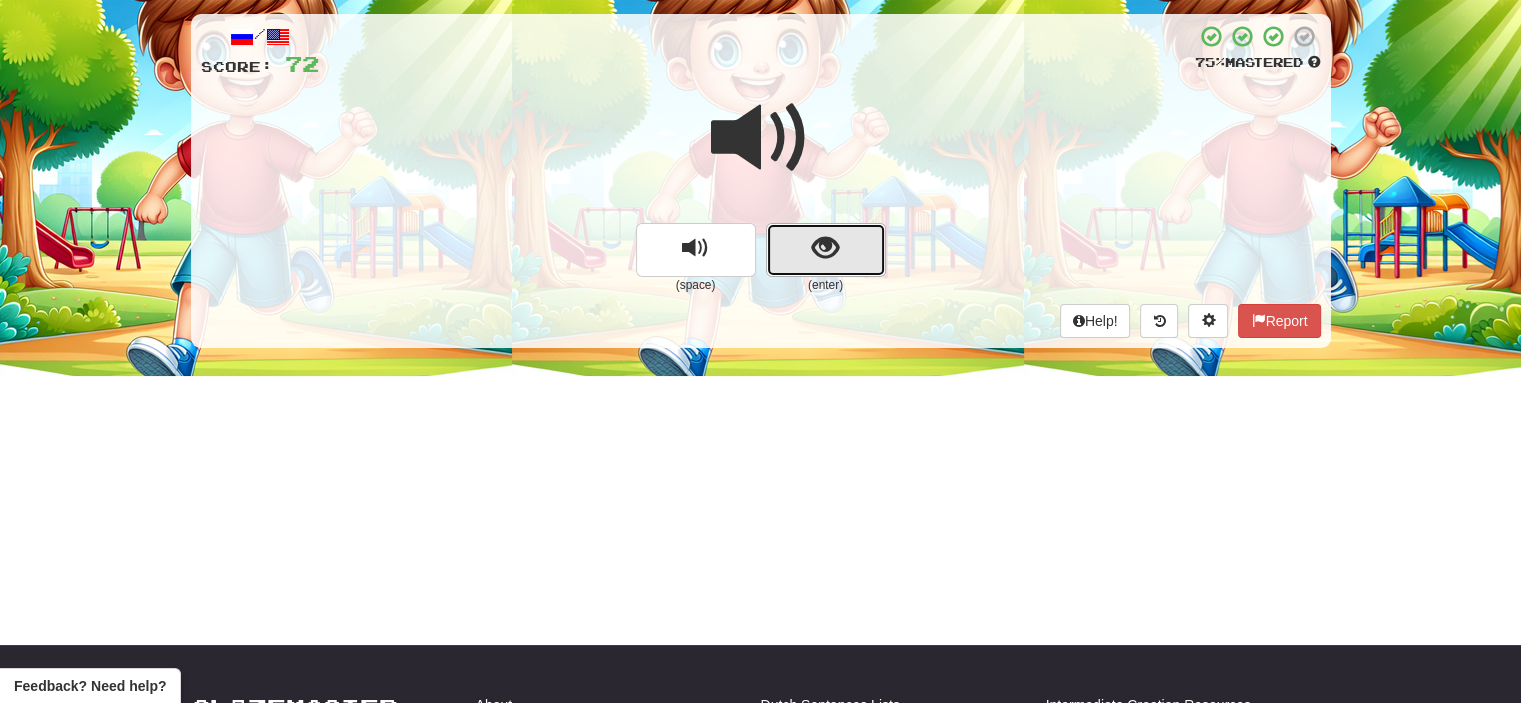 click at bounding box center [826, 250] 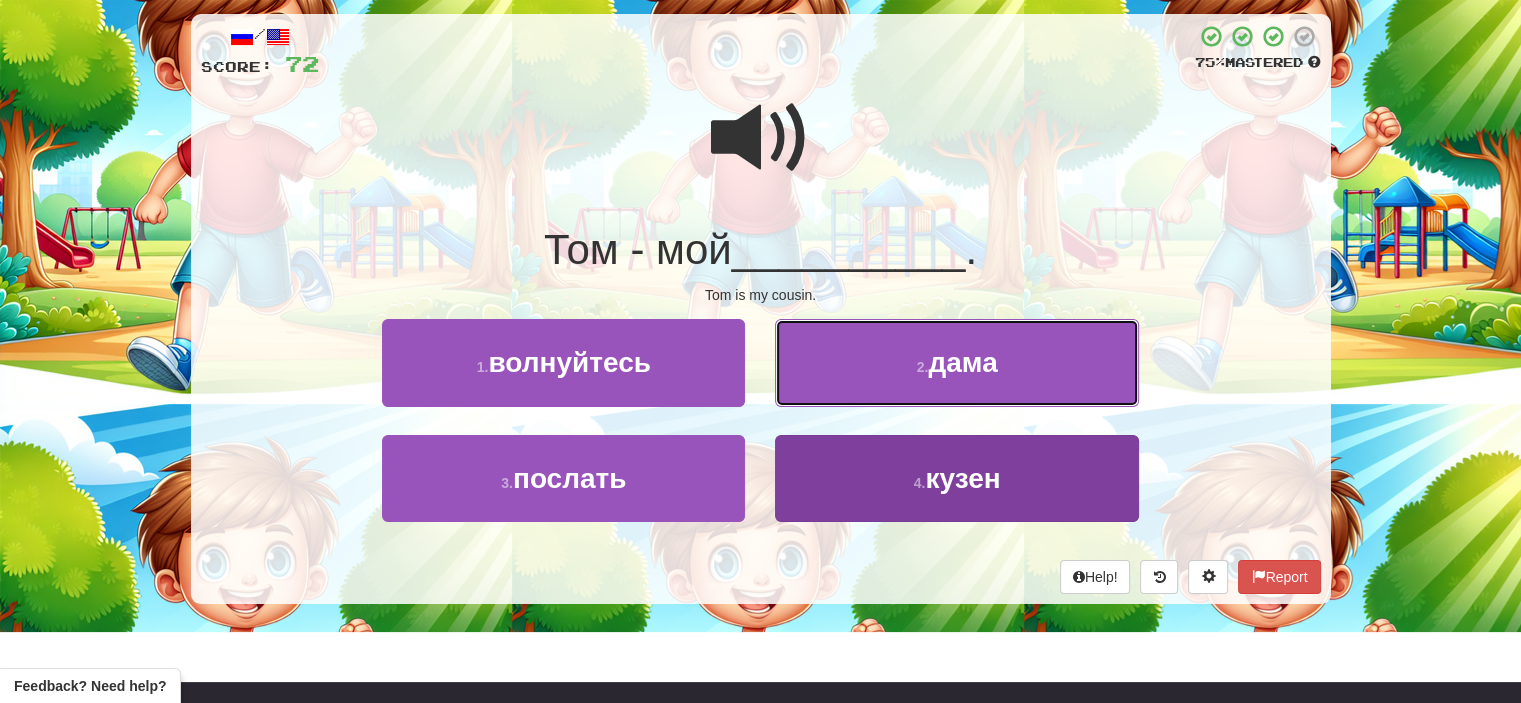 drag, startPoint x: 785, startPoint y: 379, endPoint x: 833, endPoint y: 485, distance: 116.3615 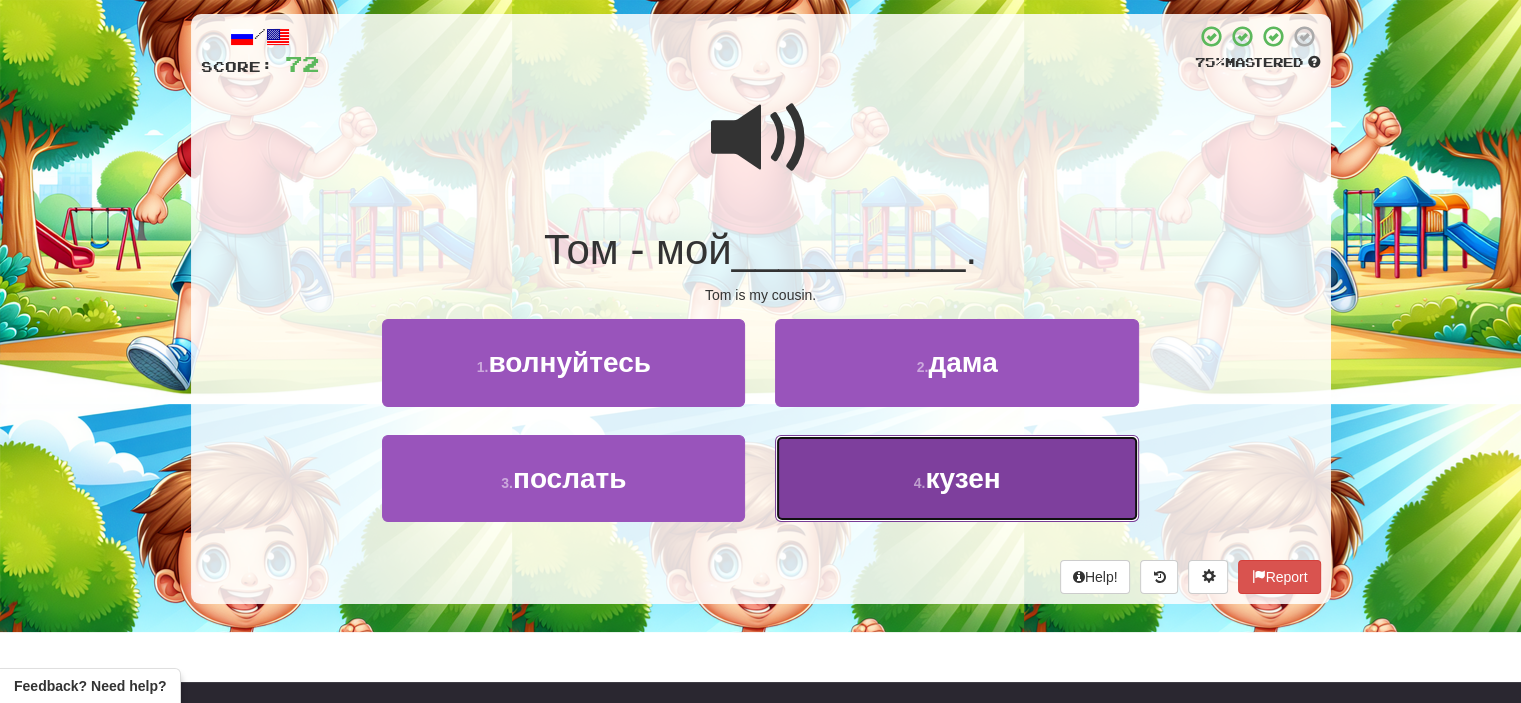 click on "4 .  кузен" at bounding box center [956, 478] 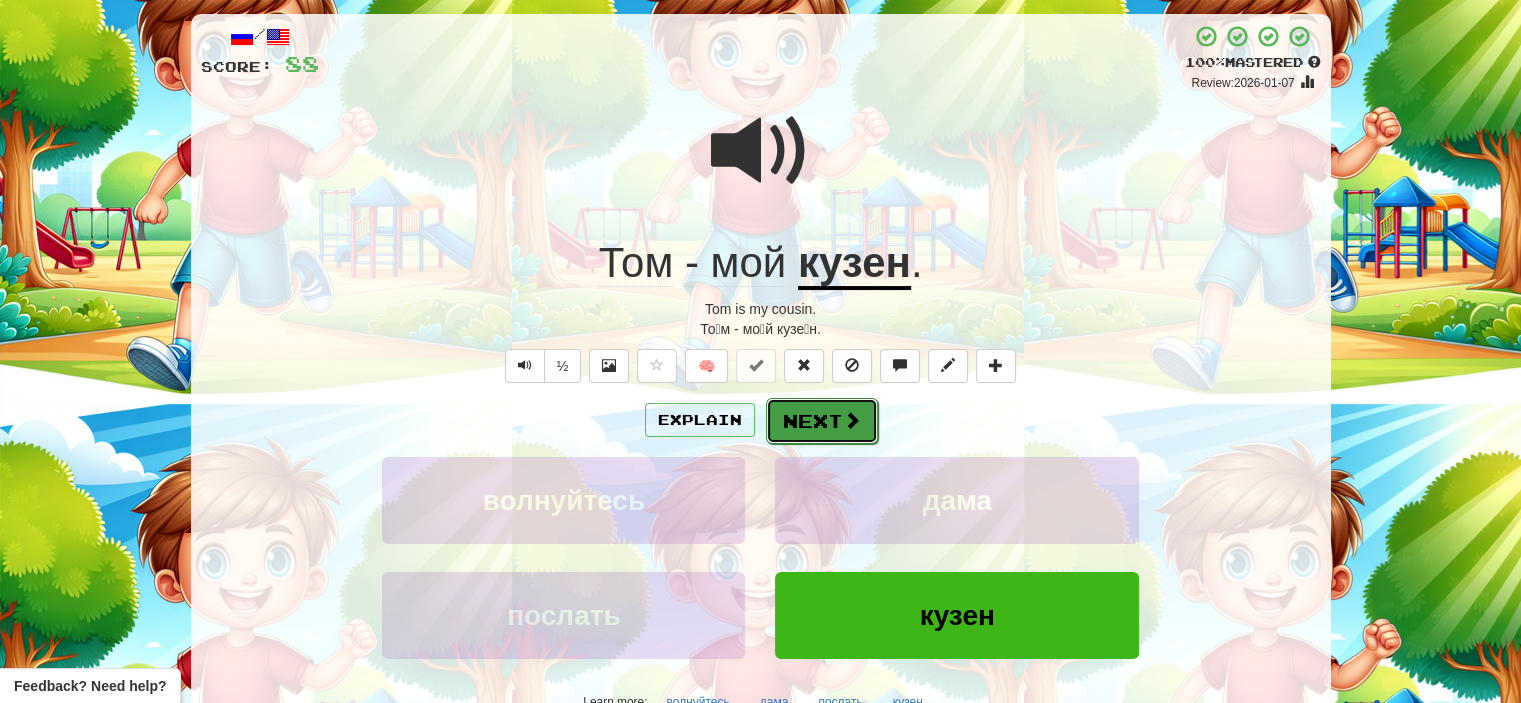 click on "Next" at bounding box center (822, 421) 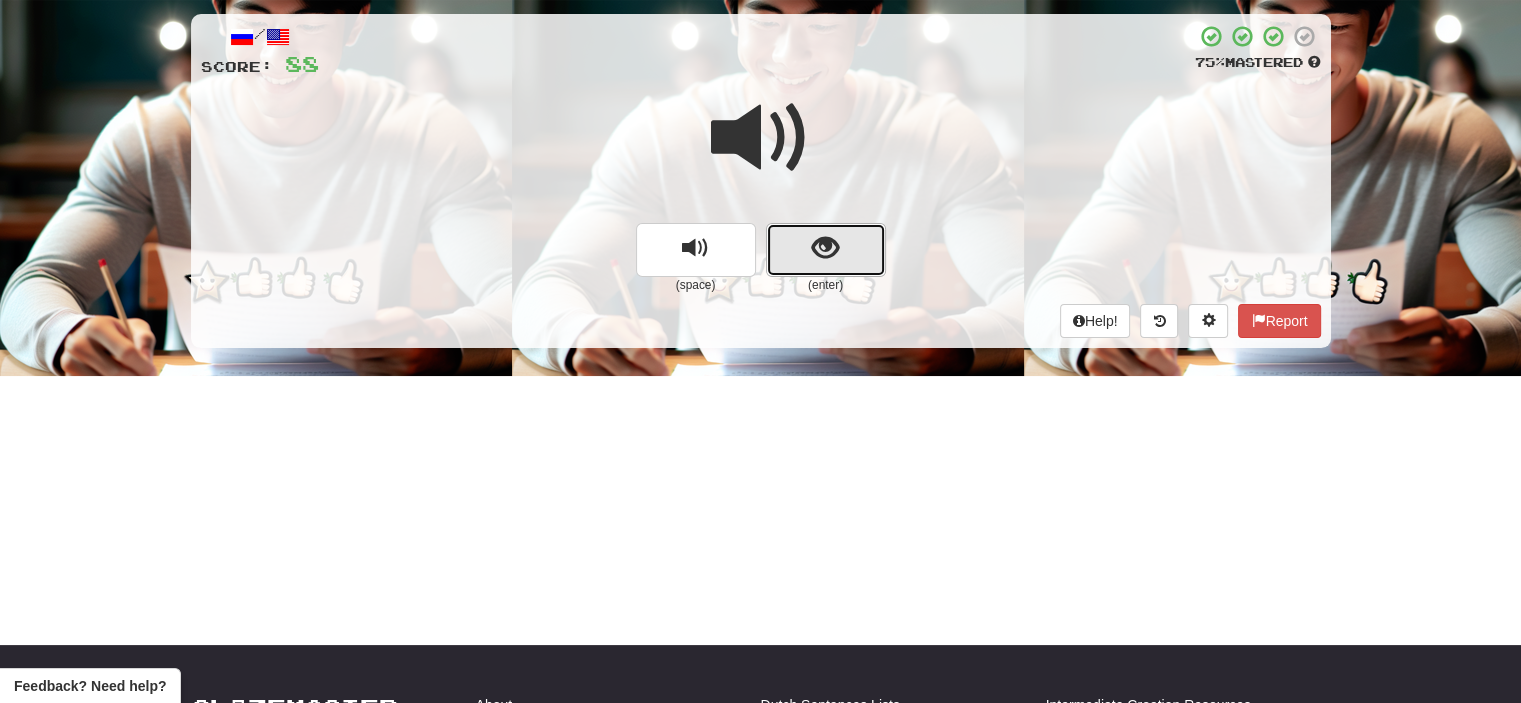 click at bounding box center [826, 250] 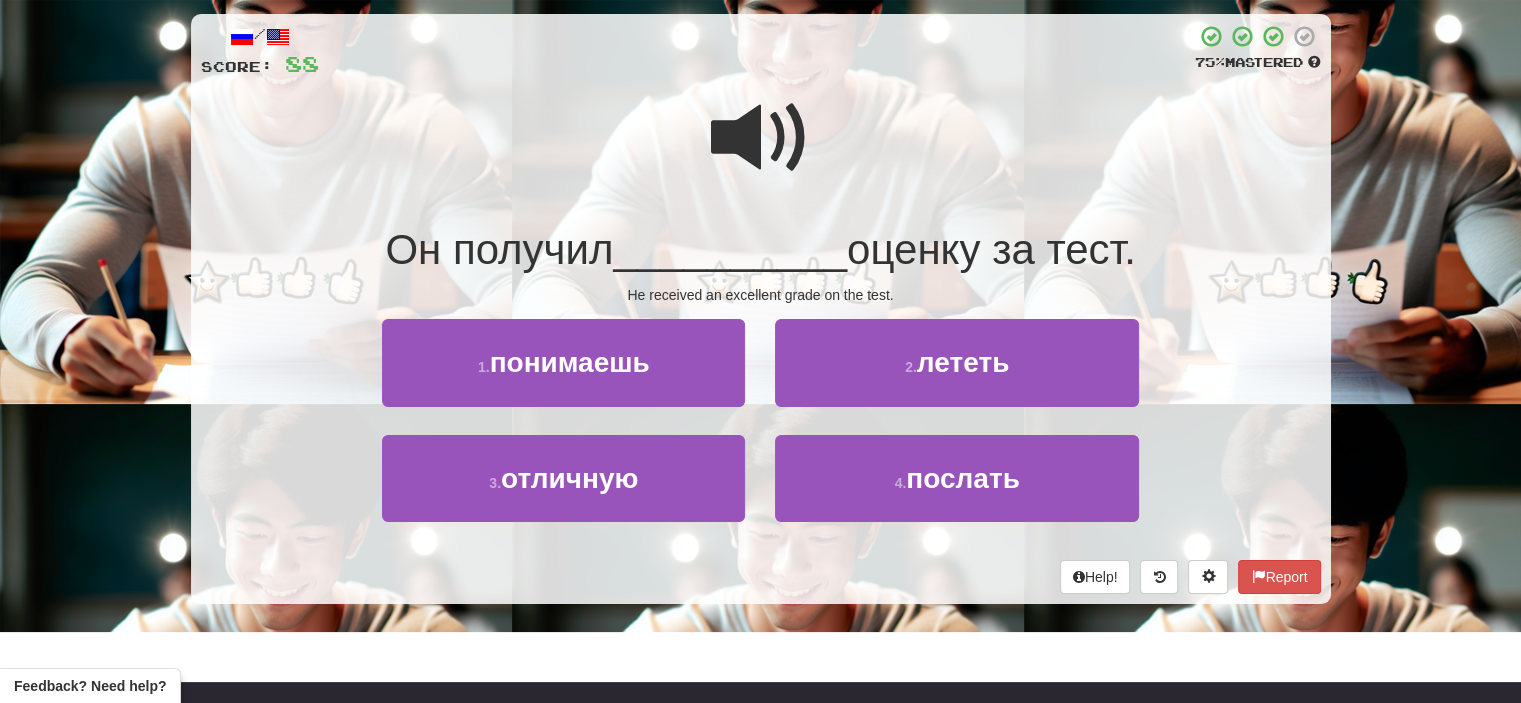 click at bounding box center [761, 138] 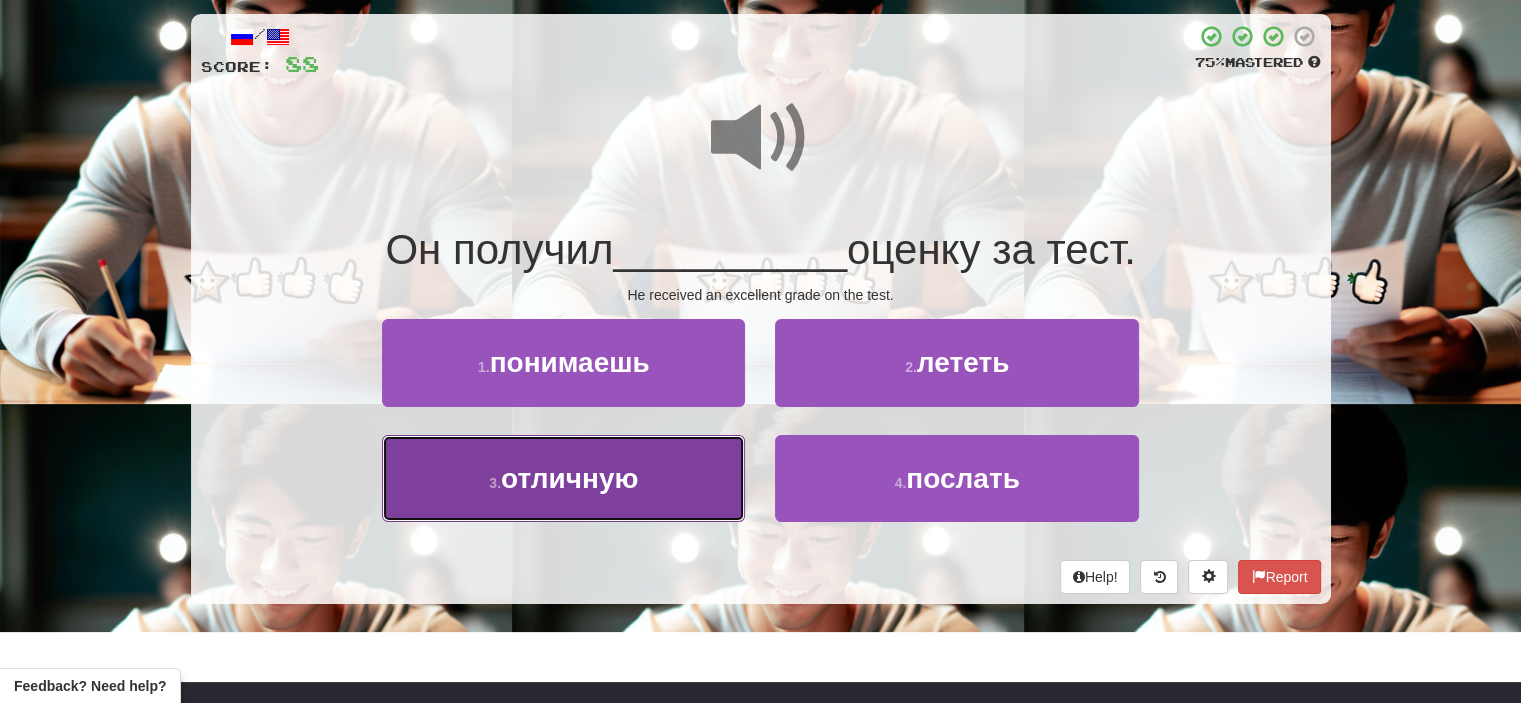click on "3 .  отличную" at bounding box center (563, 478) 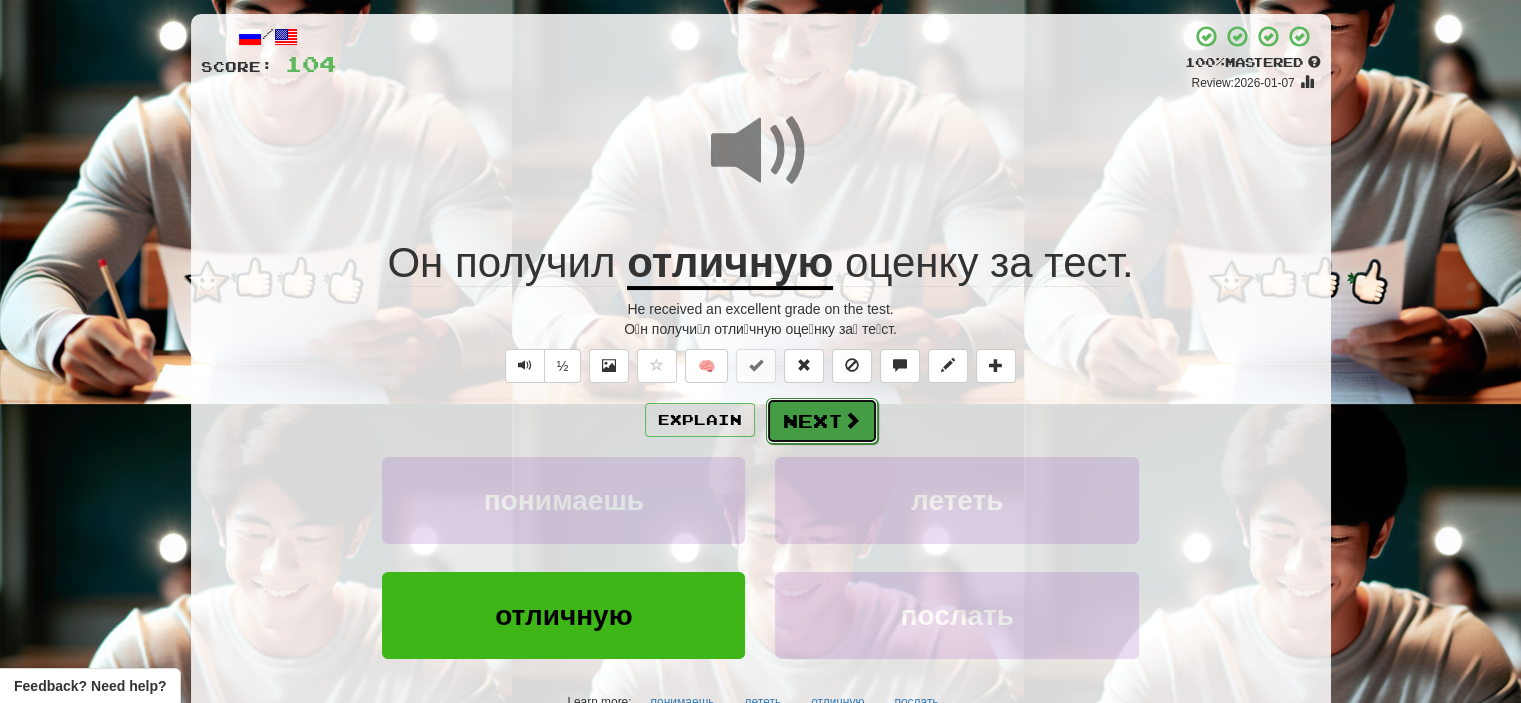click on "Next" at bounding box center (822, 421) 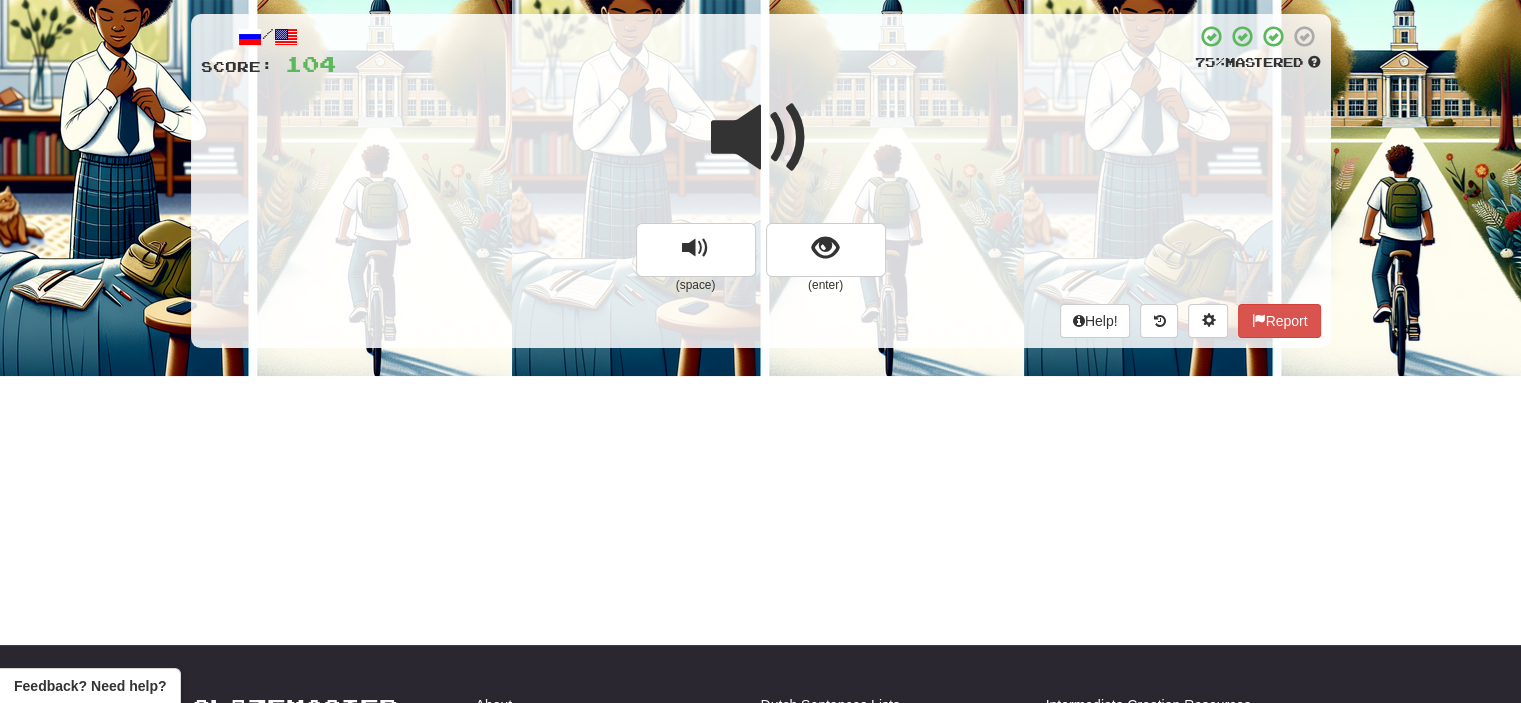 click at bounding box center (761, 138) 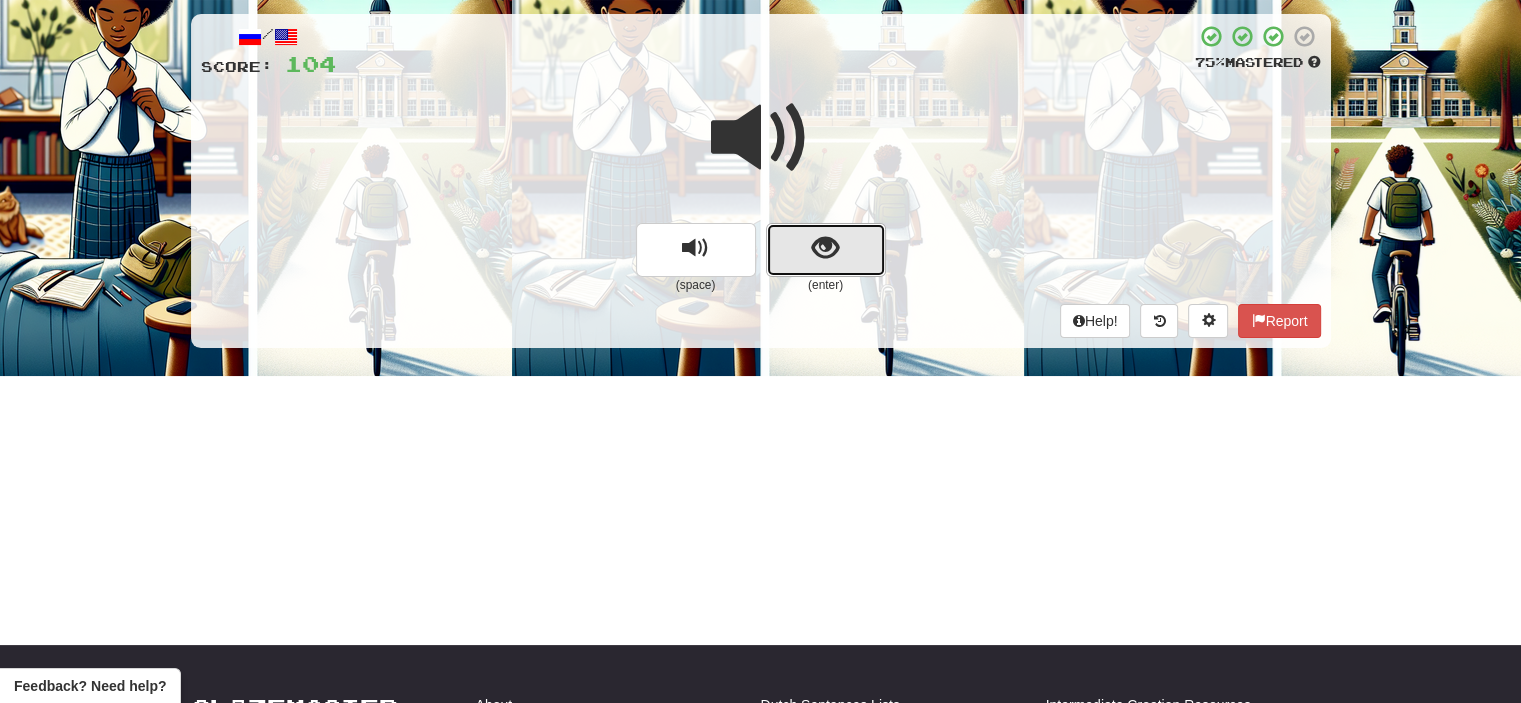 click at bounding box center [826, 250] 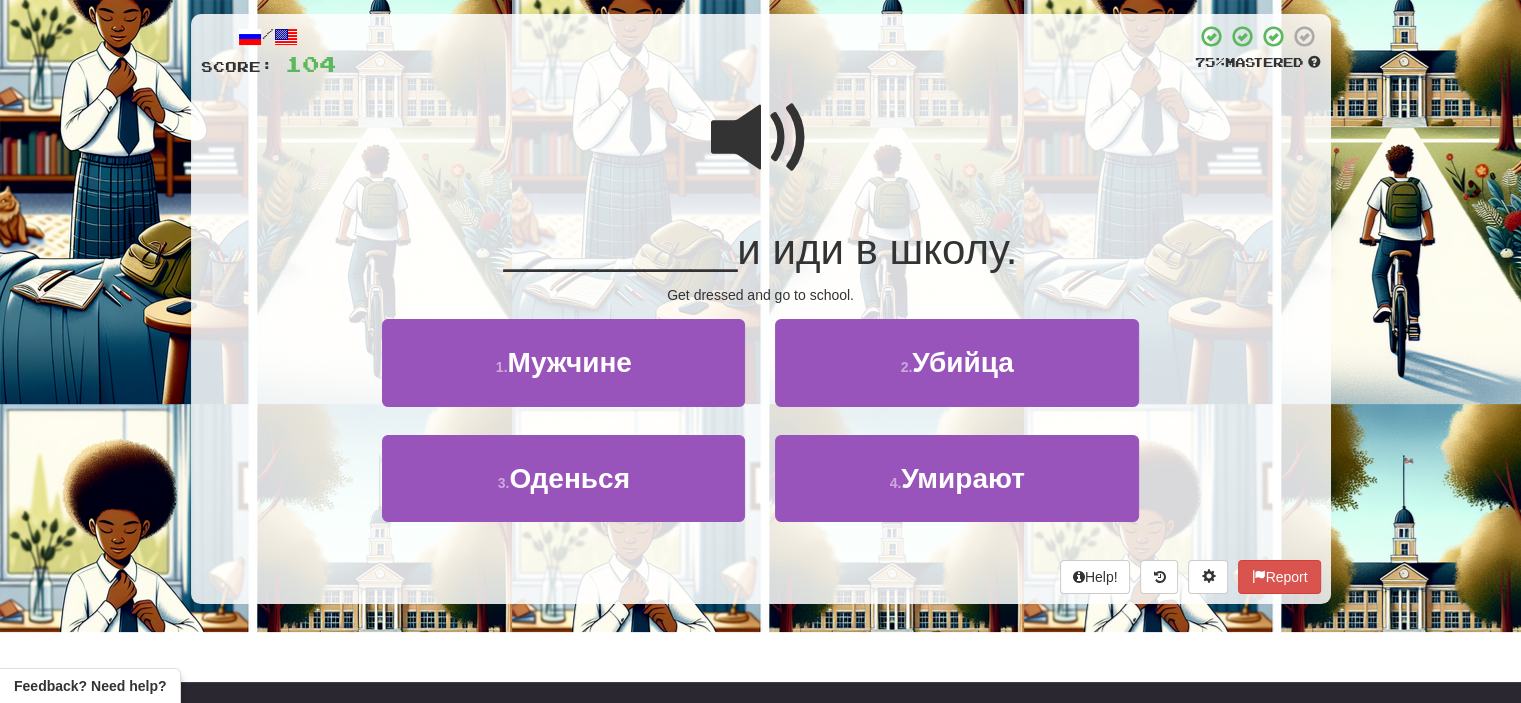 click at bounding box center [761, 138] 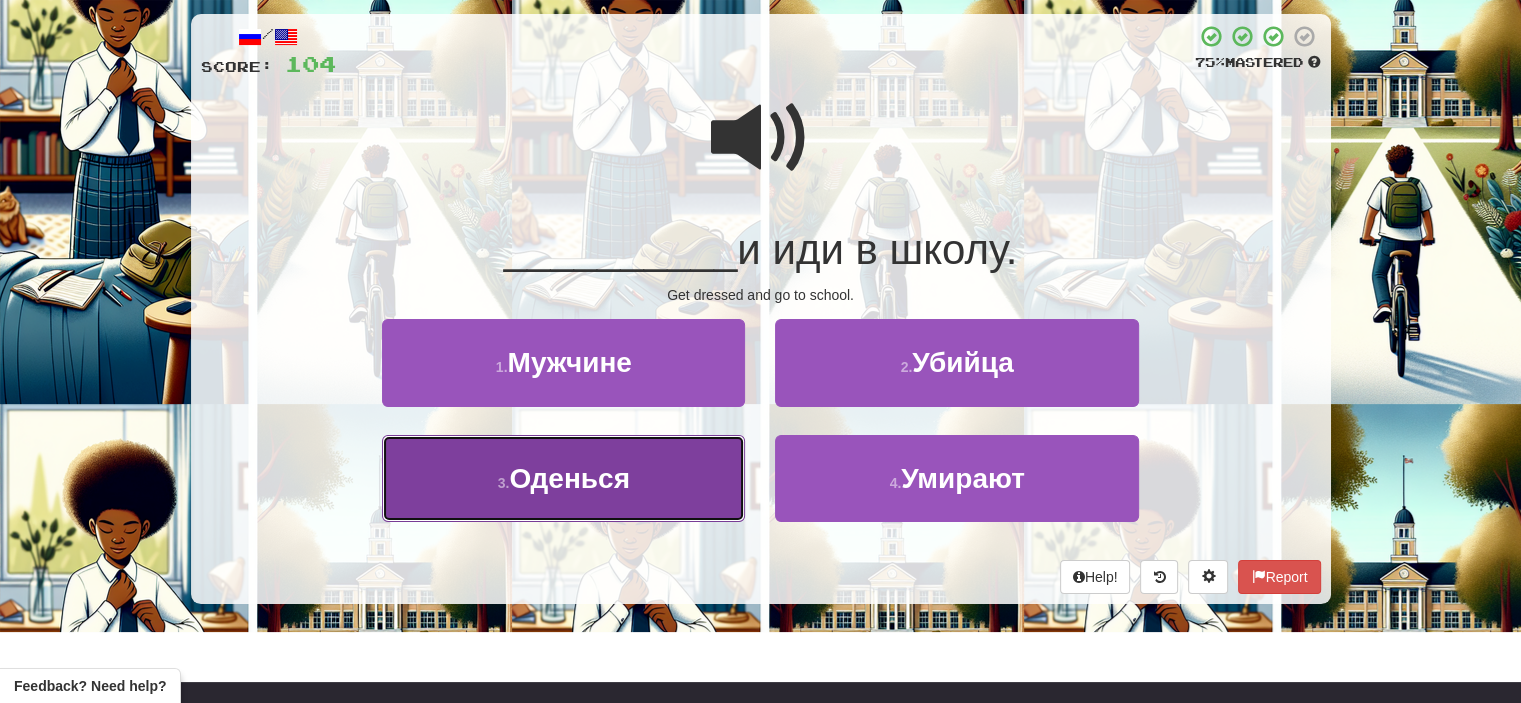 drag, startPoint x: 649, startPoint y: 481, endPoint x: 611, endPoint y: 482, distance: 38.013157 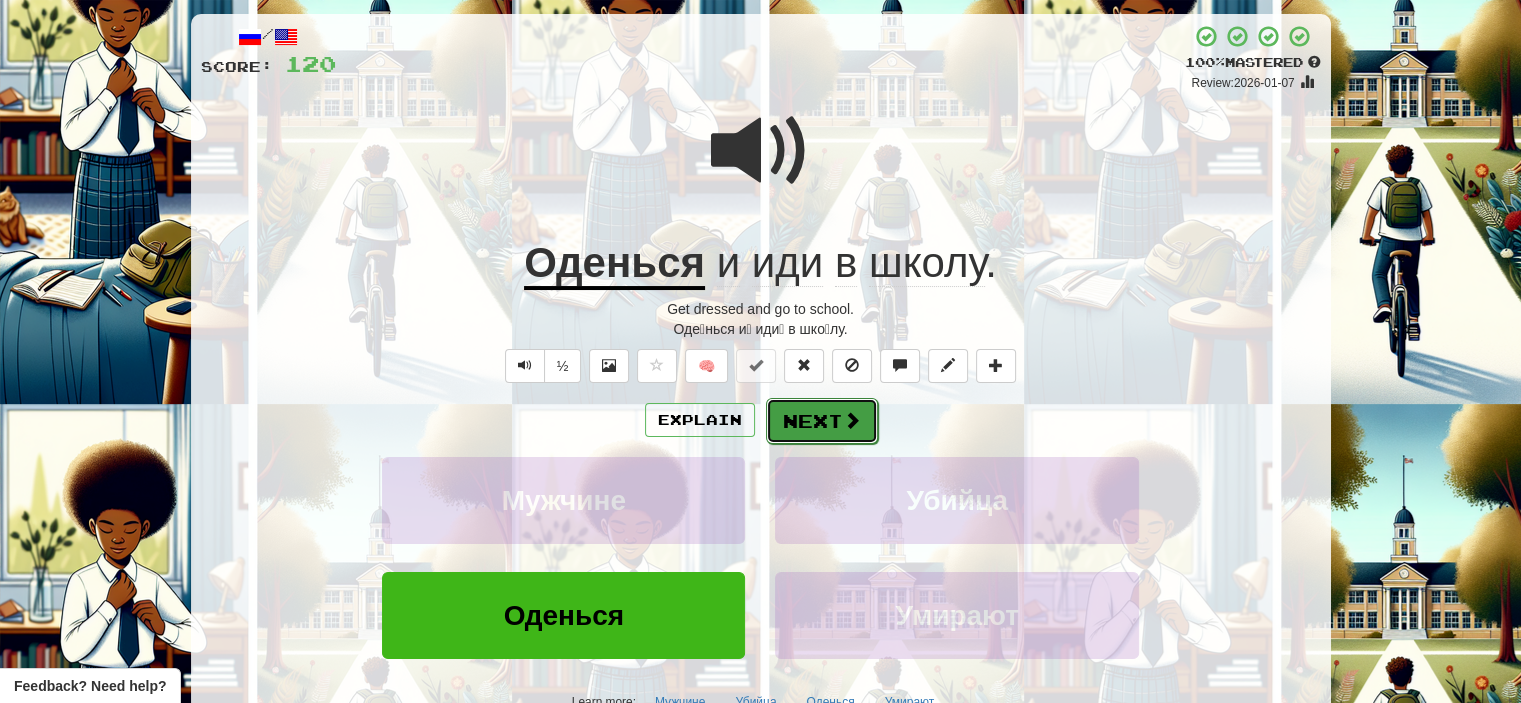 click at bounding box center (852, 420) 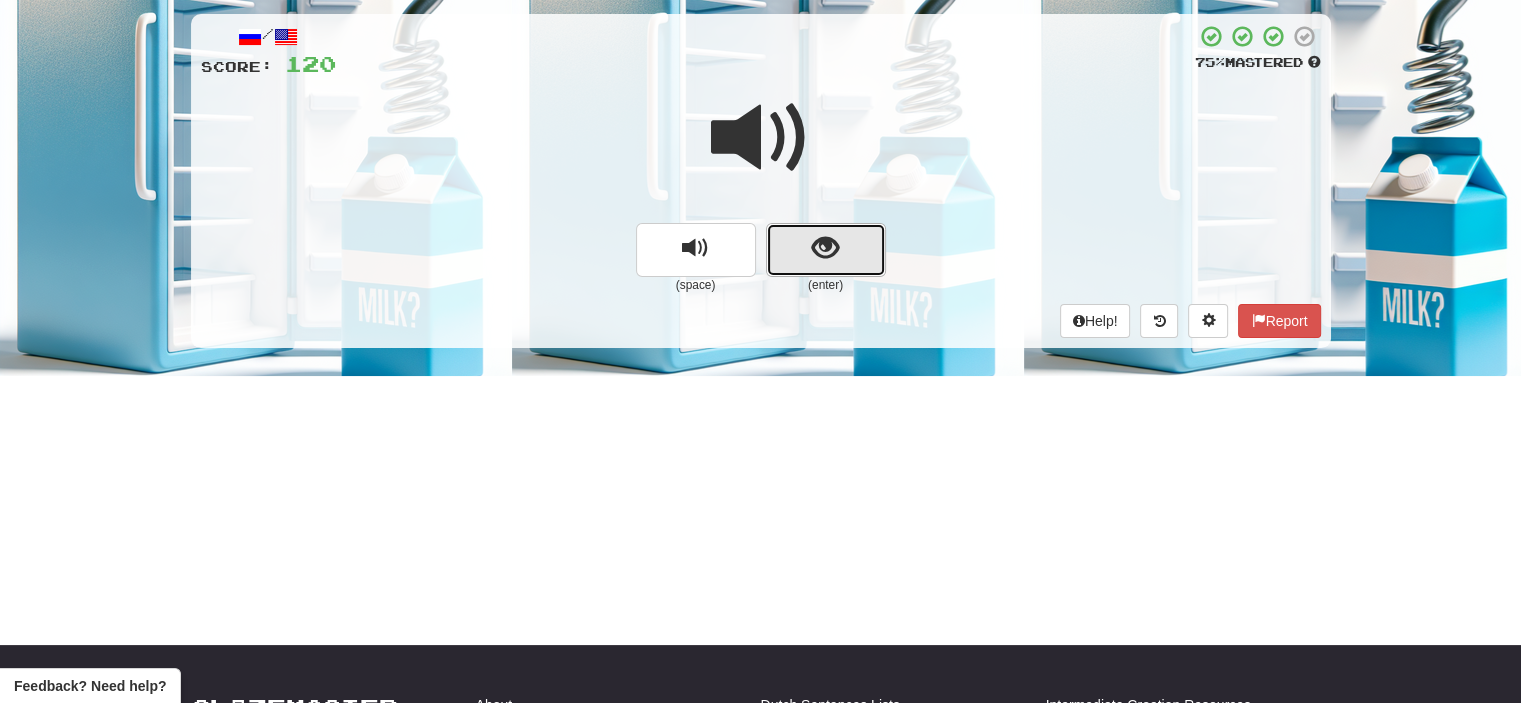 drag, startPoint x: 837, startPoint y: 243, endPoint x: 811, endPoint y: 240, distance: 26.172504 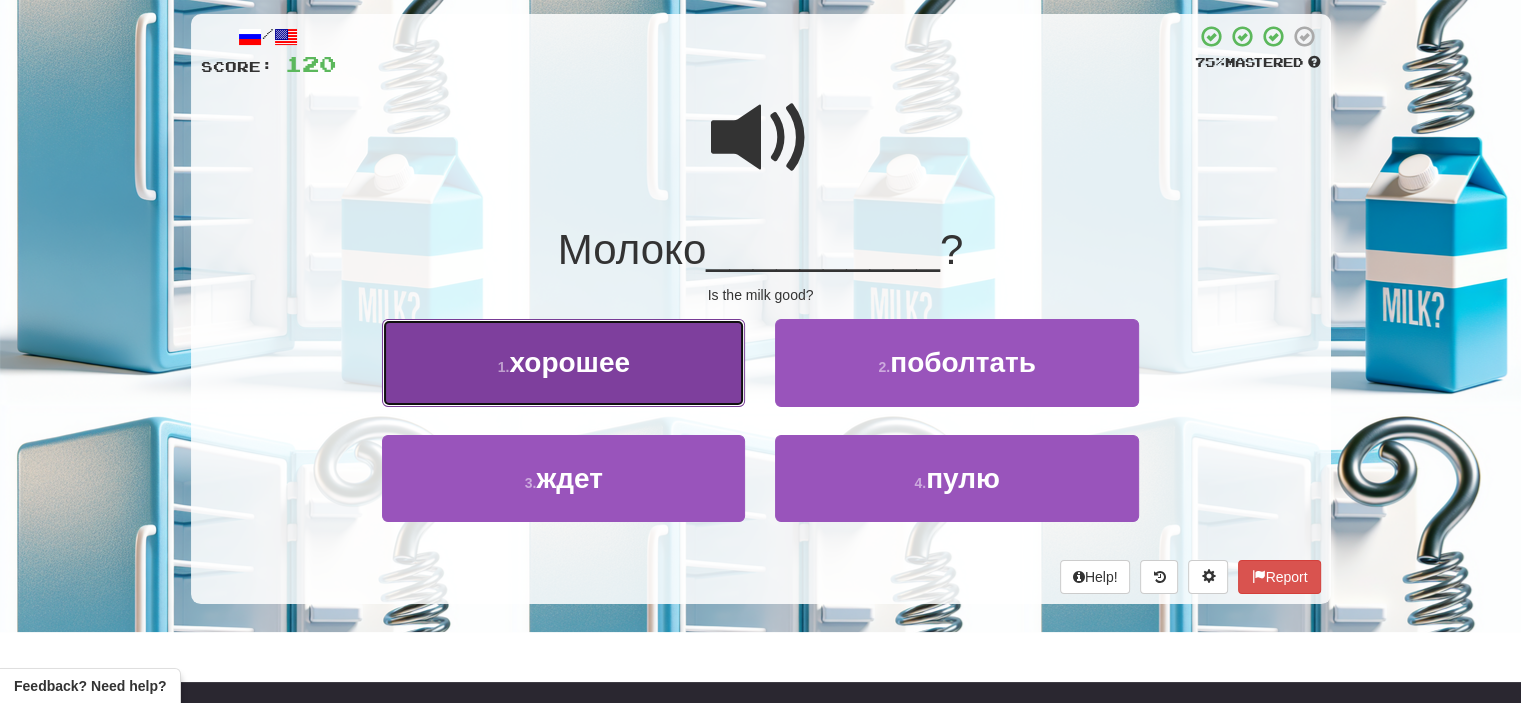 click on "1 .  хорошее" at bounding box center [563, 362] 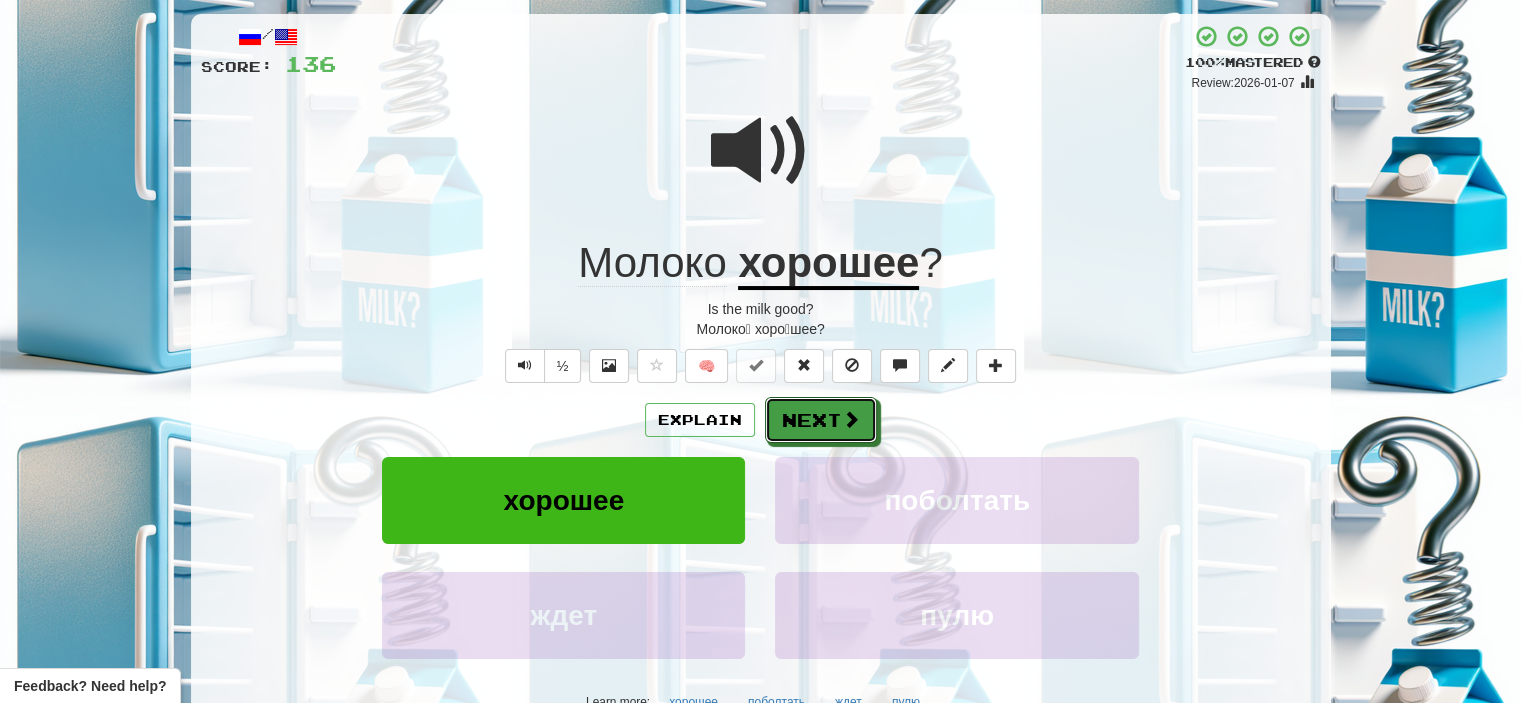 drag, startPoint x: 820, startPoint y: 419, endPoint x: 796, endPoint y: 422, distance: 24.186773 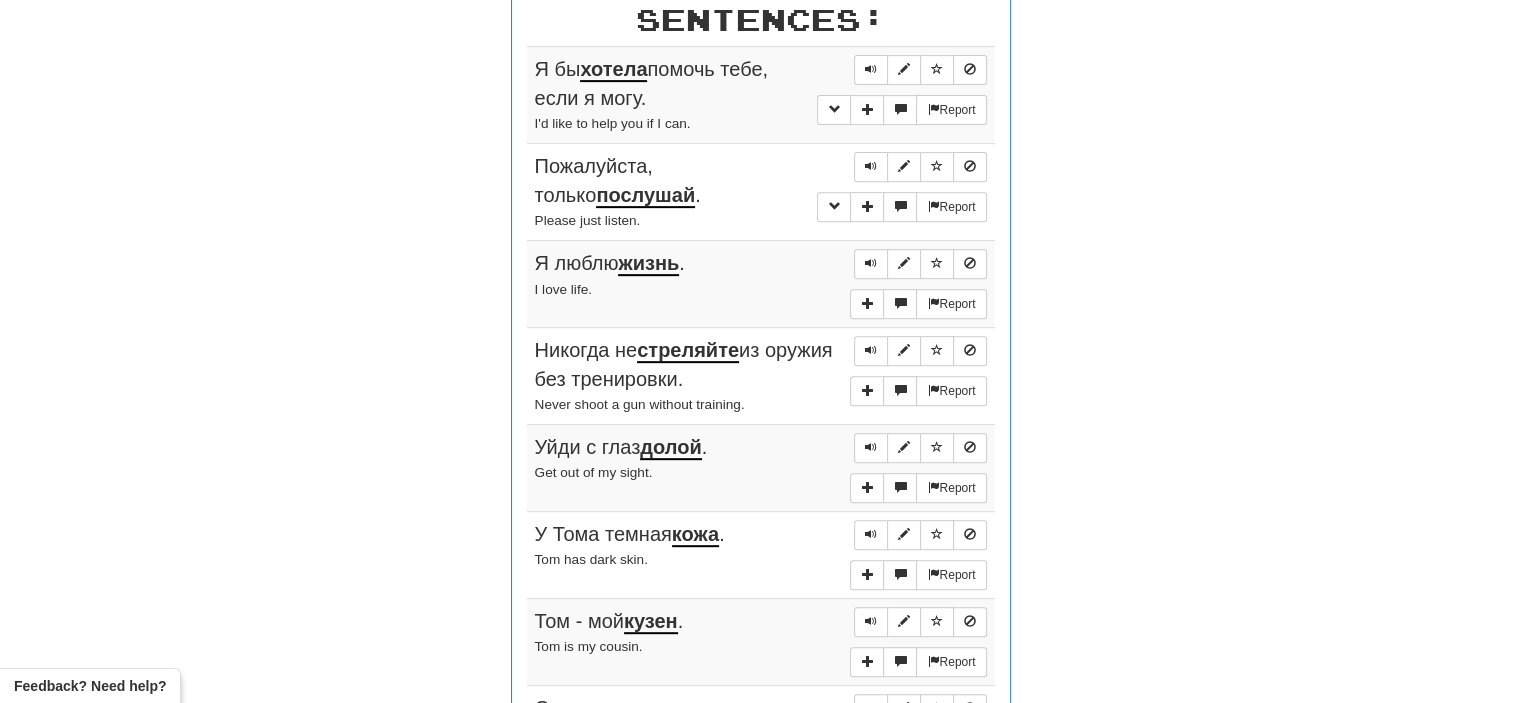 scroll, scrollTop: 814, scrollLeft: 0, axis: vertical 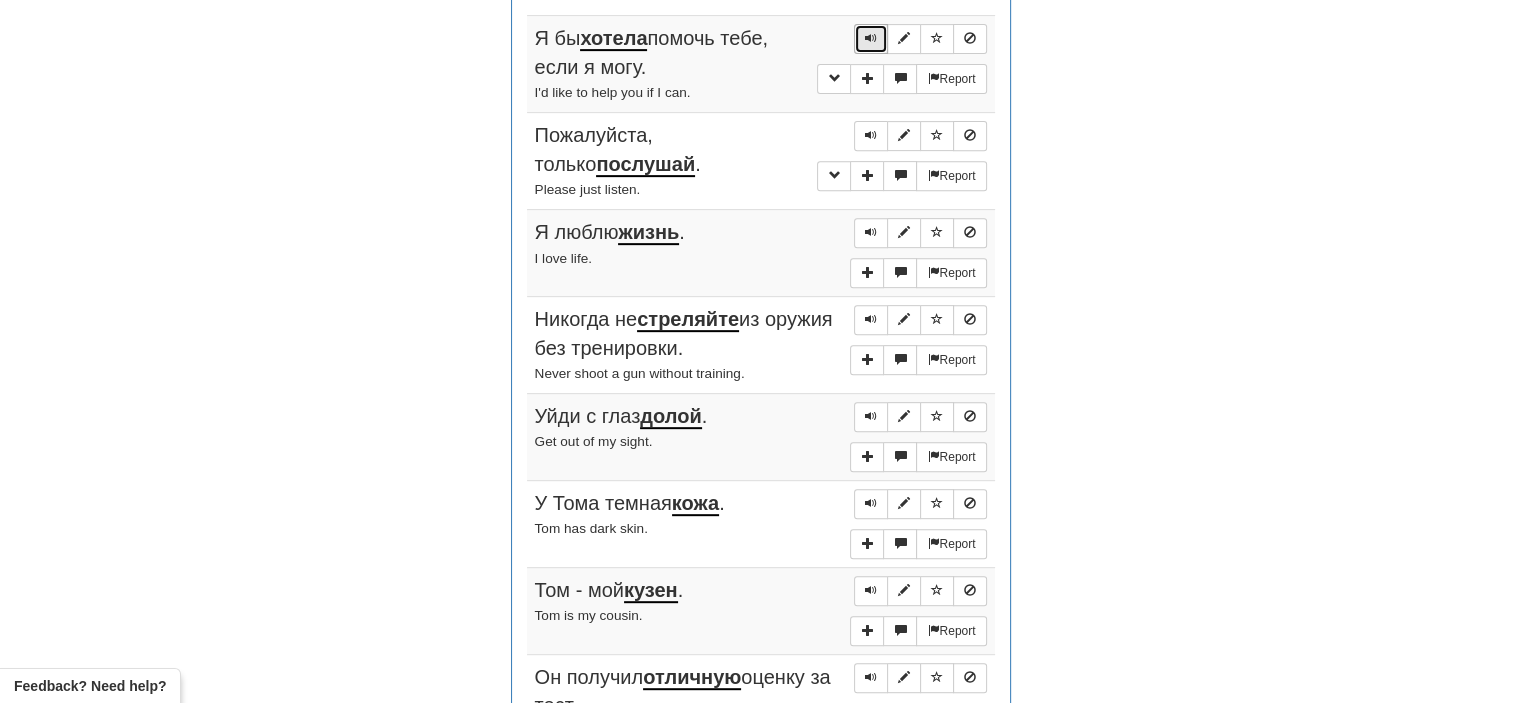 click at bounding box center (871, 39) 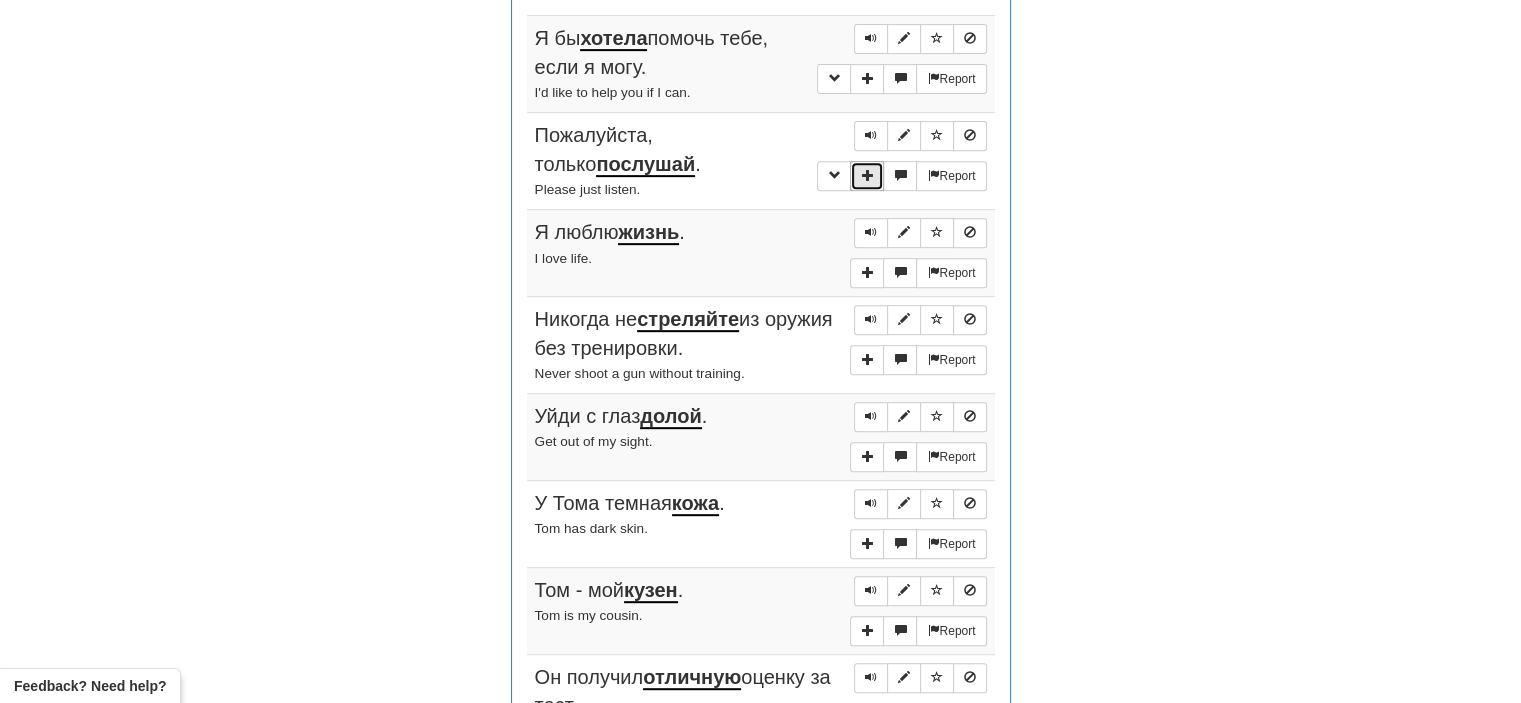 click at bounding box center [867, 175] 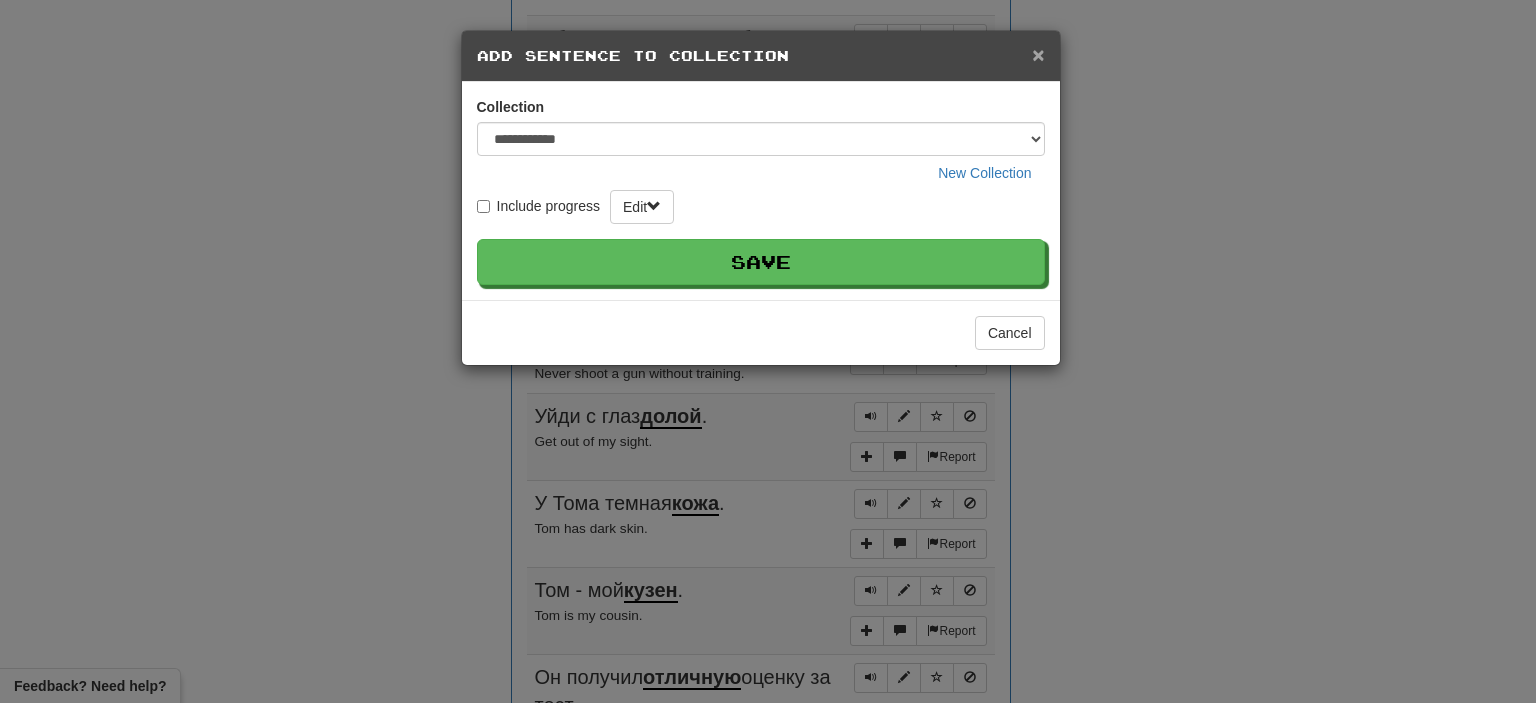 click on "×" at bounding box center [1038, 54] 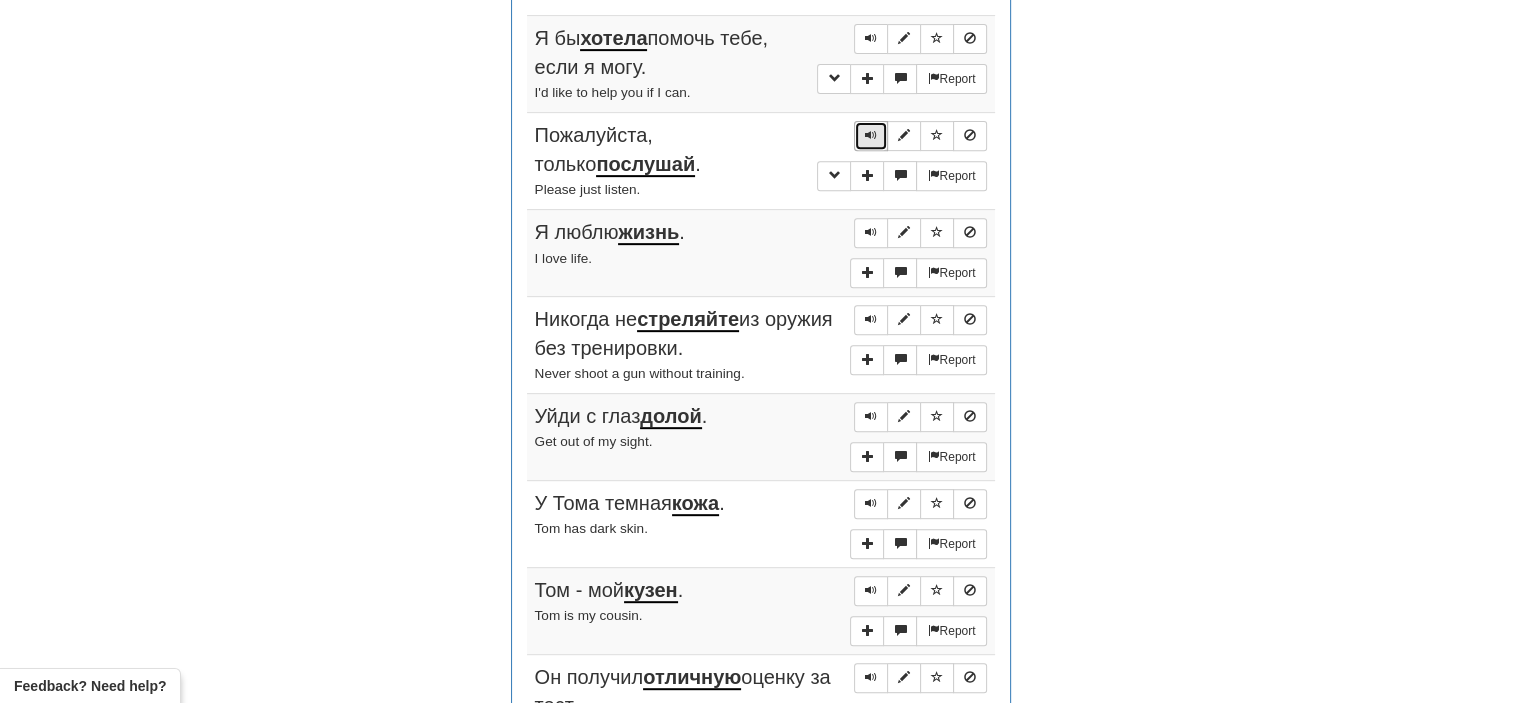 click at bounding box center [871, 135] 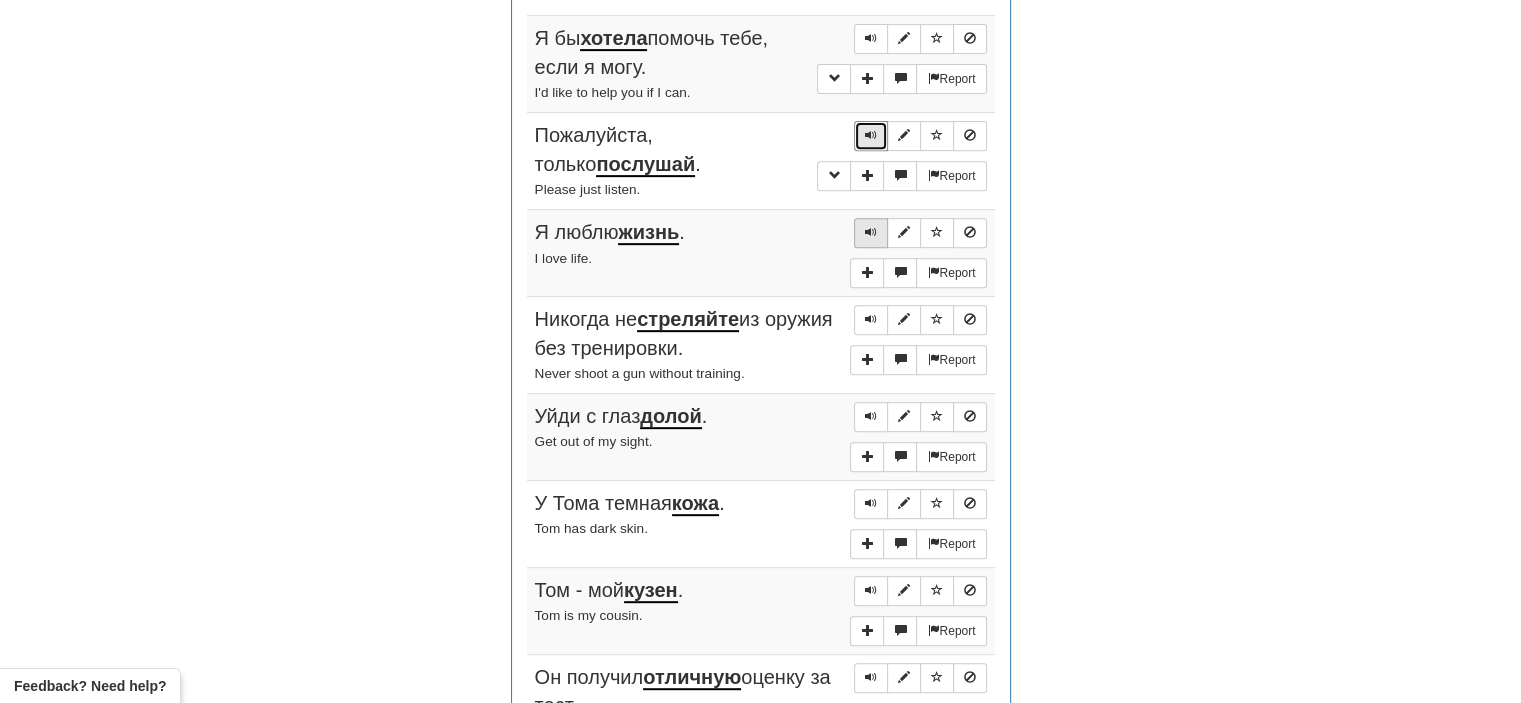 drag, startPoint x: 872, startPoint y: 130, endPoint x: 868, endPoint y: 224, distance: 94.08507 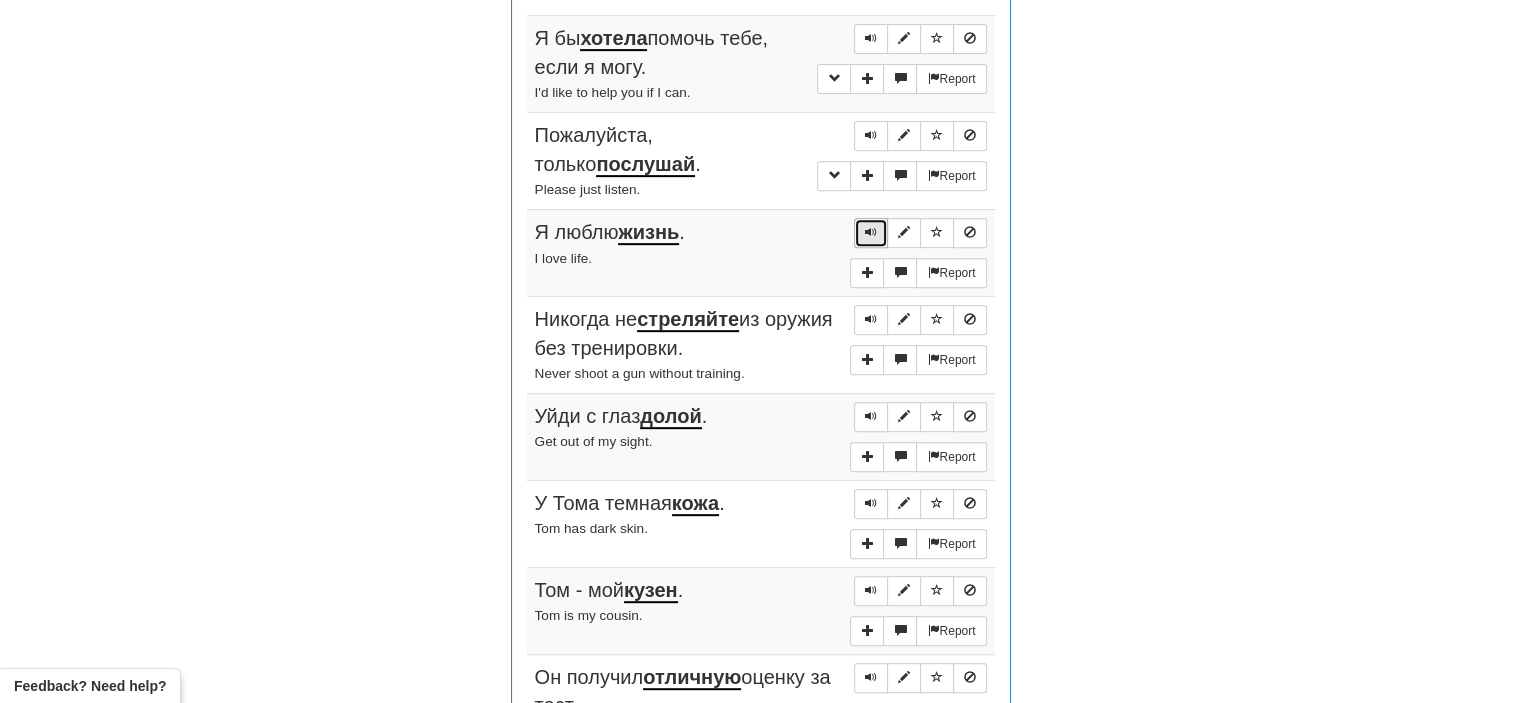 click at bounding box center (871, 232) 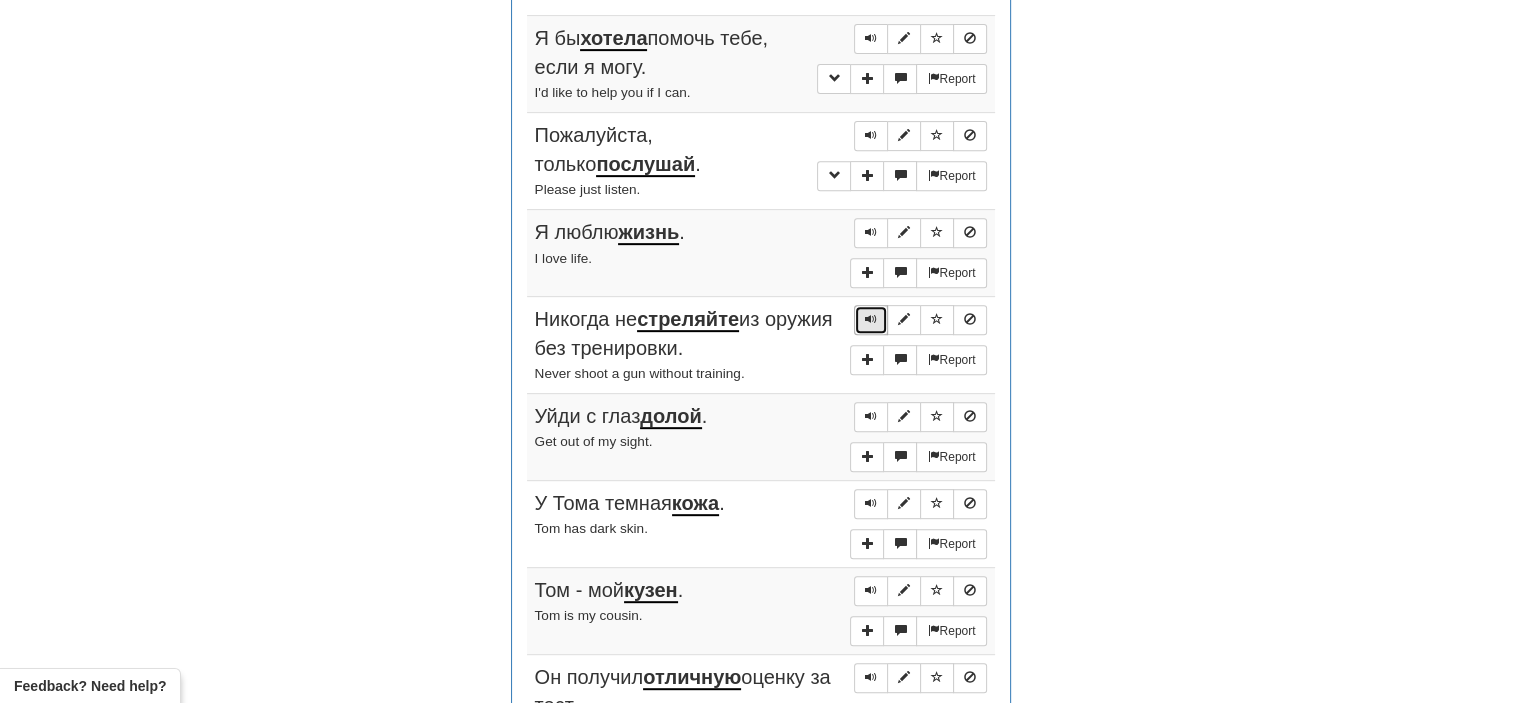 click at bounding box center [871, 319] 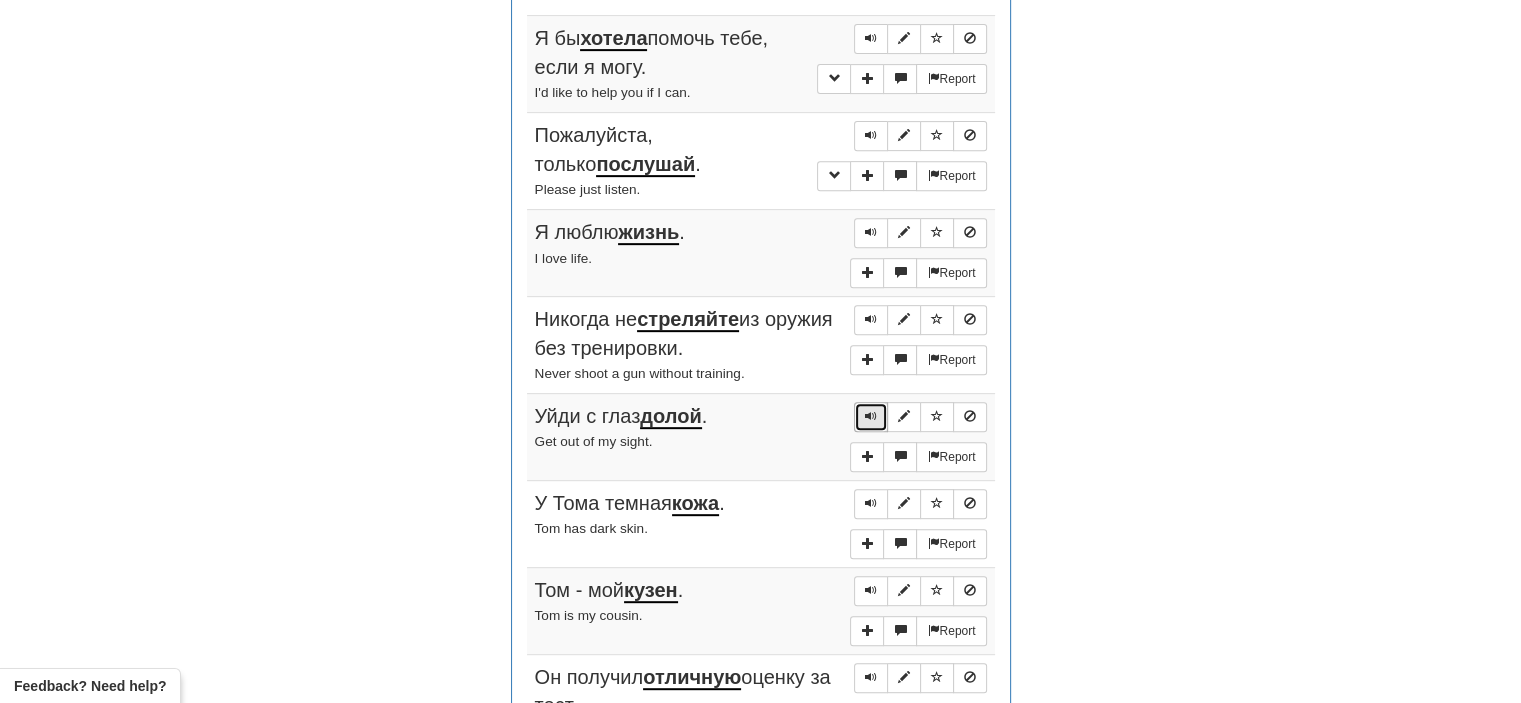 click at bounding box center [871, 416] 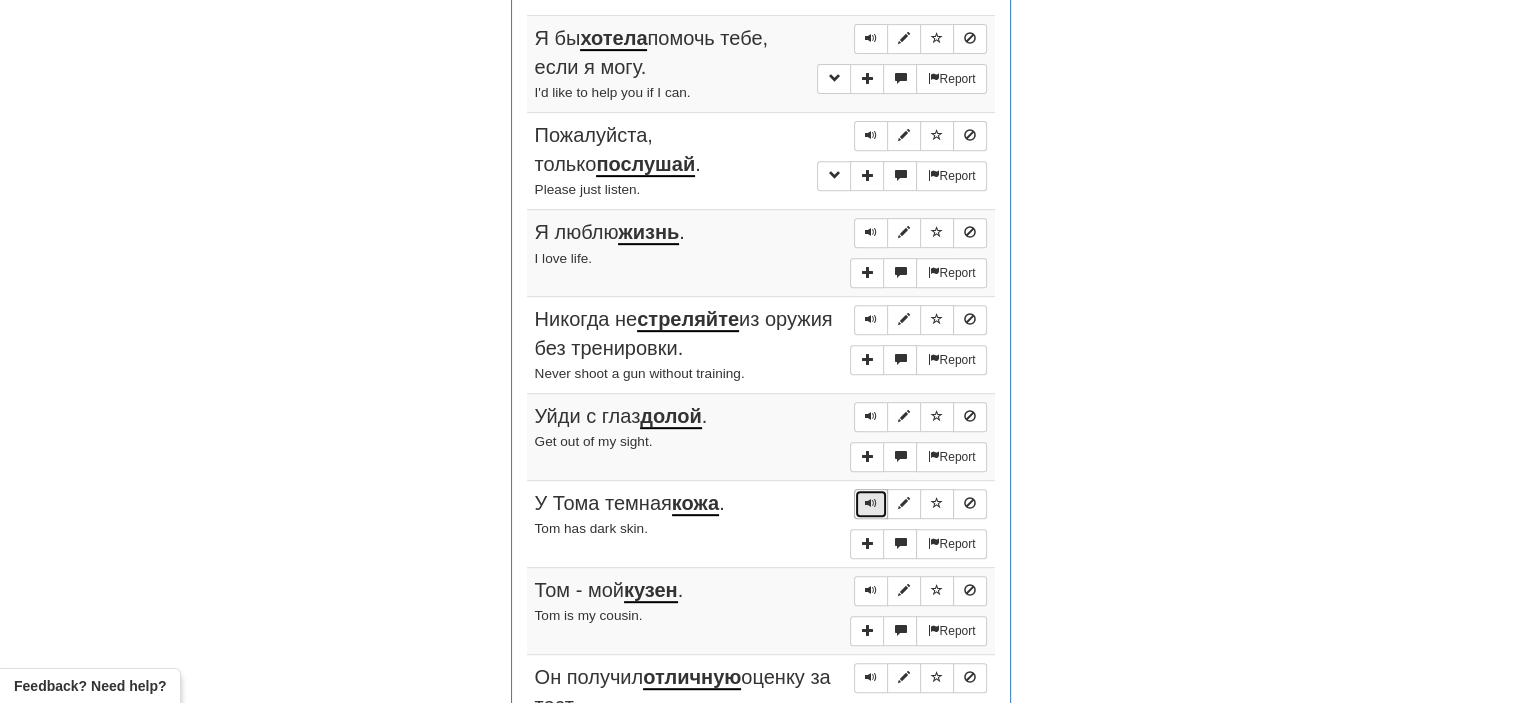 click at bounding box center [871, 503] 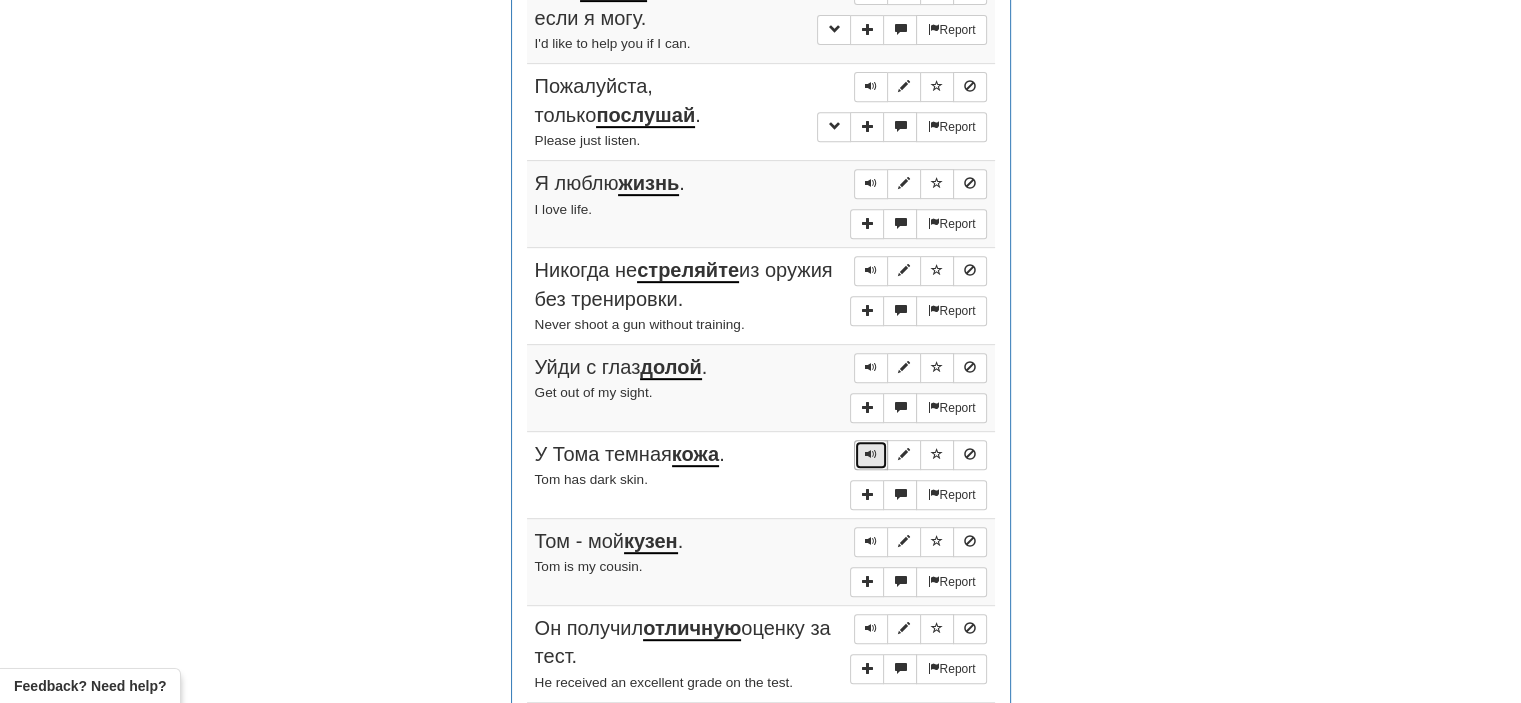 scroll, scrollTop: 864, scrollLeft: 0, axis: vertical 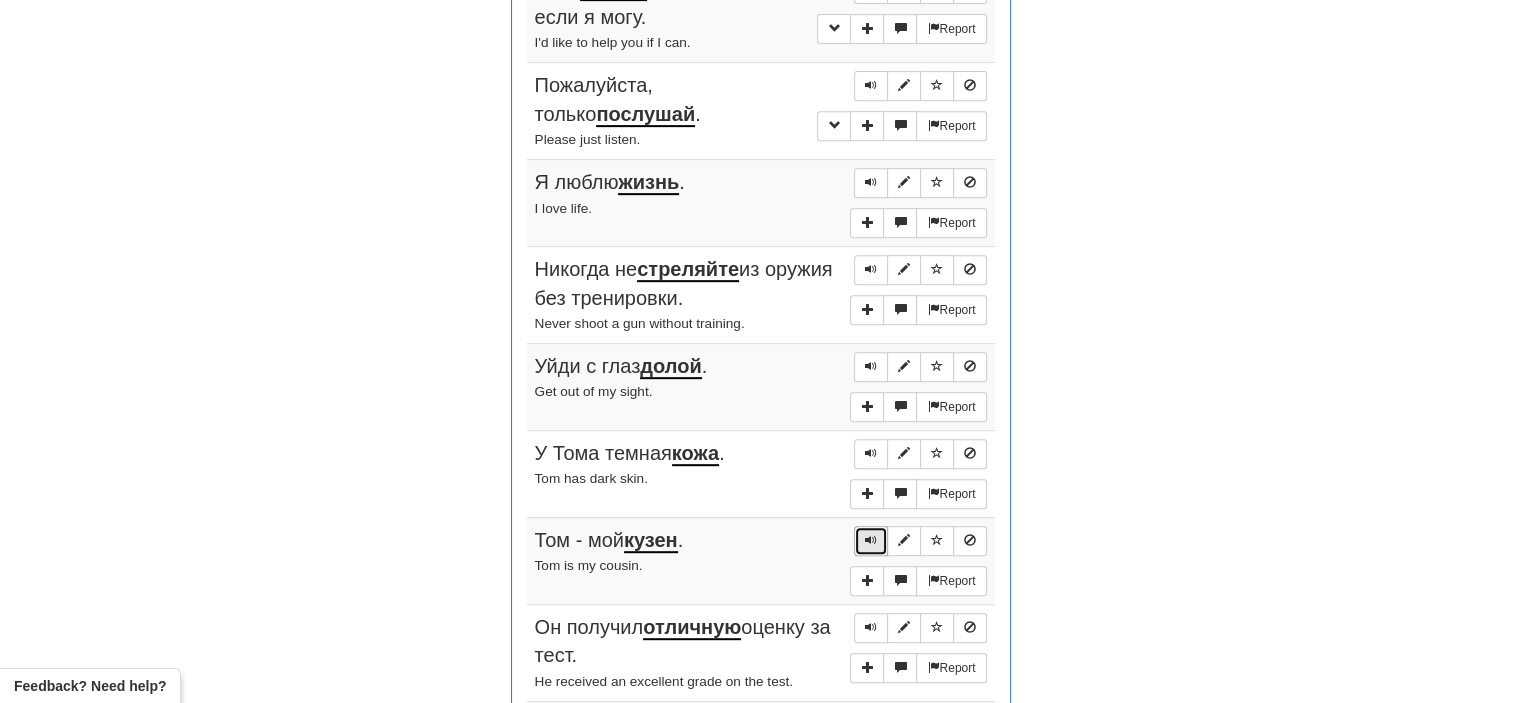 click at bounding box center (871, 541) 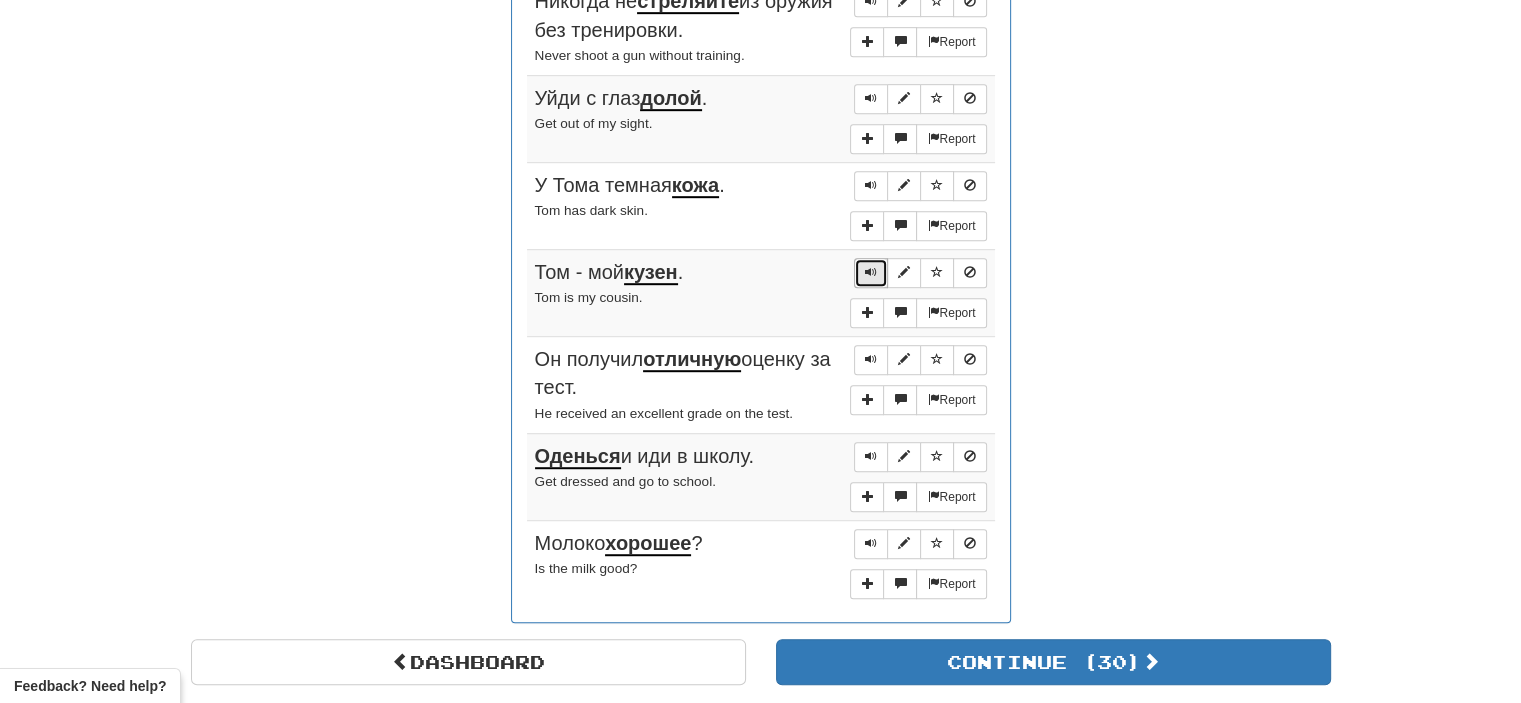 scroll, scrollTop: 1139, scrollLeft: 0, axis: vertical 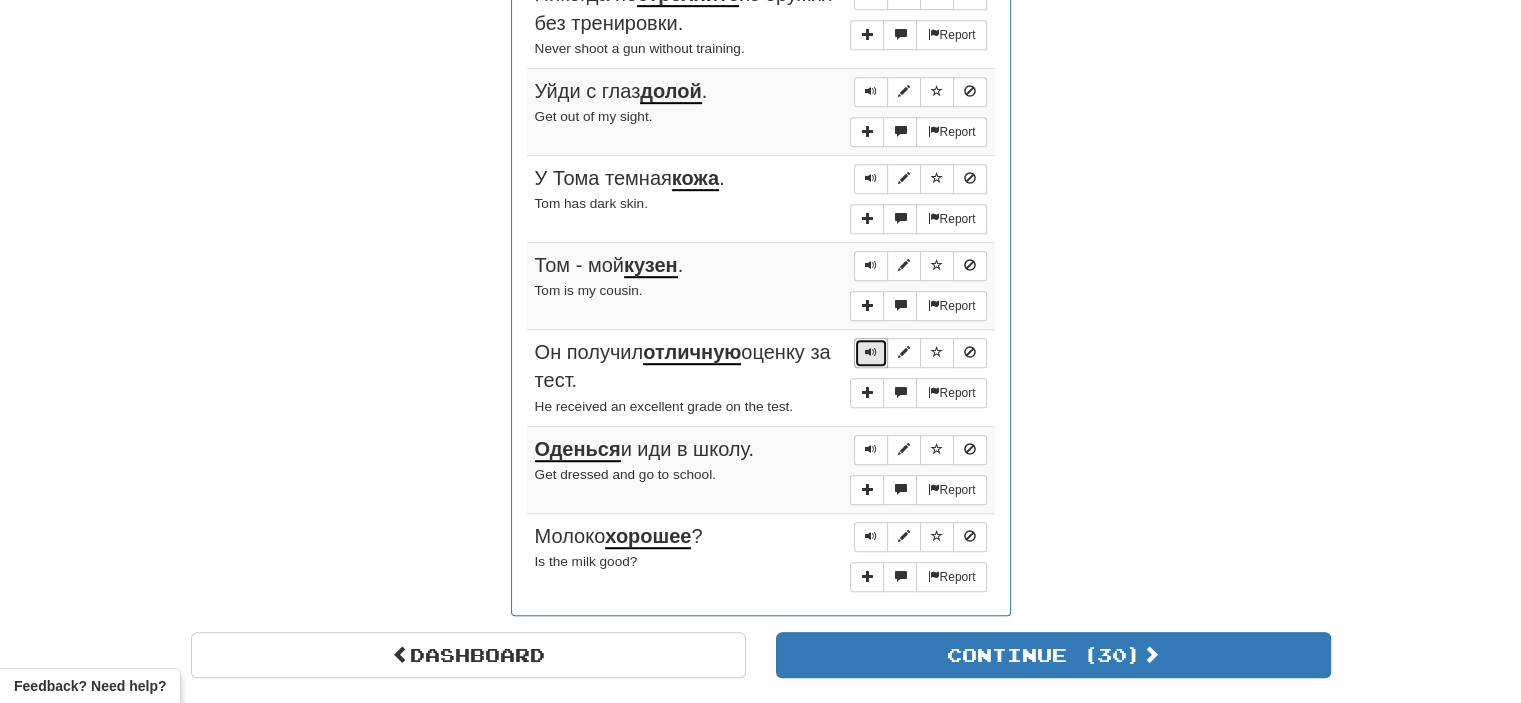 click at bounding box center (871, 352) 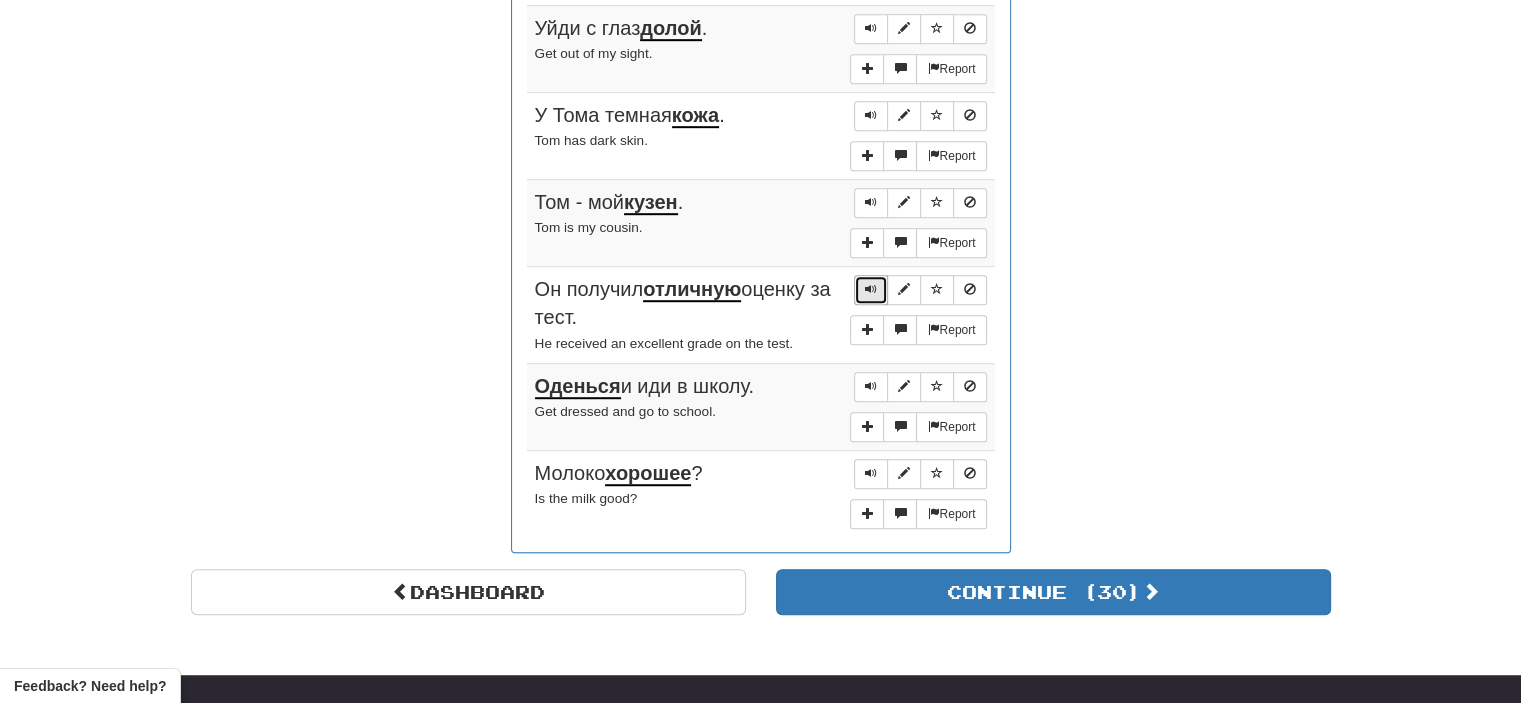 scroll, scrollTop: 1203, scrollLeft: 0, axis: vertical 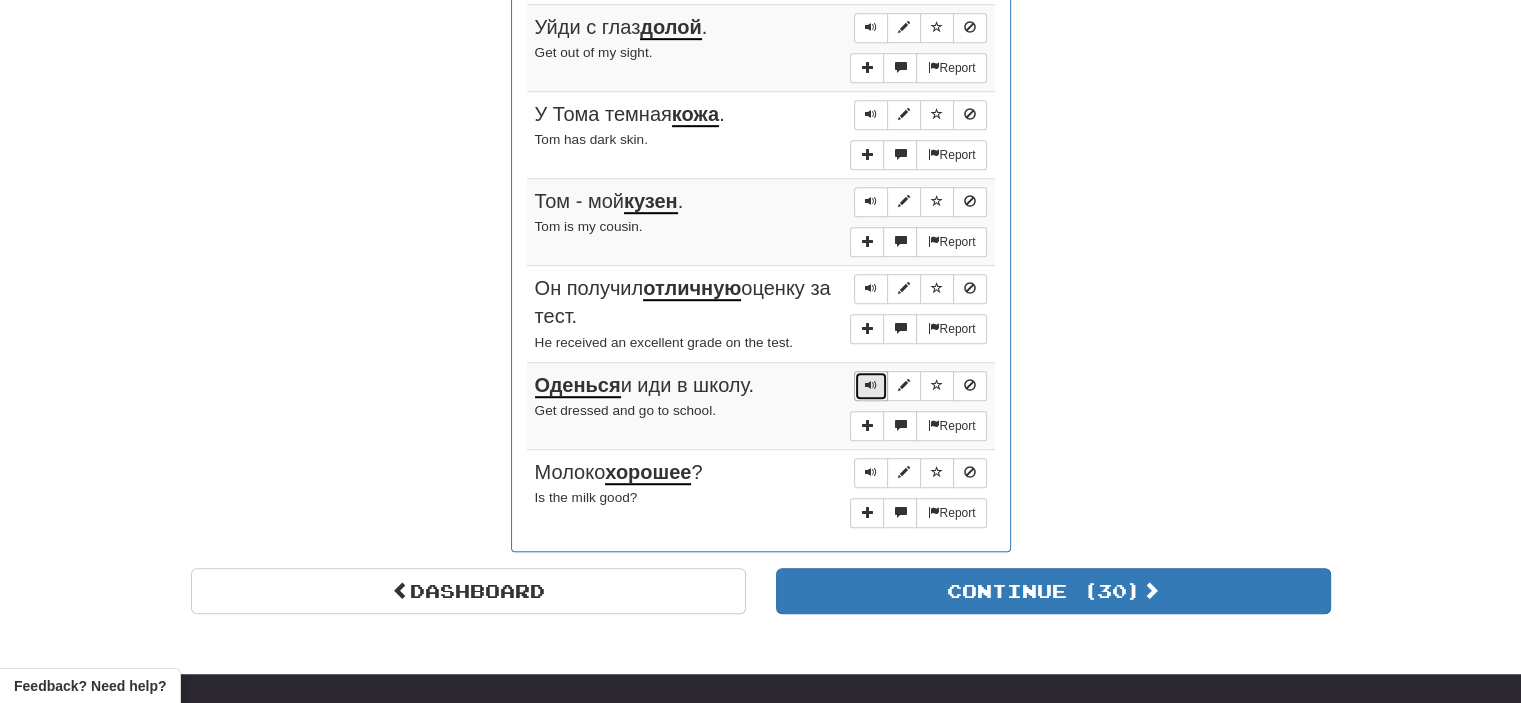 click at bounding box center [871, 385] 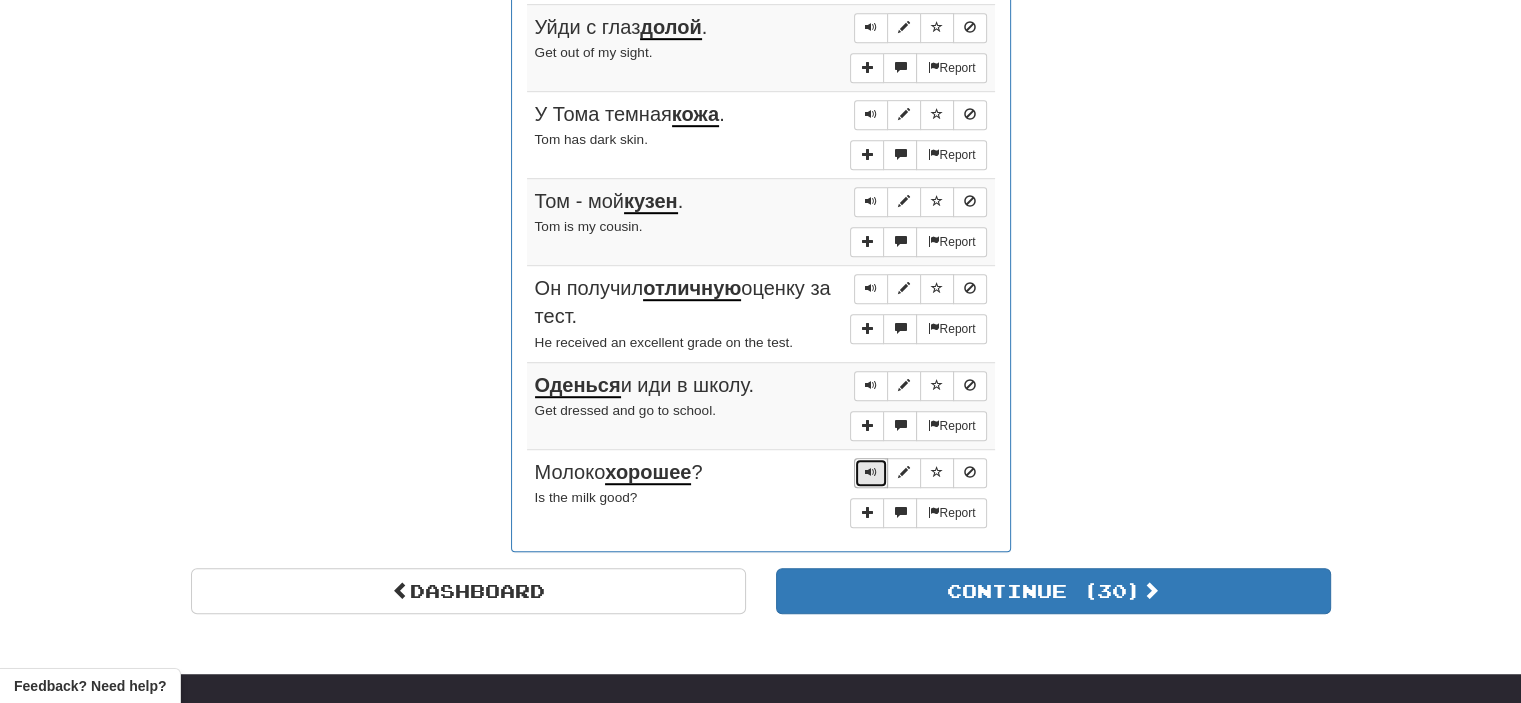 click at bounding box center [871, 472] 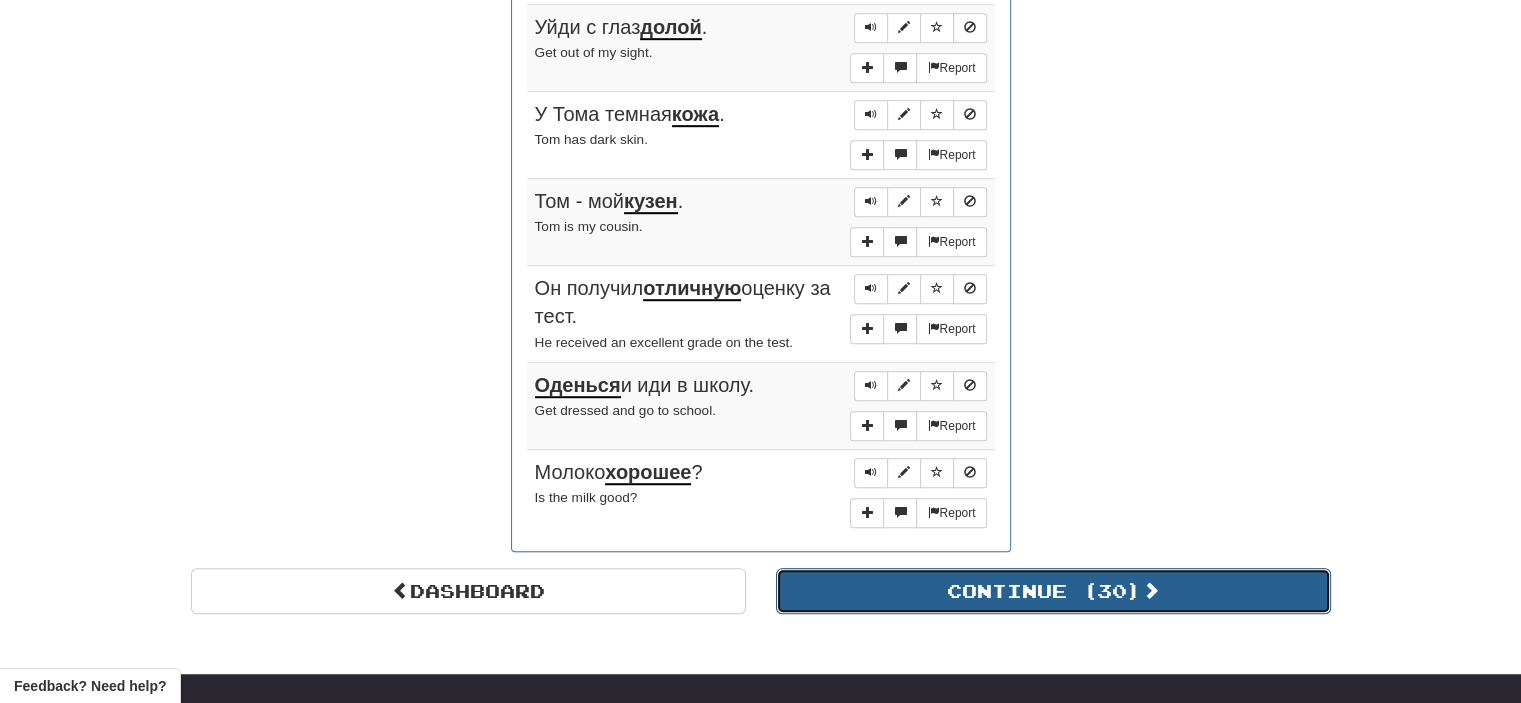 click on "Continue ( 30 )" at bounding box center [1053, 591] 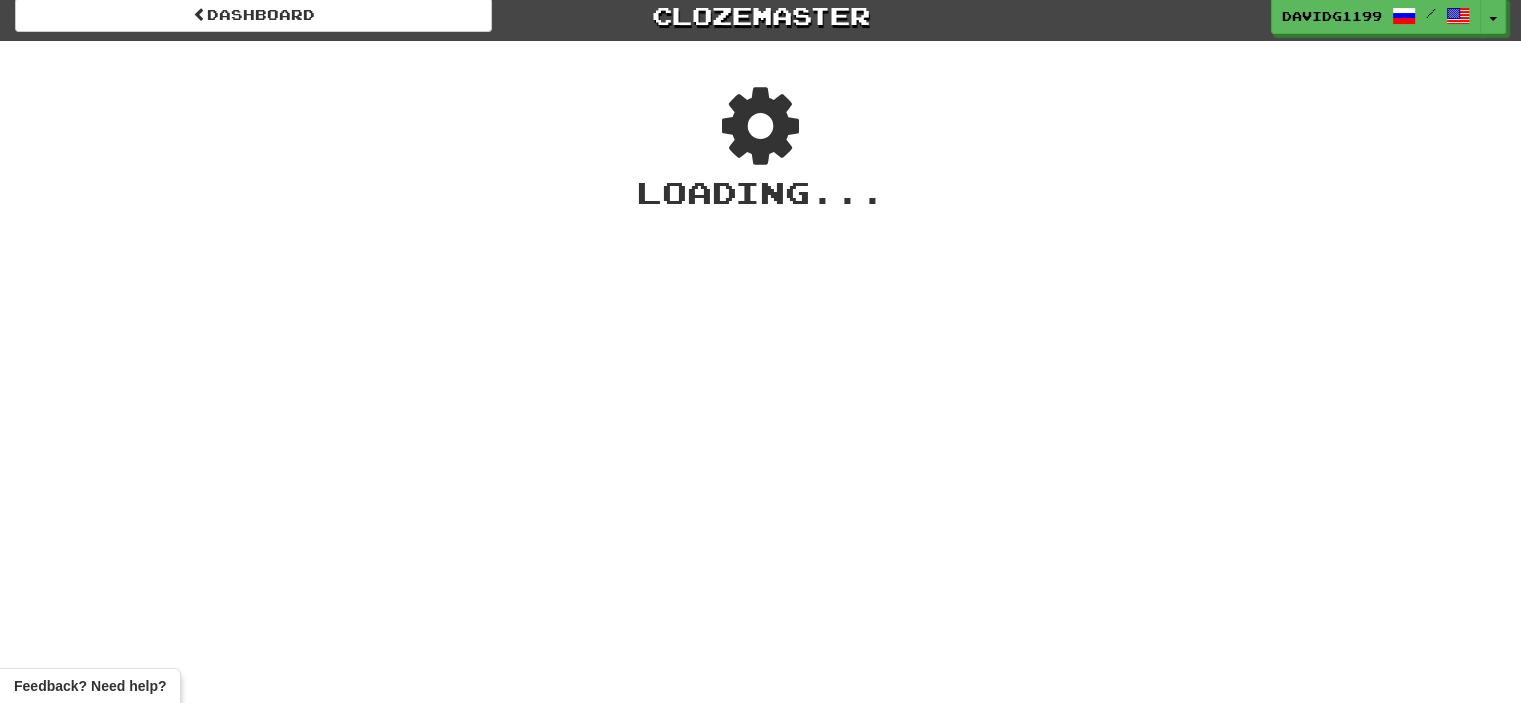 scroll, scrollTop: 0, scrollLeft: 0, axis: both 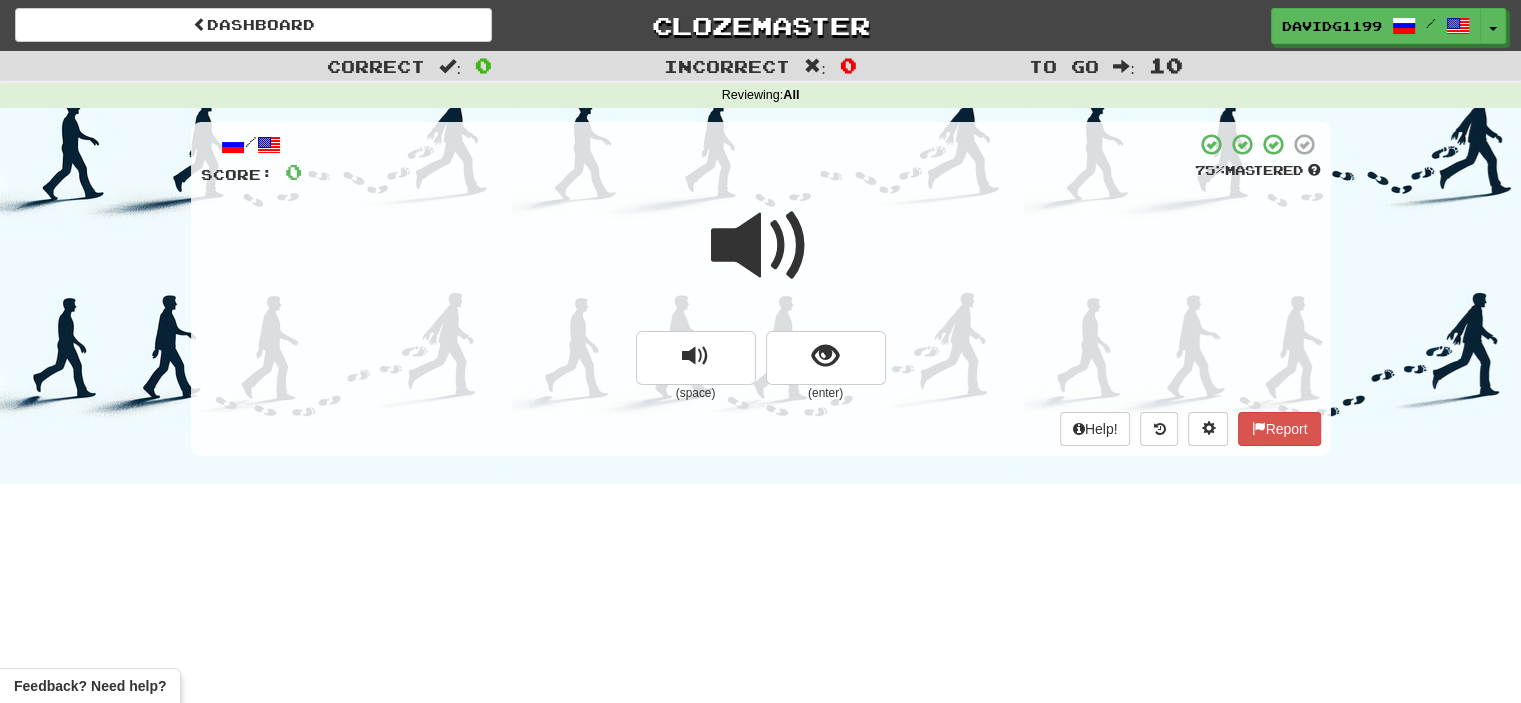click at bounding box center [761, 246] 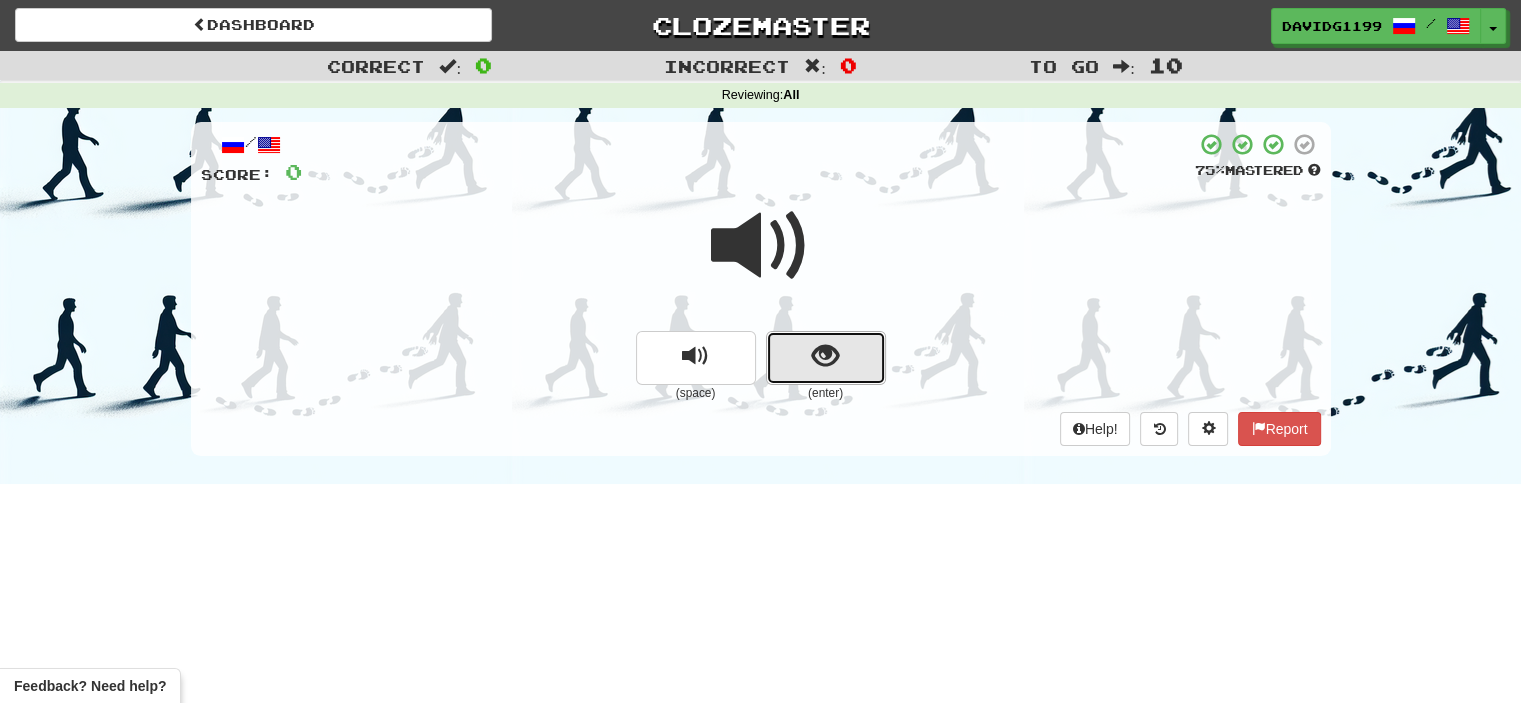click at bounding box center [826, 358] 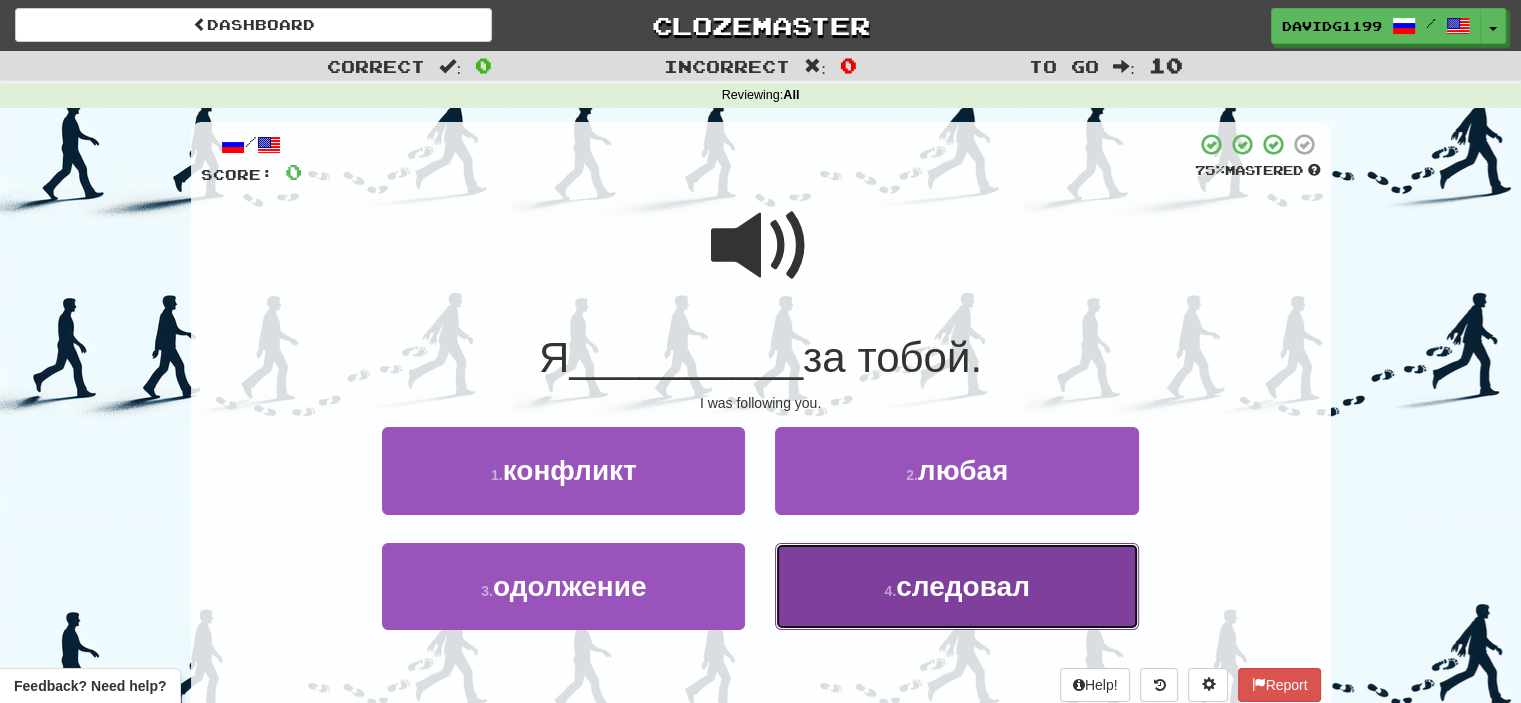 click on "4 .  следовал" at bounding box center [956, 586] 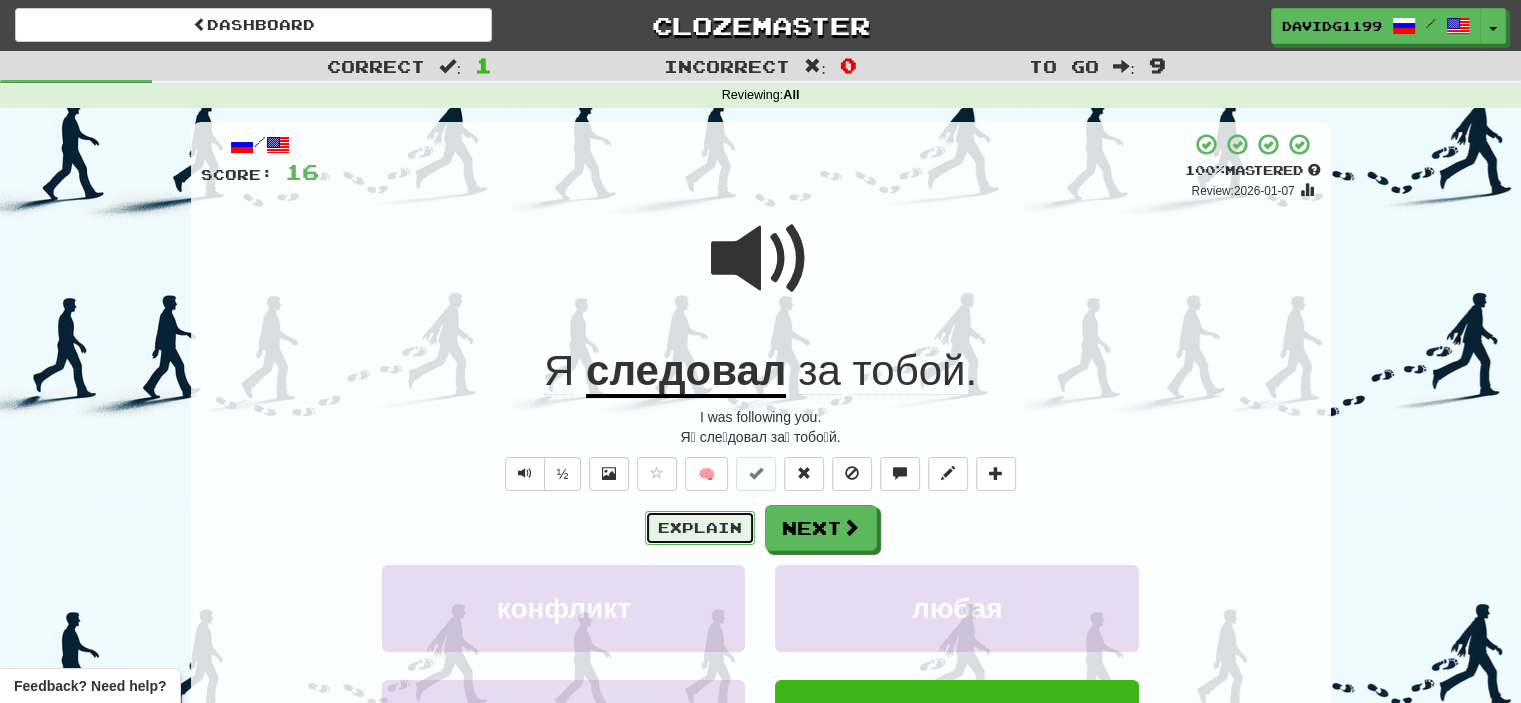 click on "Explain" at bounding box center [700, 528] 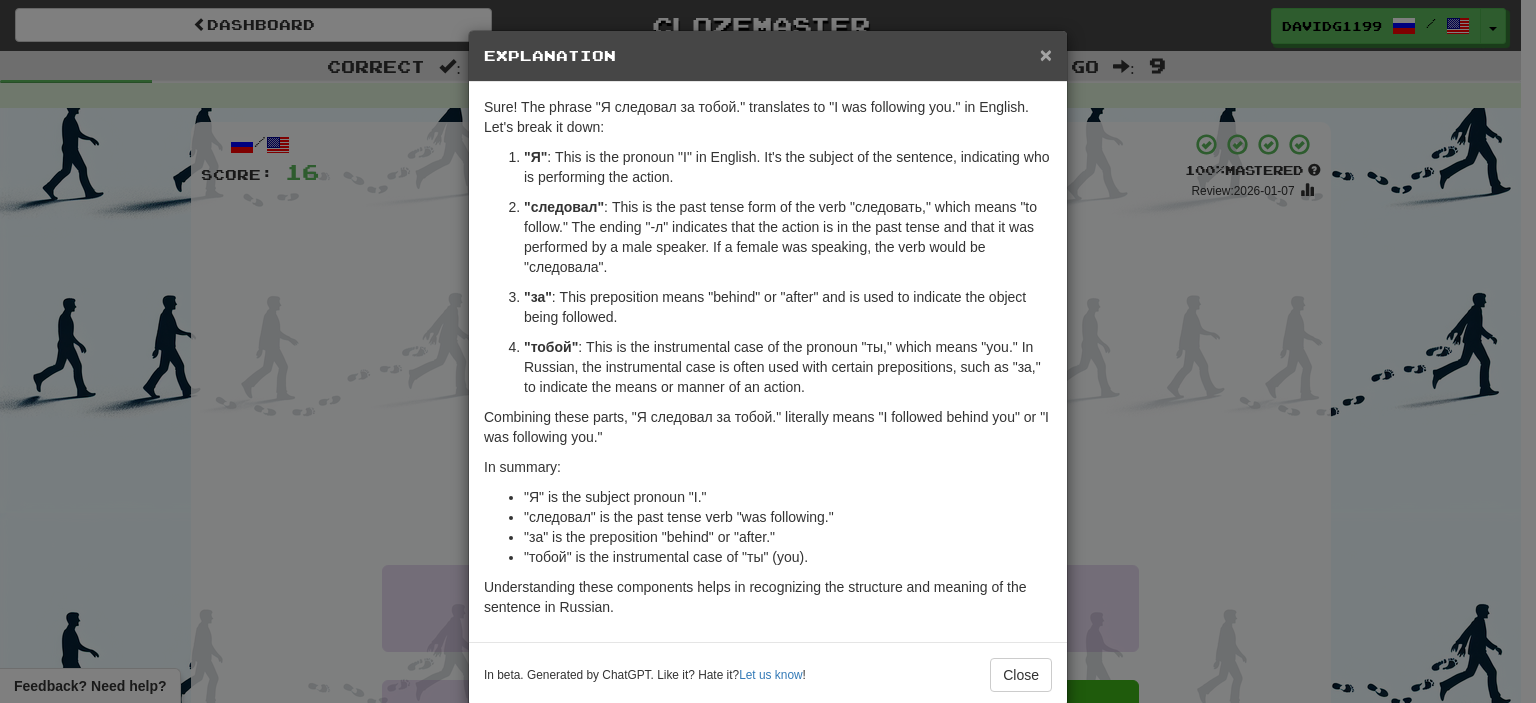 click on "×" at bounding box center (1046, 54) 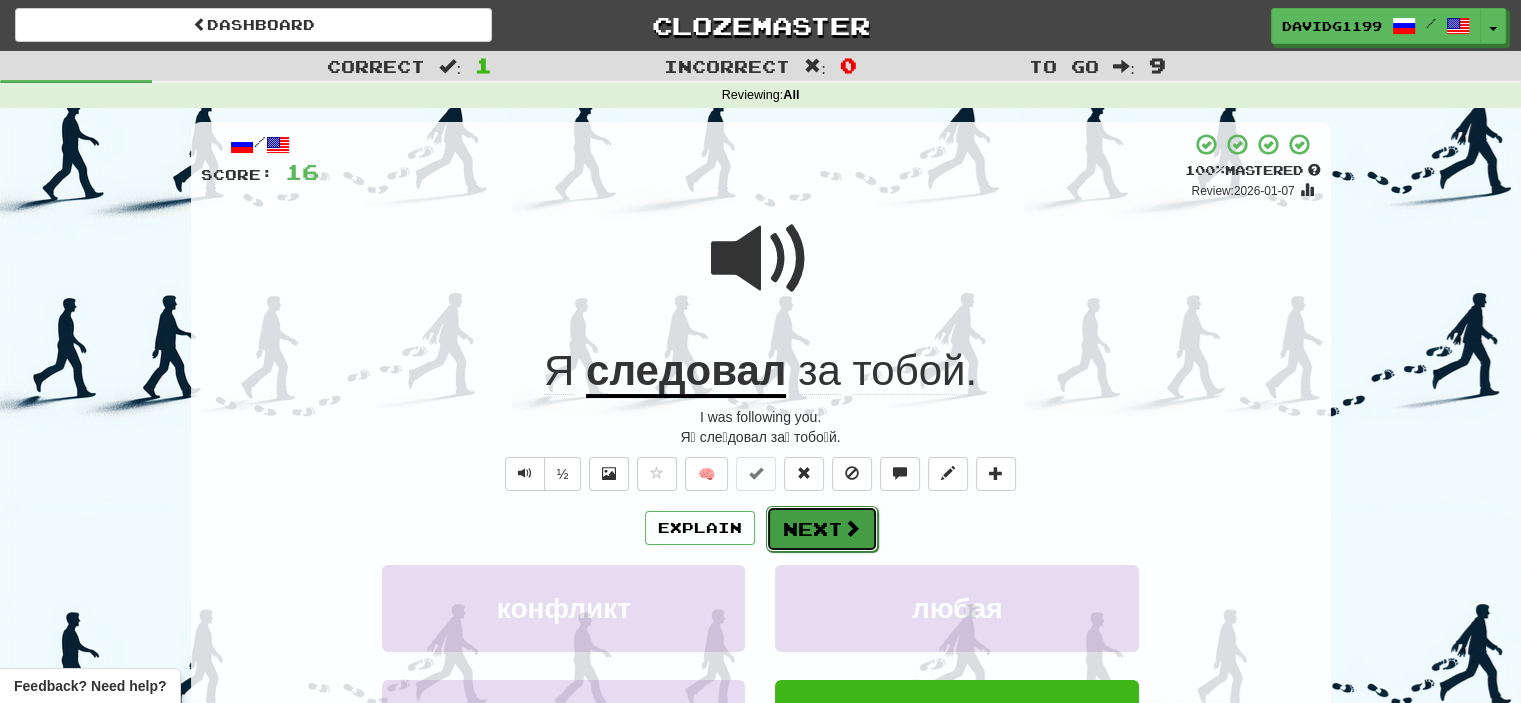 click on "Next" at bounding box center (822, 529) 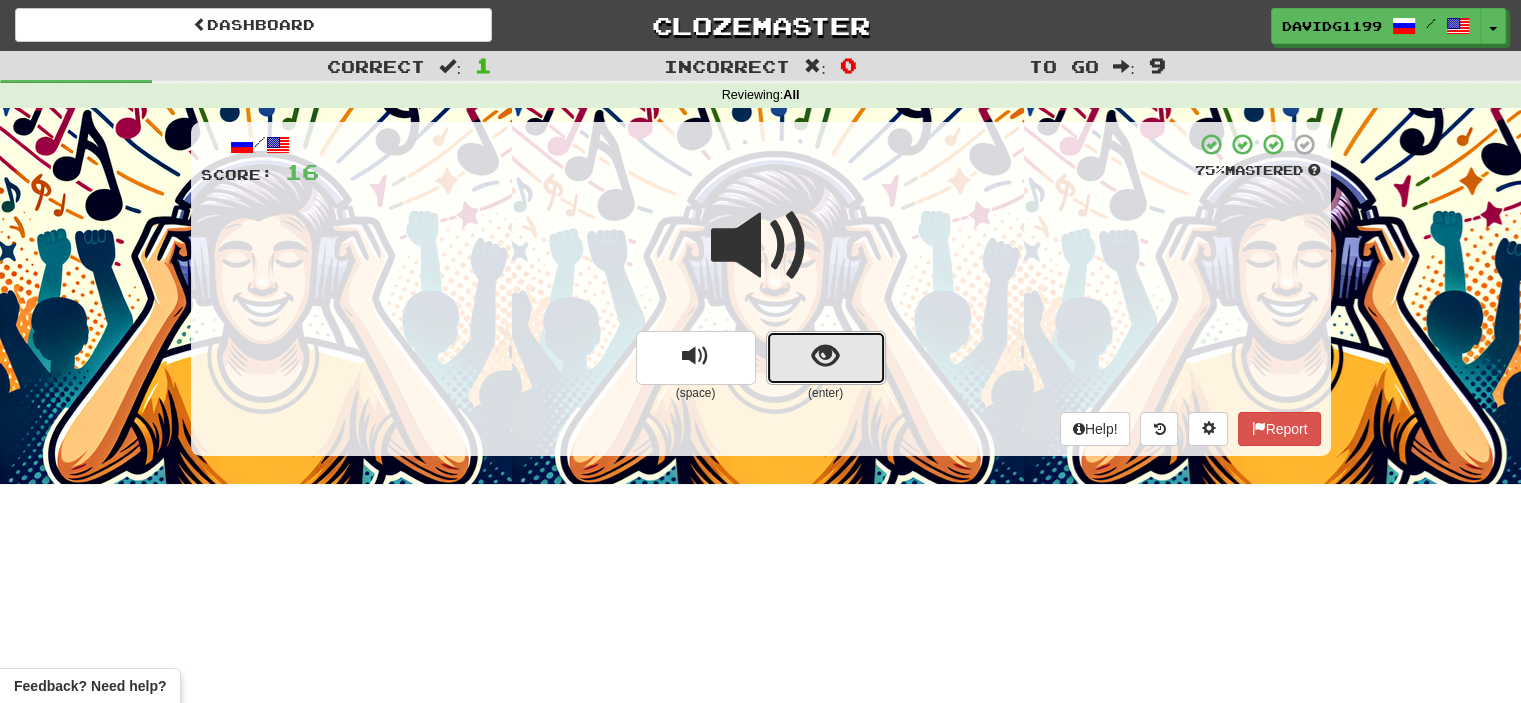 click at bounding box center [826, 358] 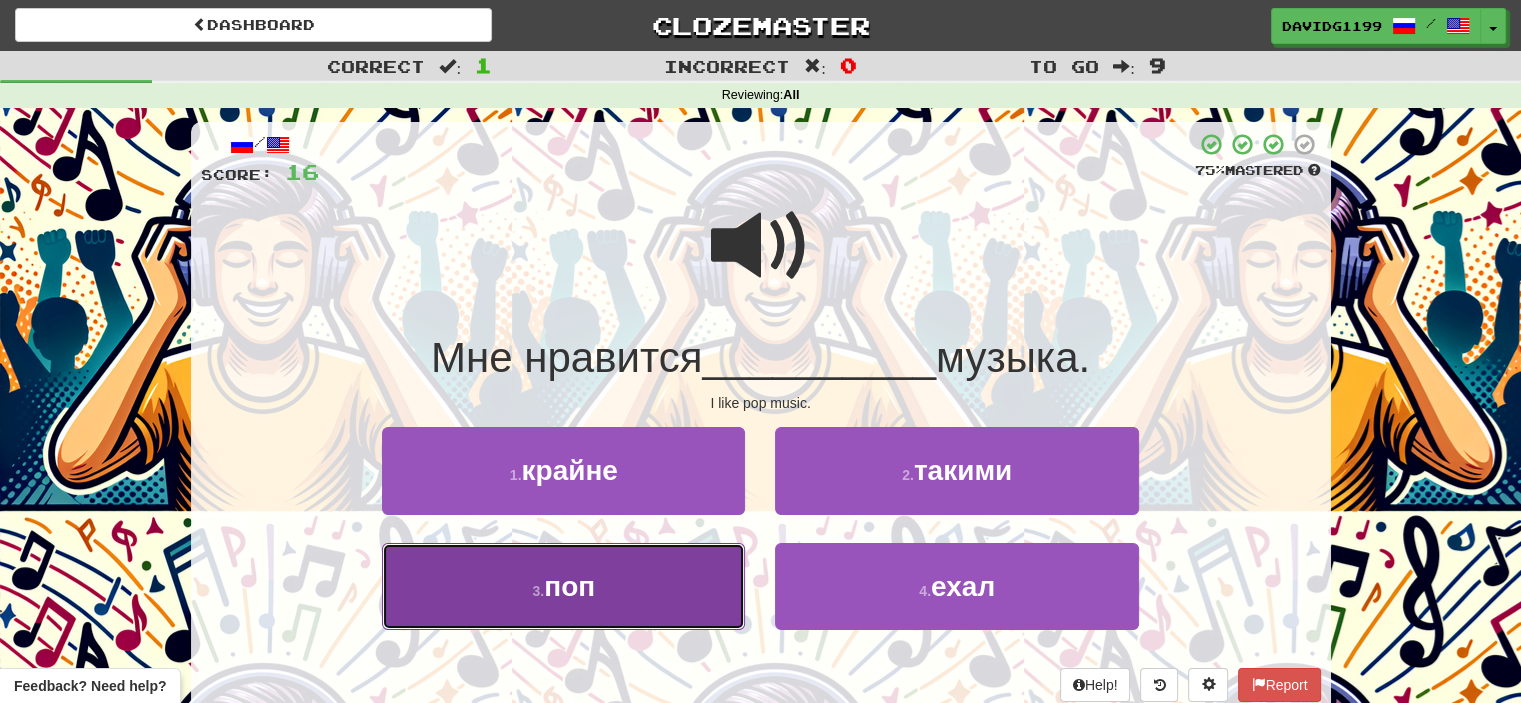 click on "3 .  поп" at bounding box center (563, 586) 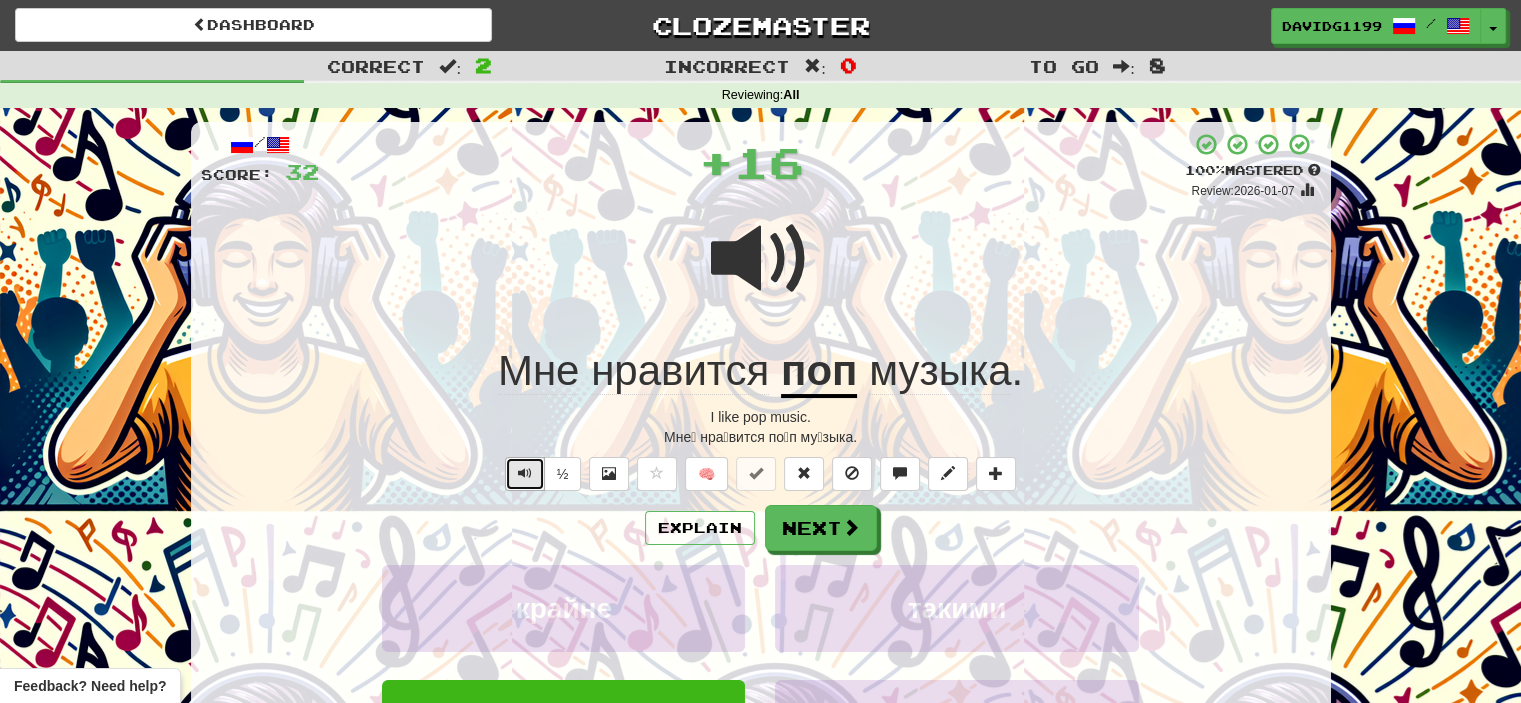 click at bounding box center (525, 473) 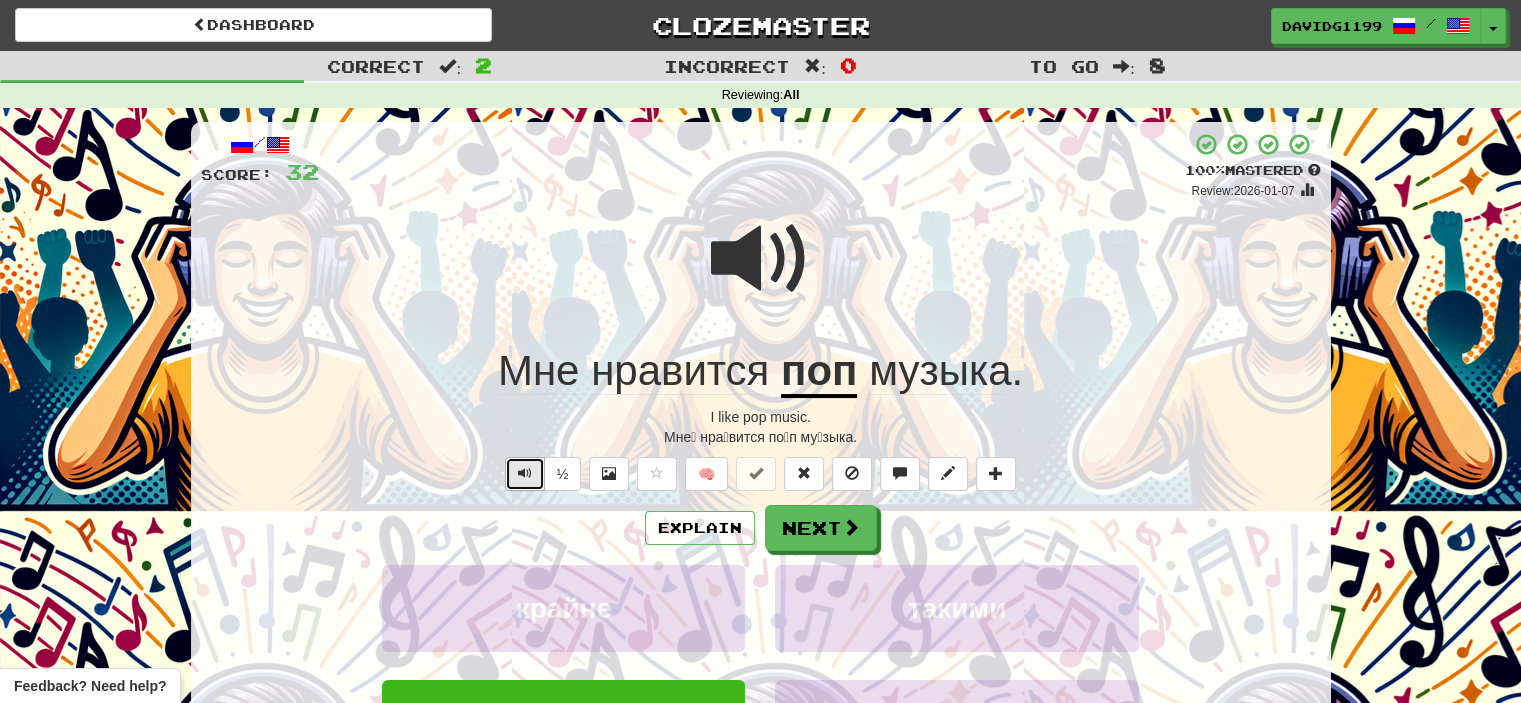 click at bounding box center (525, 473) 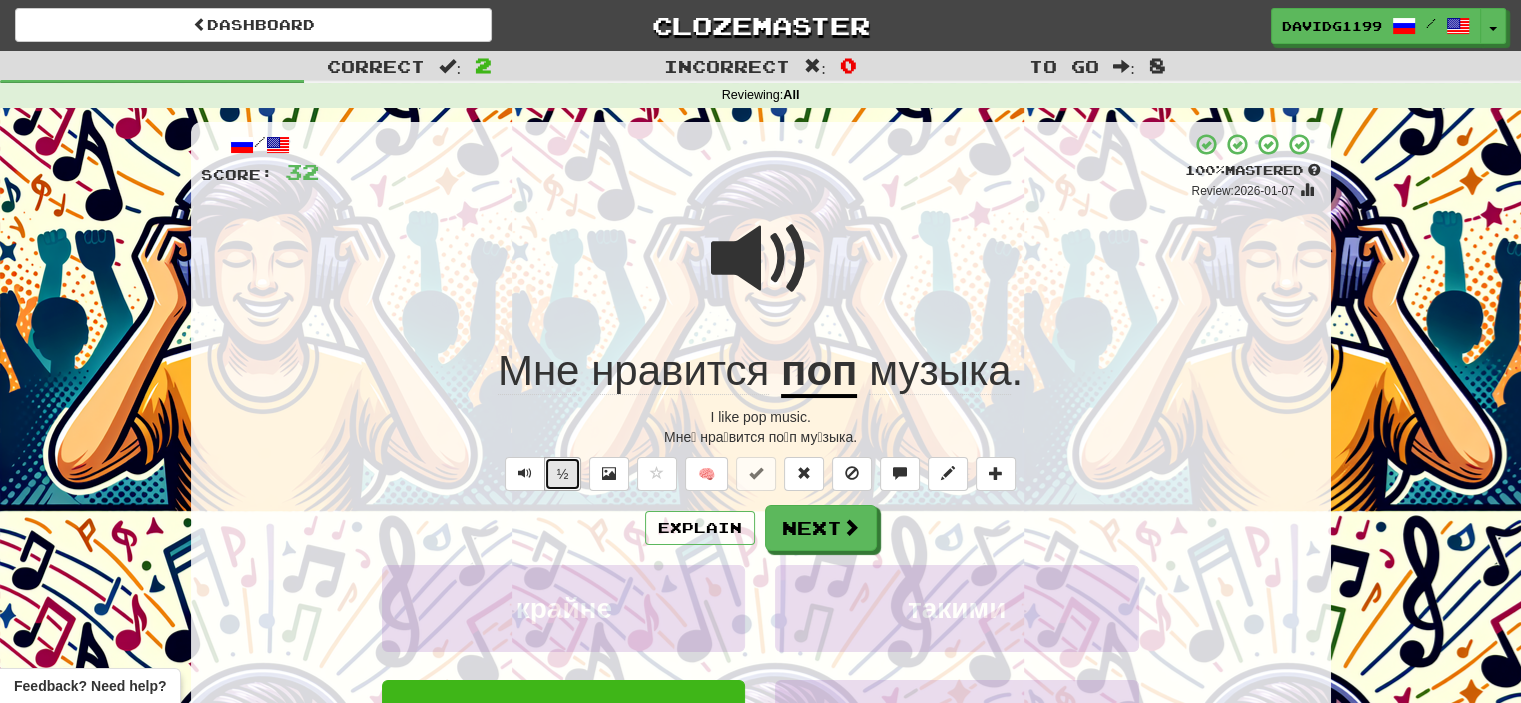click on "½" at bounding box center [563, 474] 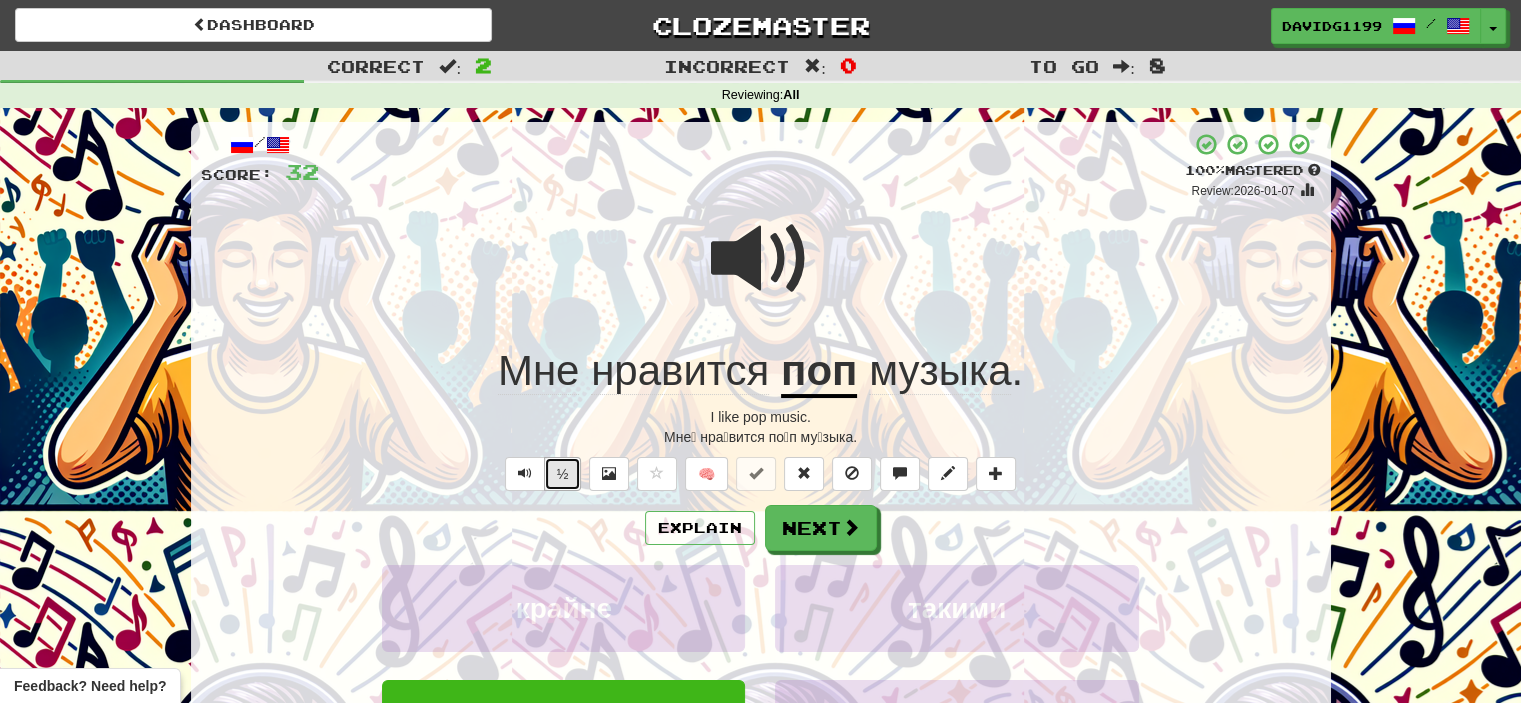 click on "½" at bounding box center [563, 474] 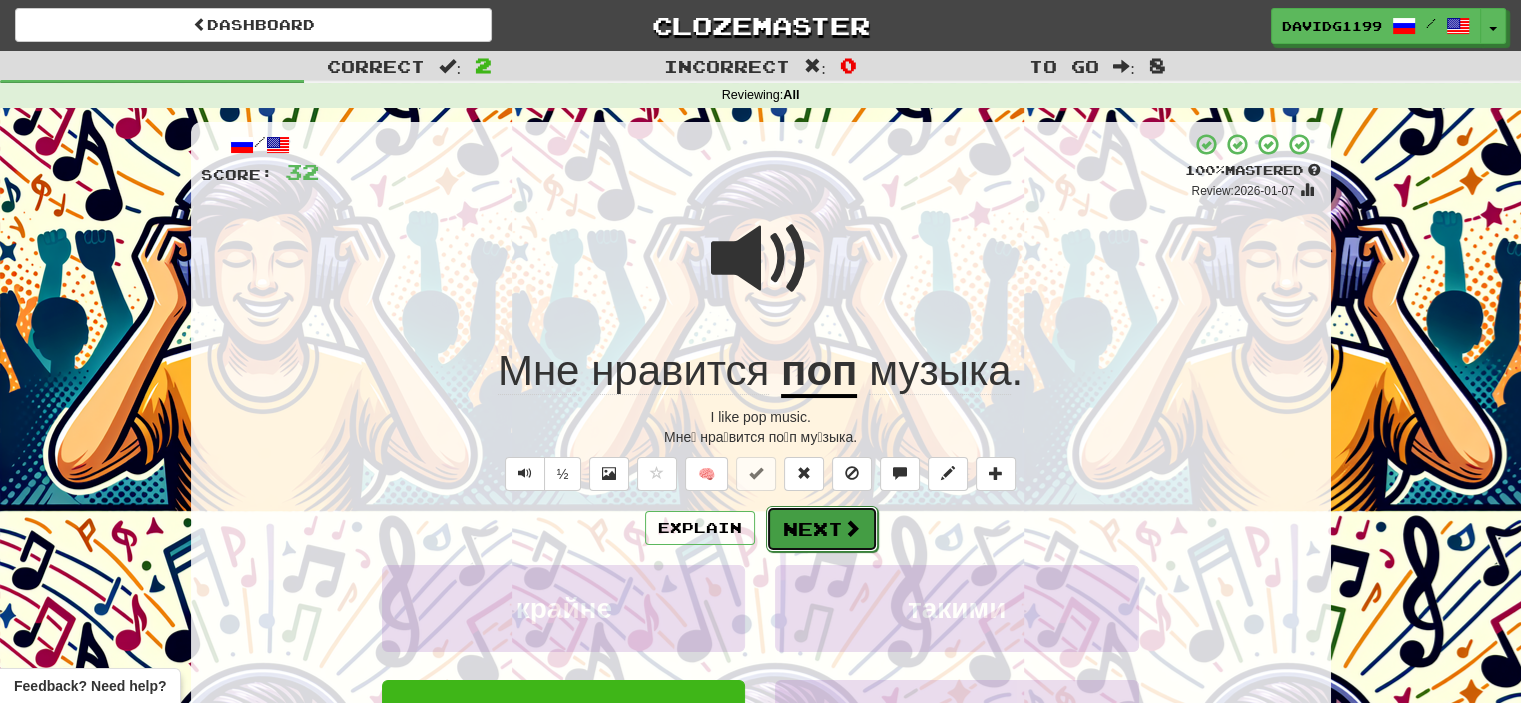 click on "Next" at bounding box center (822, 529) 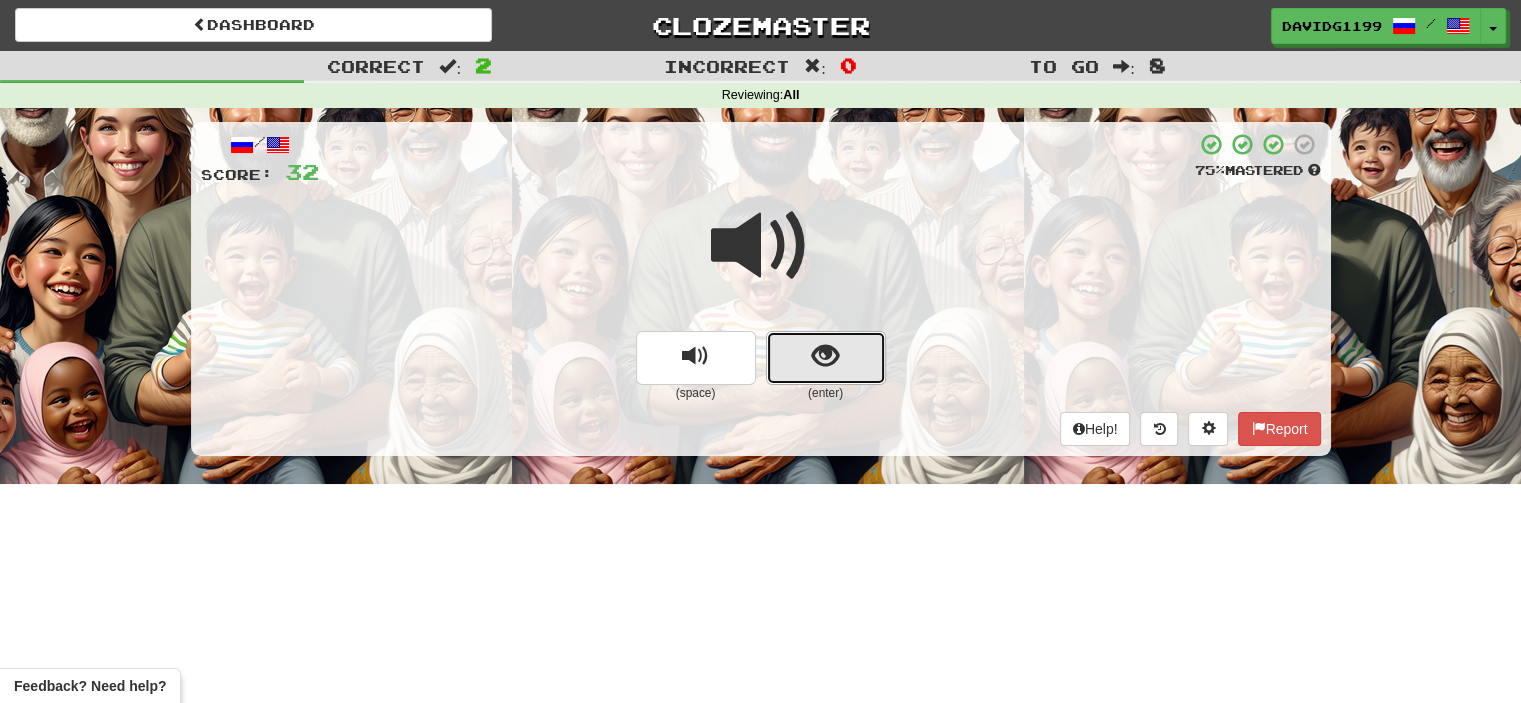 click at bounding box center [826, 358] 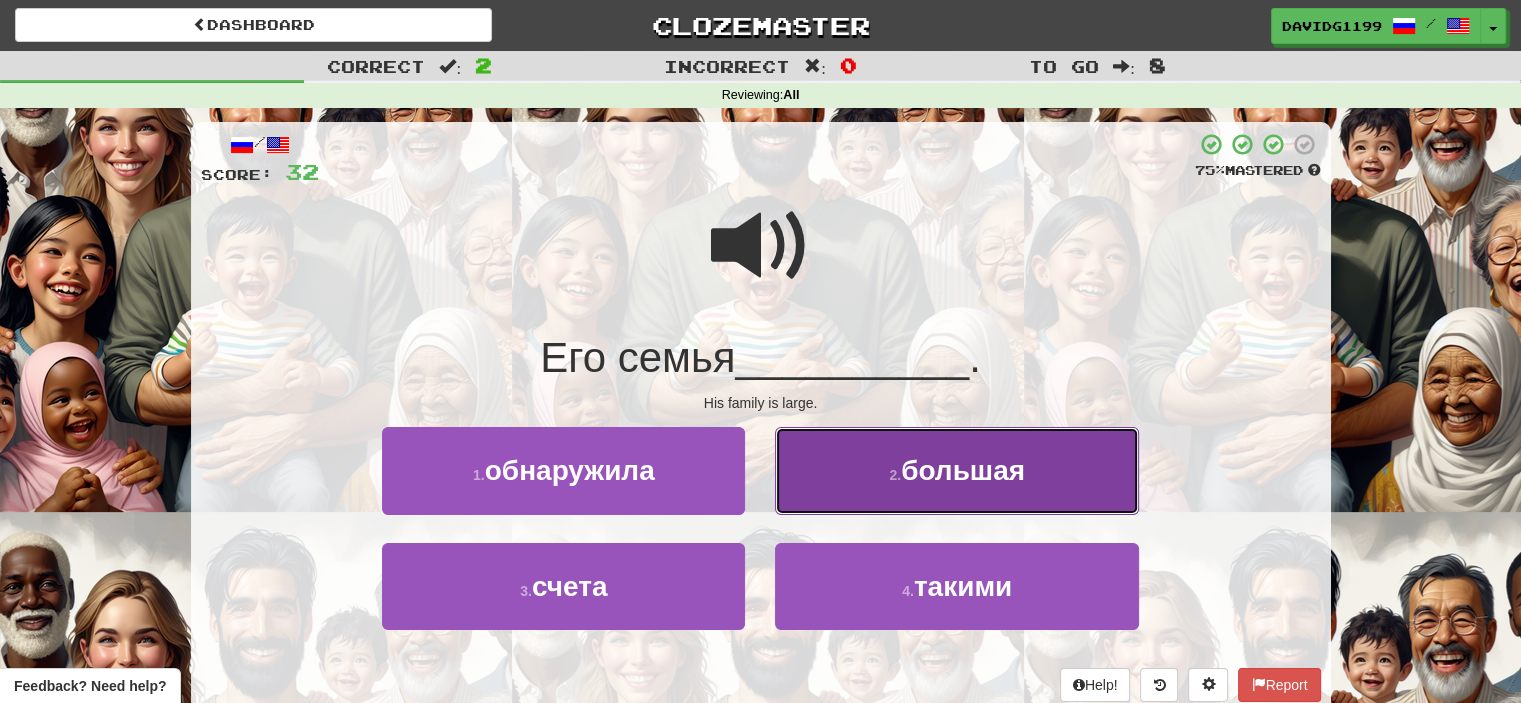 click on "большая" at bounding box center [963, 470] 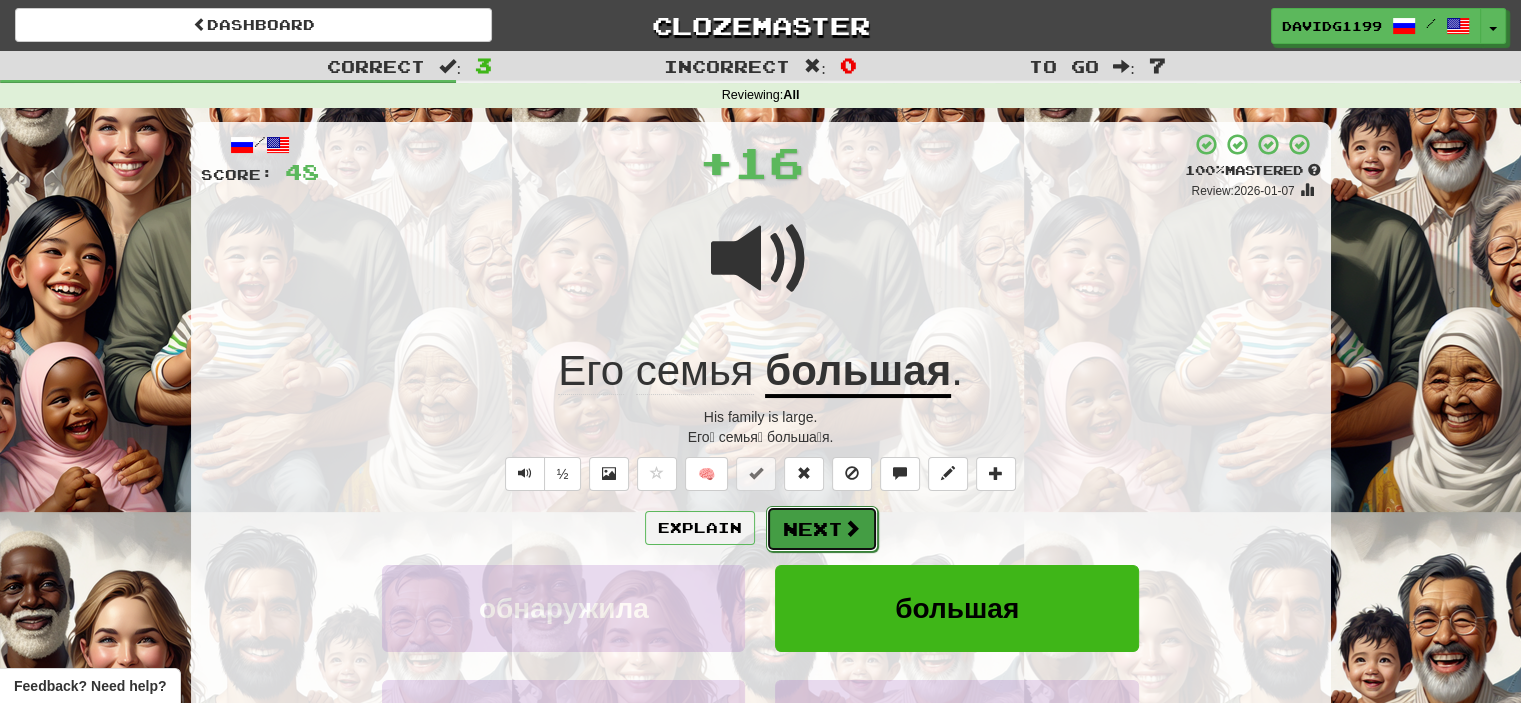 click on "Next" at bounding box center (822, 529) 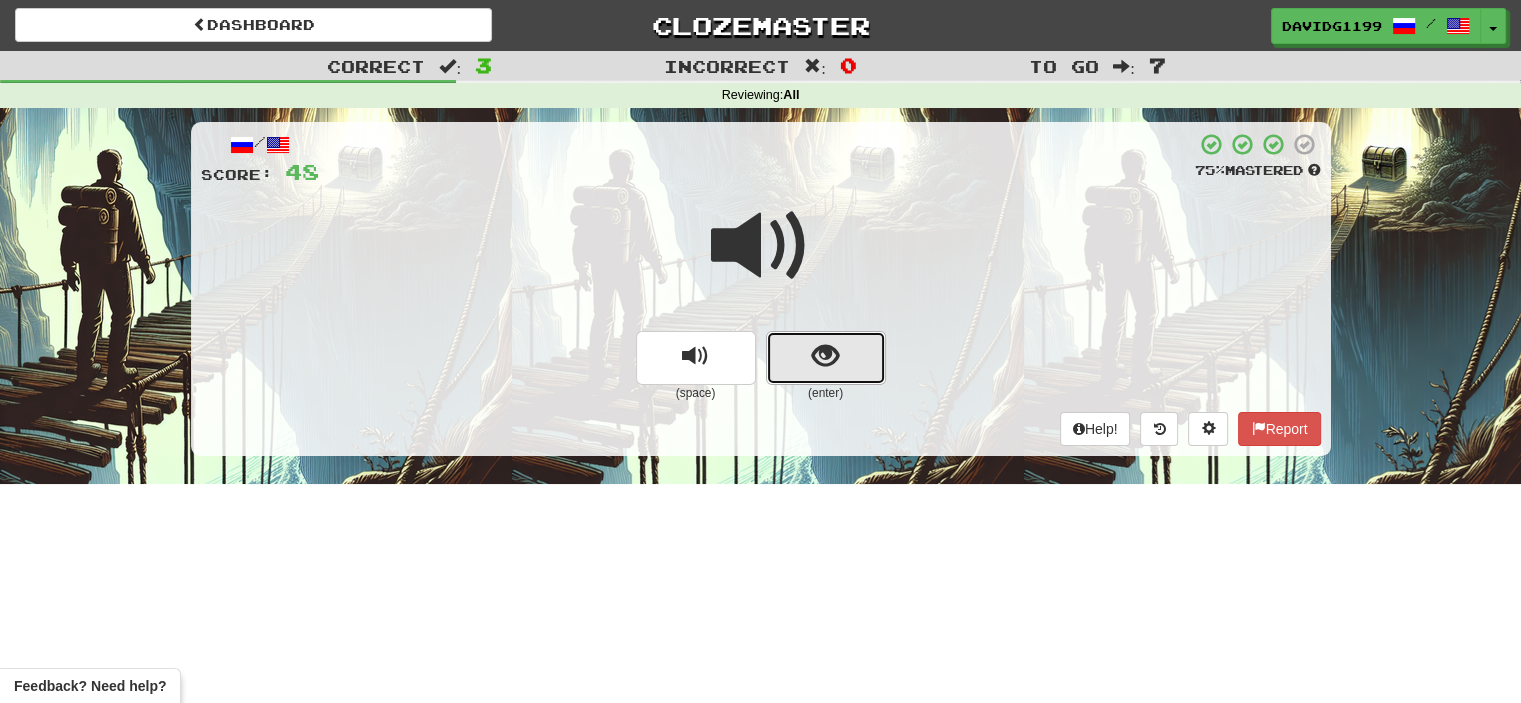 click at bounding box center (826, 358) 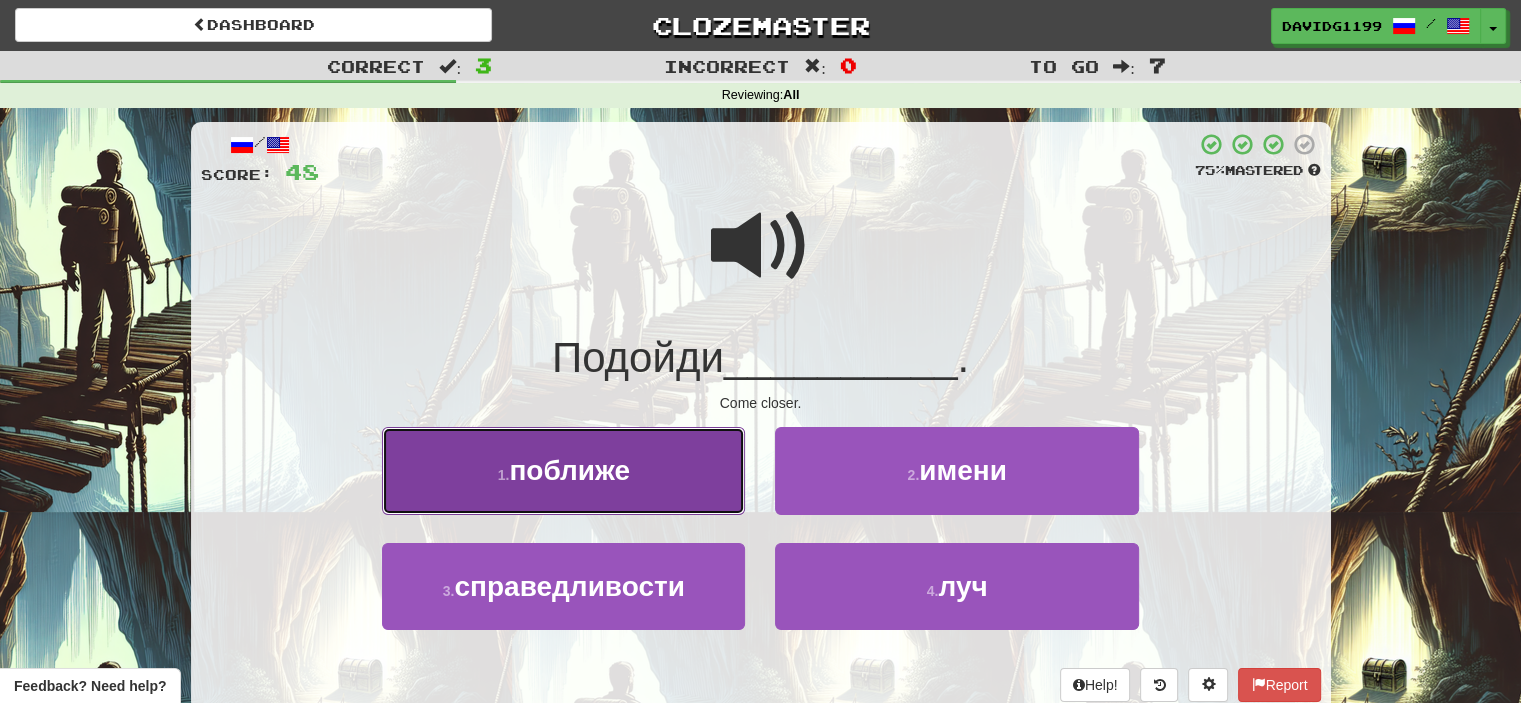 click on "1 .  поближе" at bounding box center [563, 470] 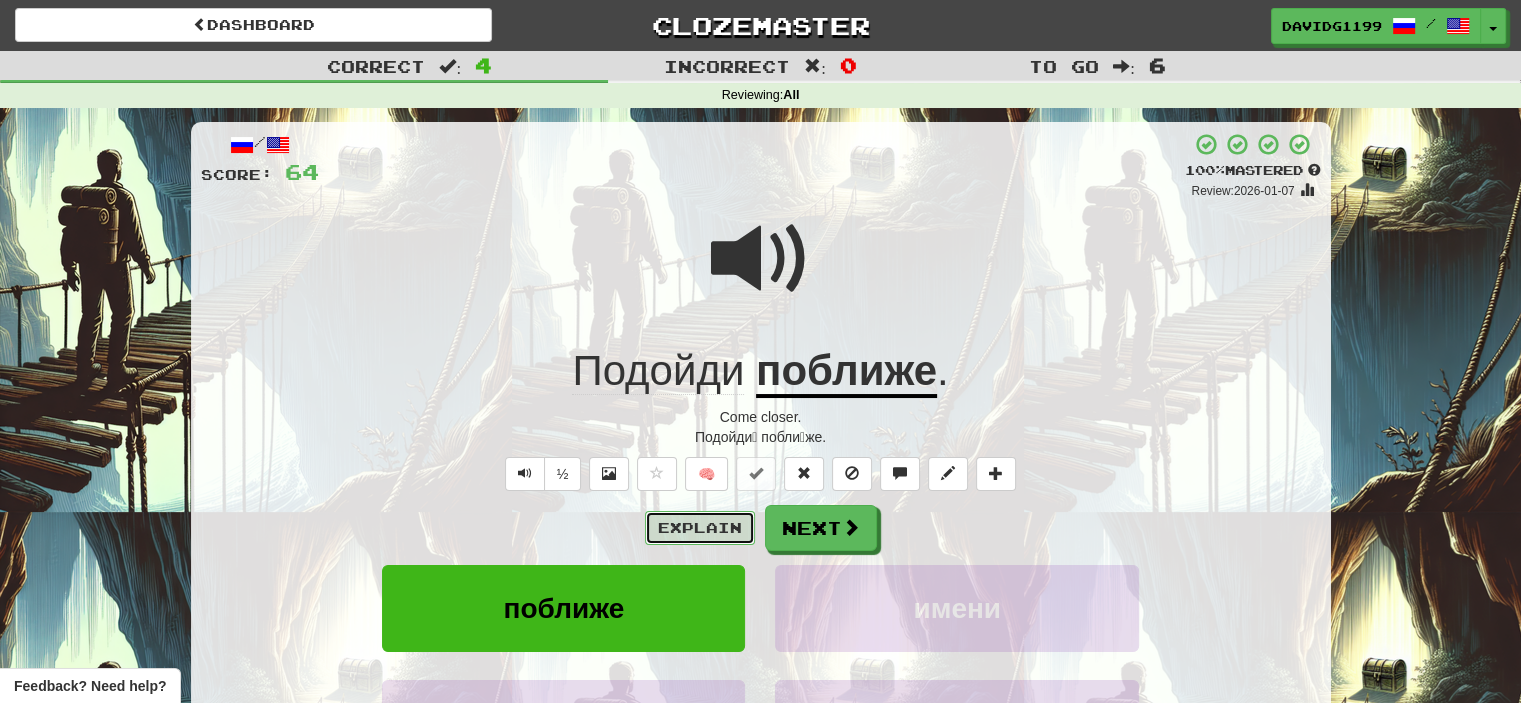 click on "Explain" at bounding box center [700, 528] 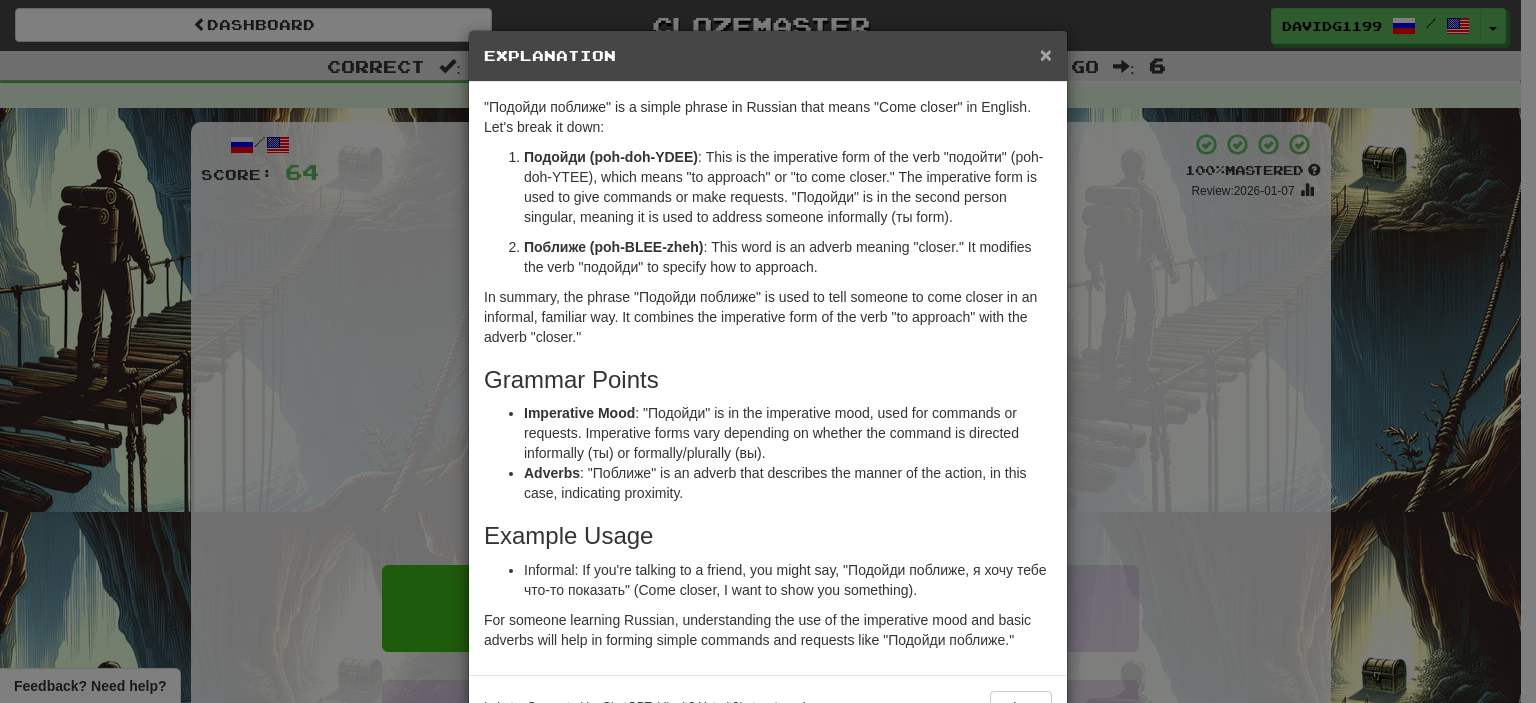 click on "×" at bounding box center (1046, 54) 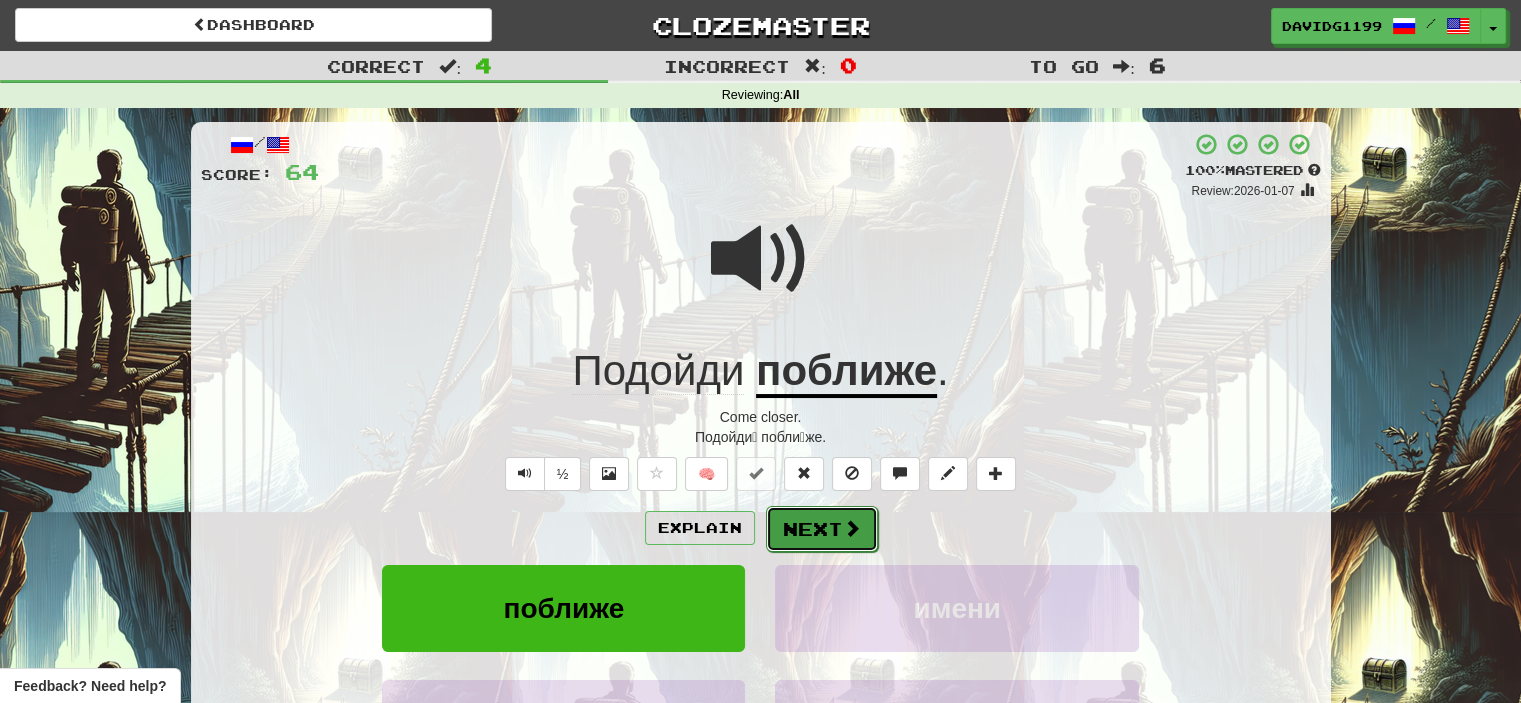 click on "Next" at bounding box center (822, 529) 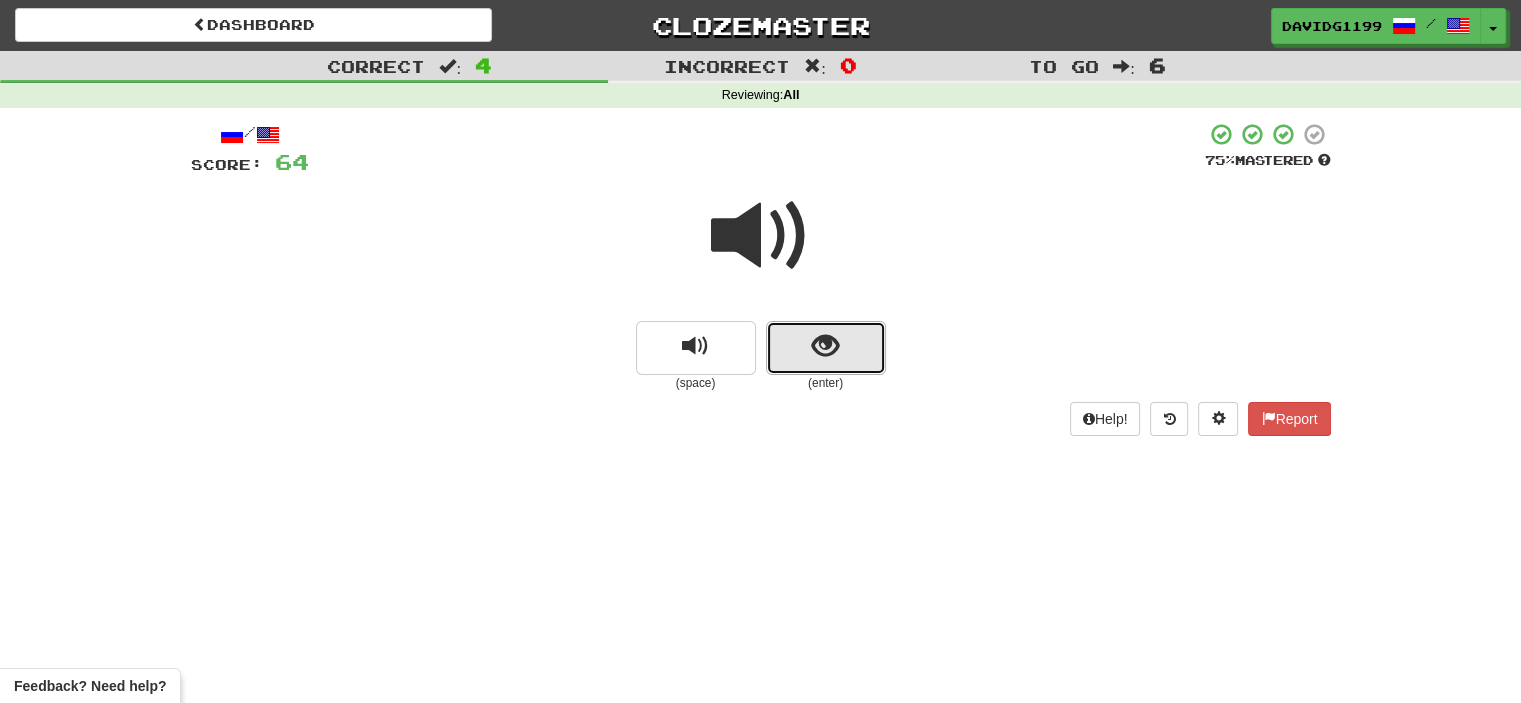 click at bounding box center (826, 348) 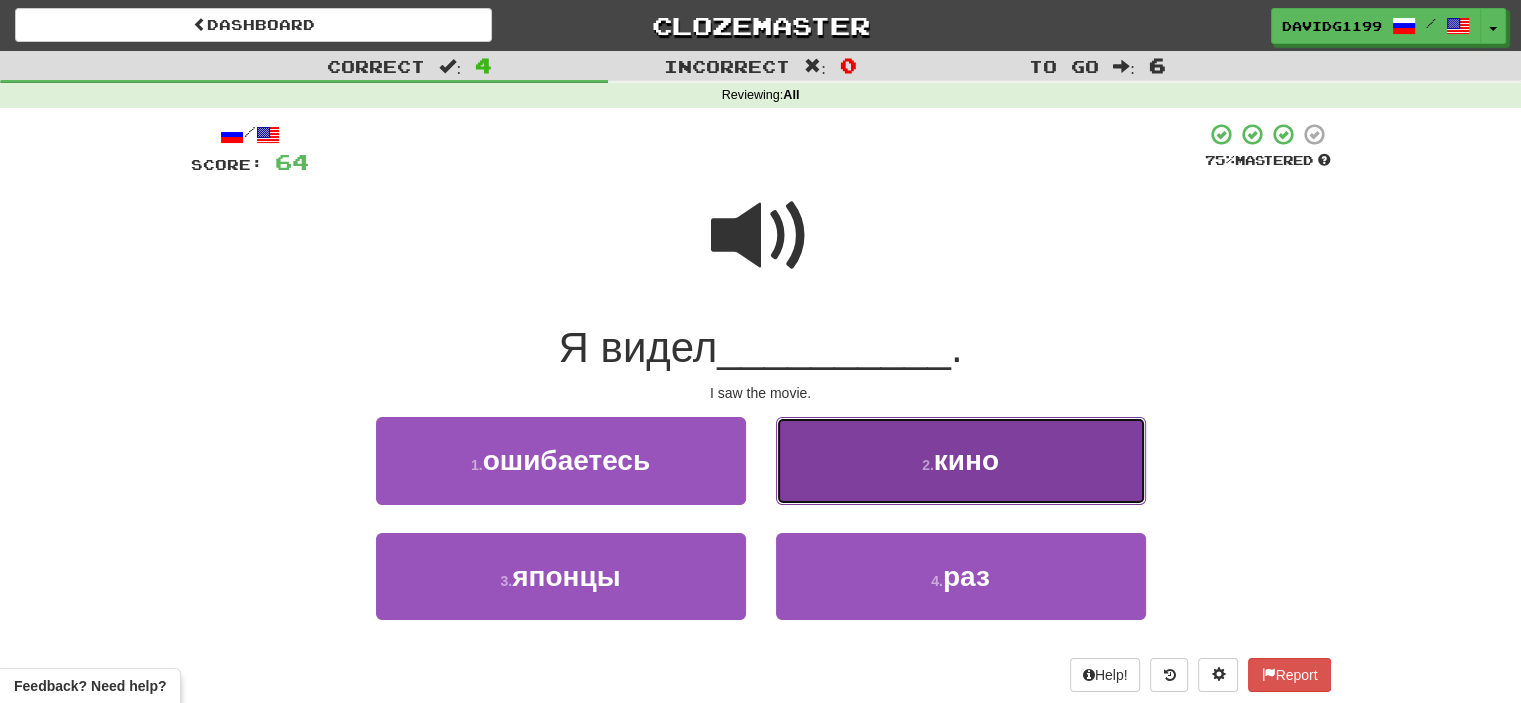 click on "2 .  кино" at bounding box center (961, 460) 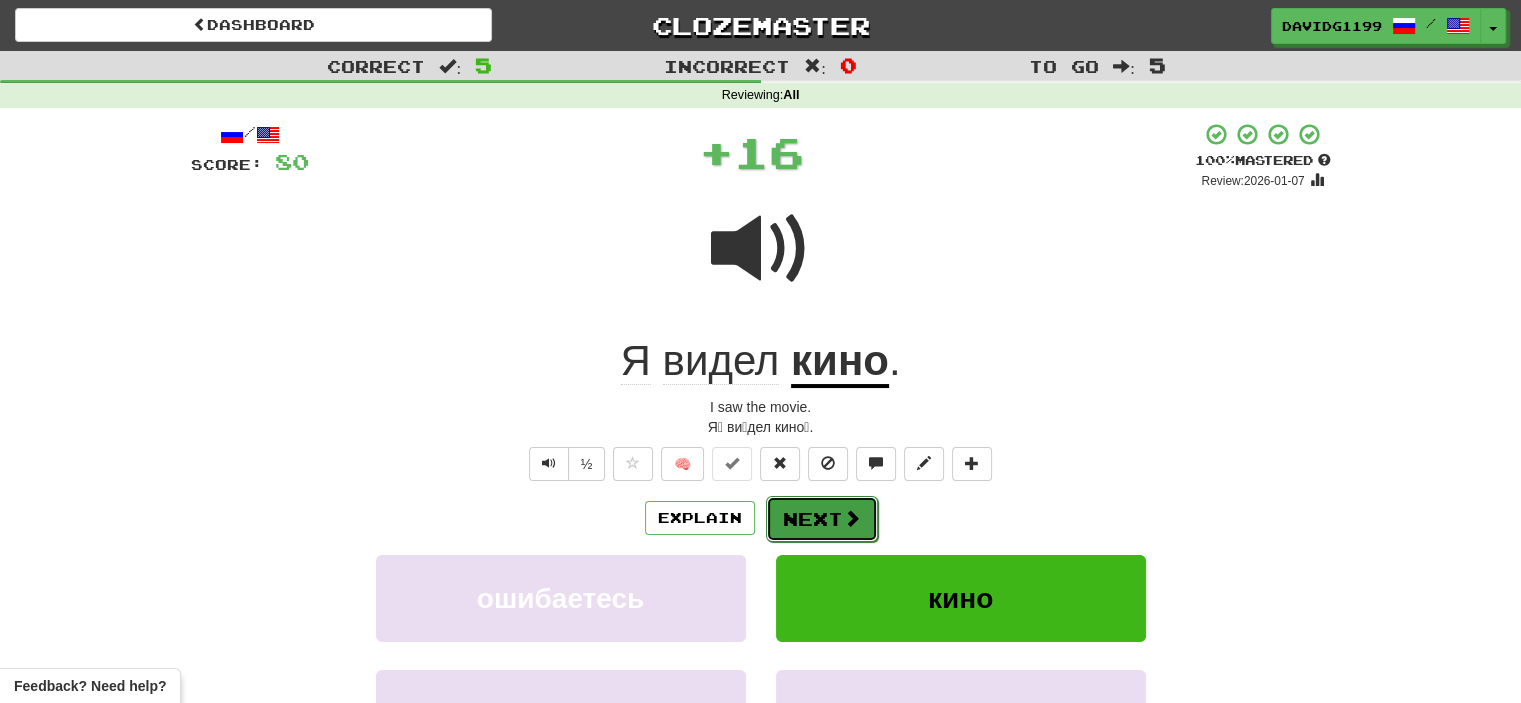 click on "Next" at bounding box center [822, 519] 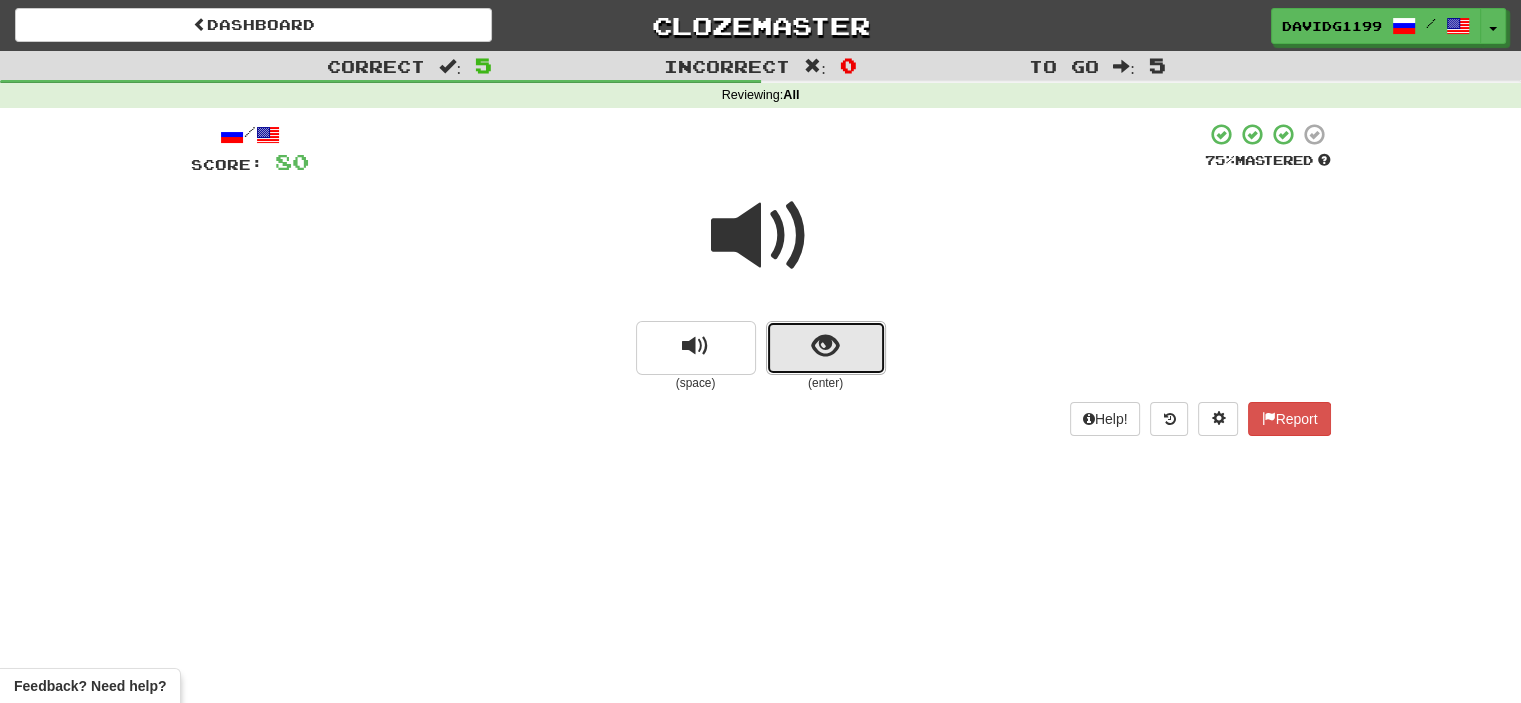 click at bounding box center [826, 348] 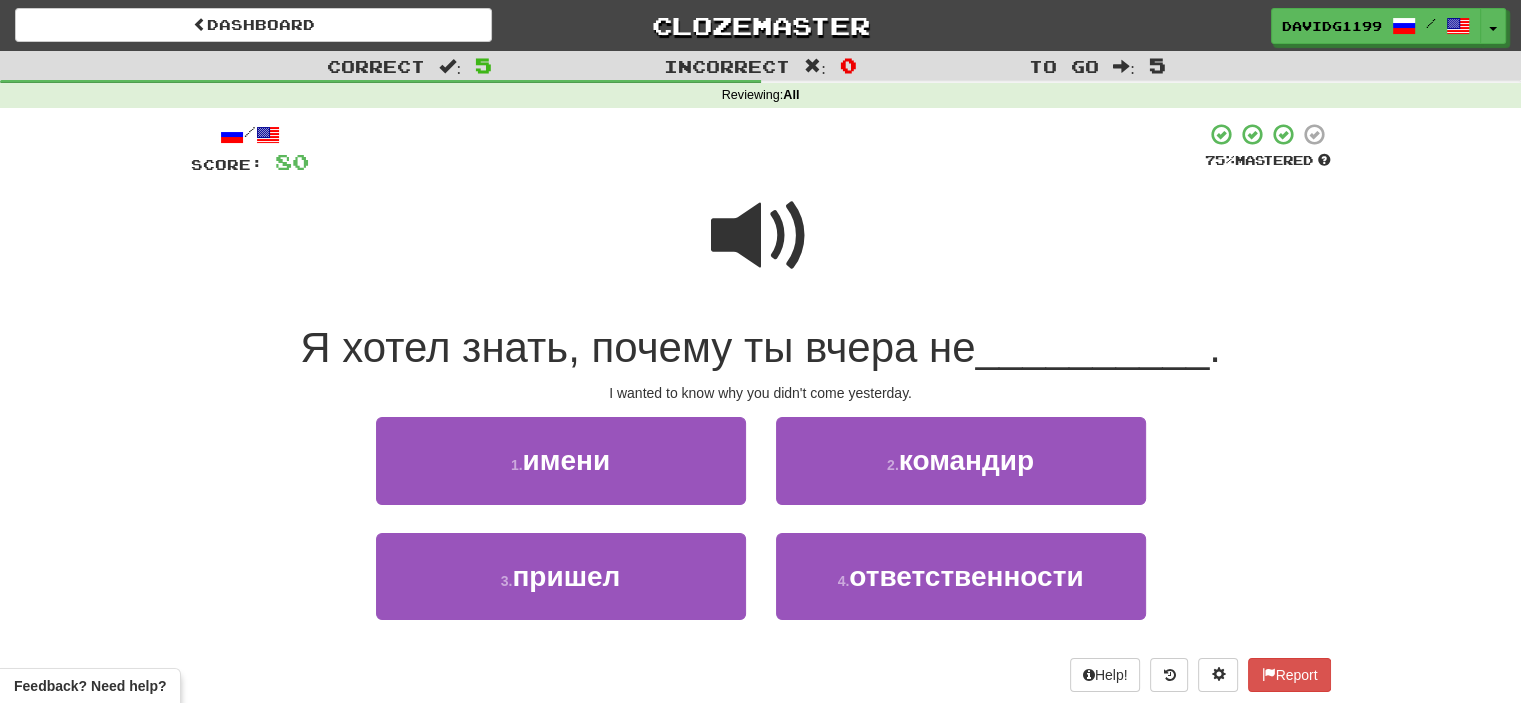 click at bounding box center [761, 236] 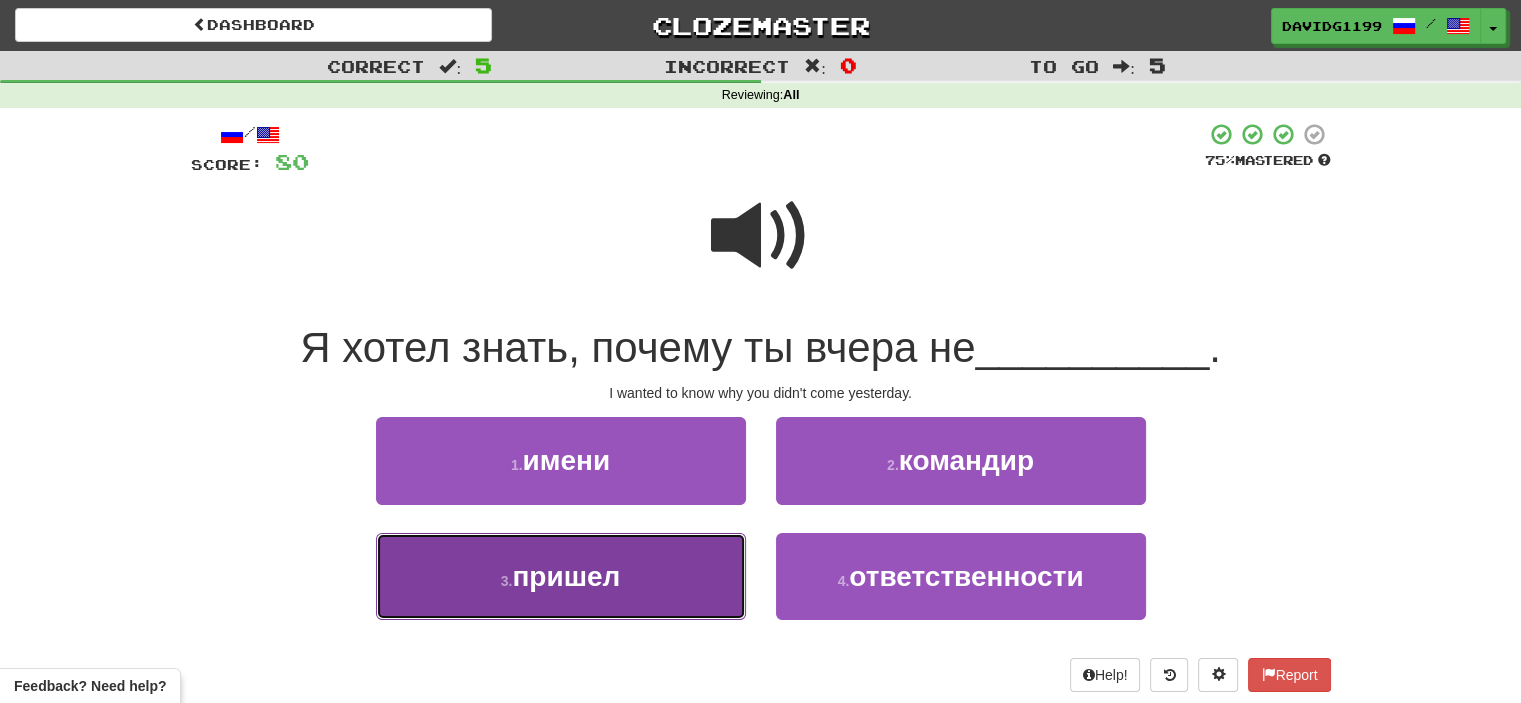 drag, startPoint x: 660, startPoint y: 568, endPoint x: 643, endPoint y: 571, distance: 17.262676 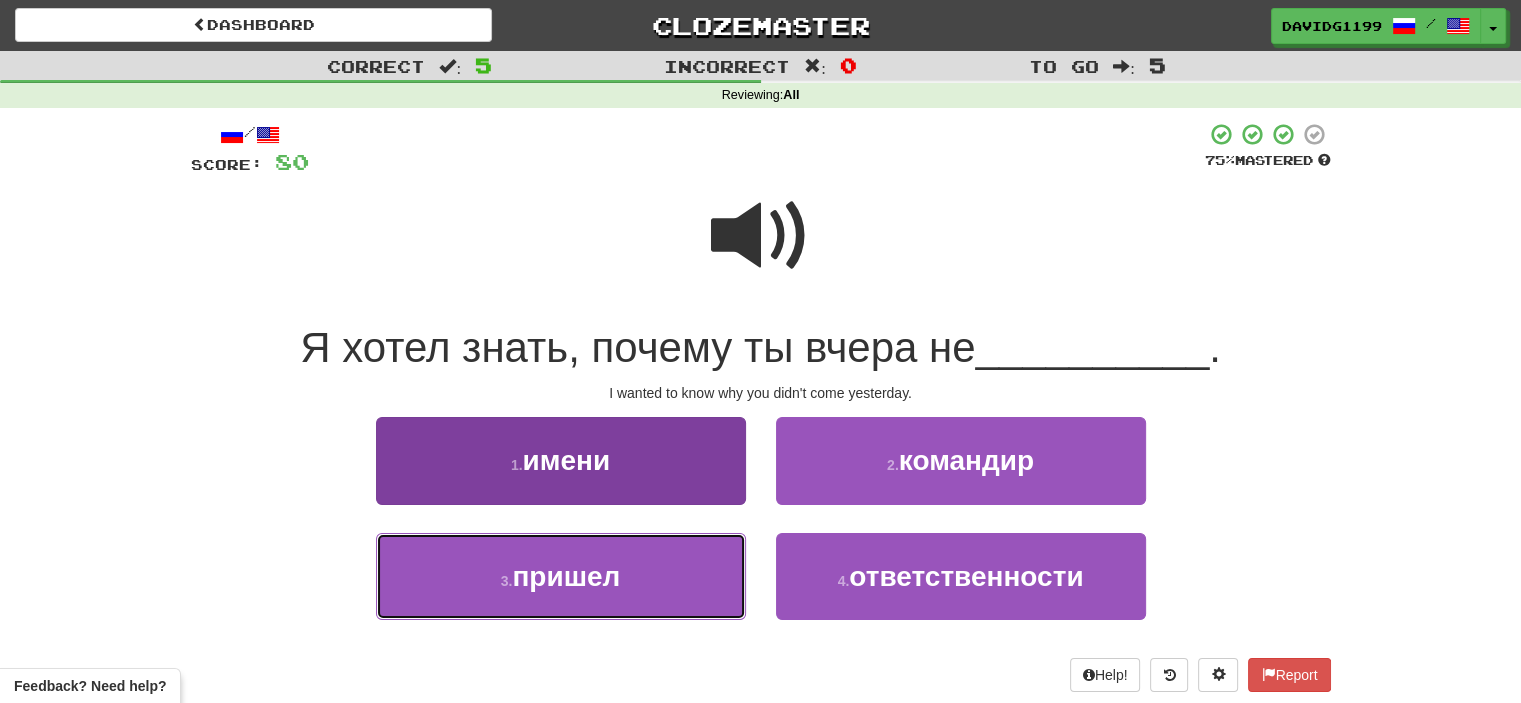 drag, startPoint x: 643, startPoint y: 571, endPoint x: 628, endPoint y: 573, distance: 15.132746 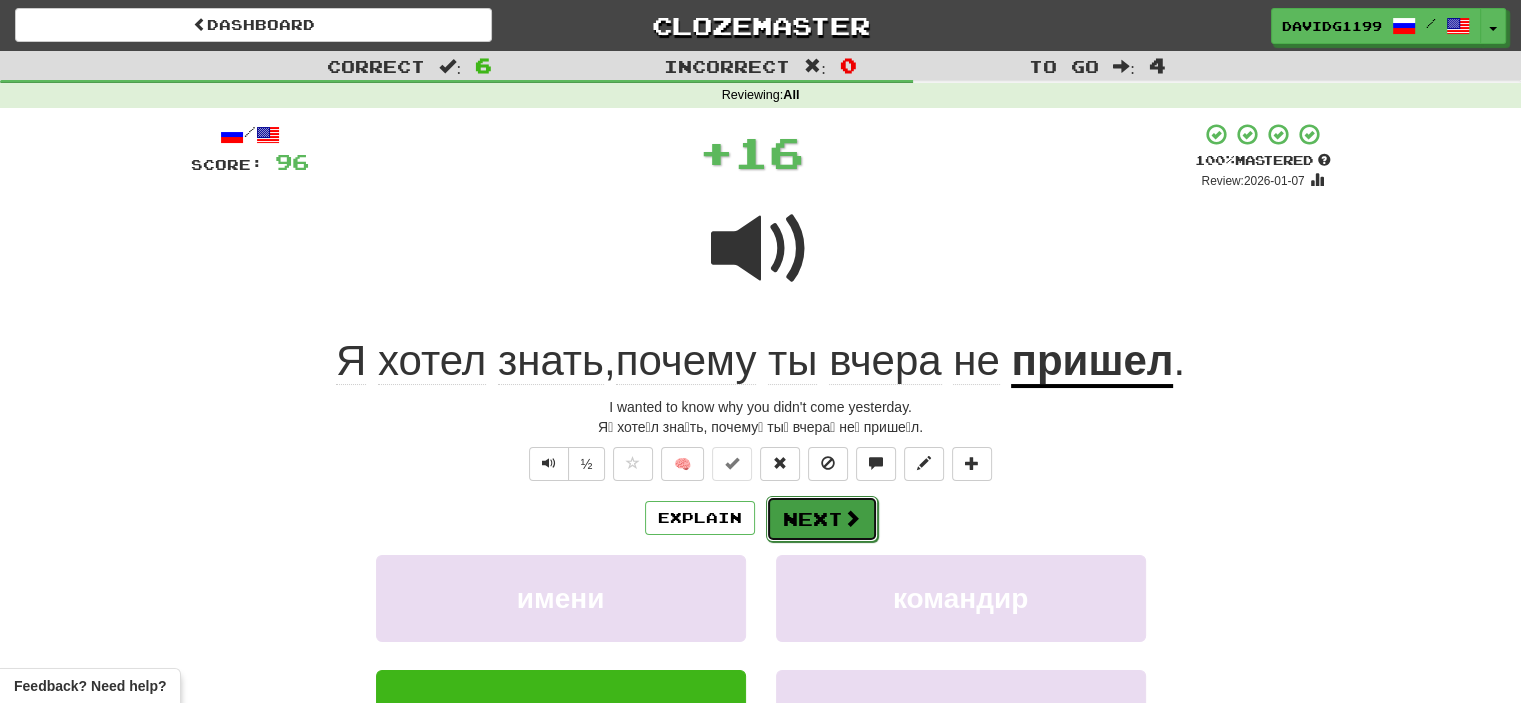 click on "Next" at bounding box center (822, 519) 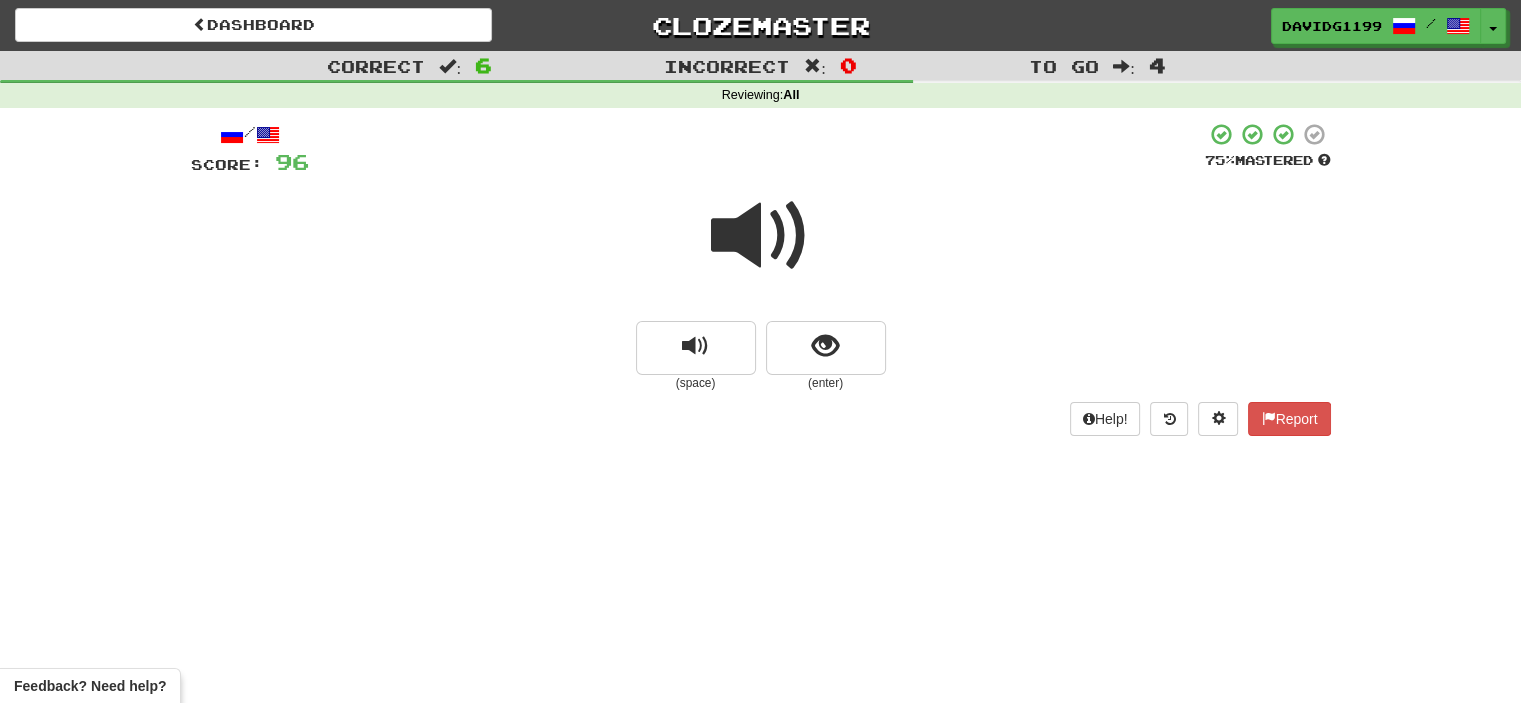 click at bounding box center [761, 236] 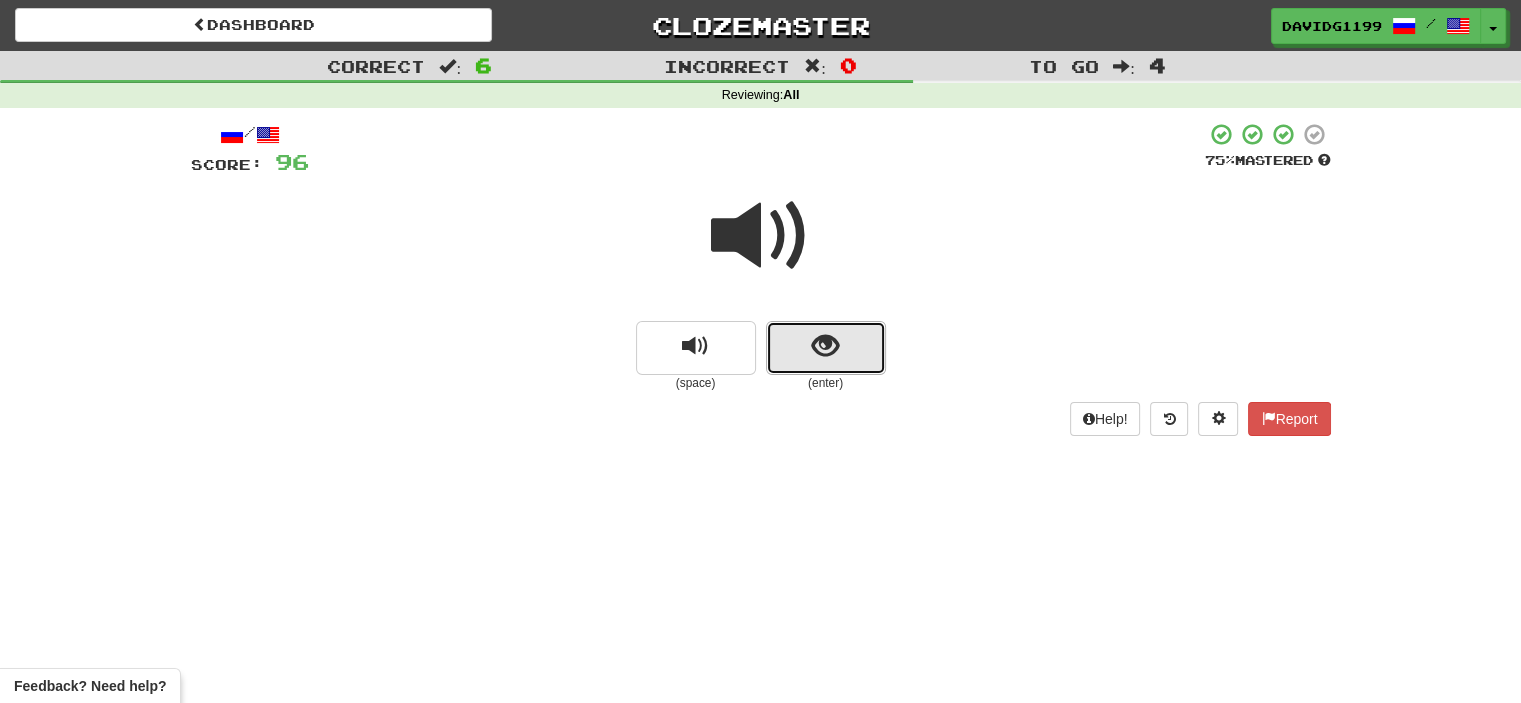 click at bounding box center [826, 348] 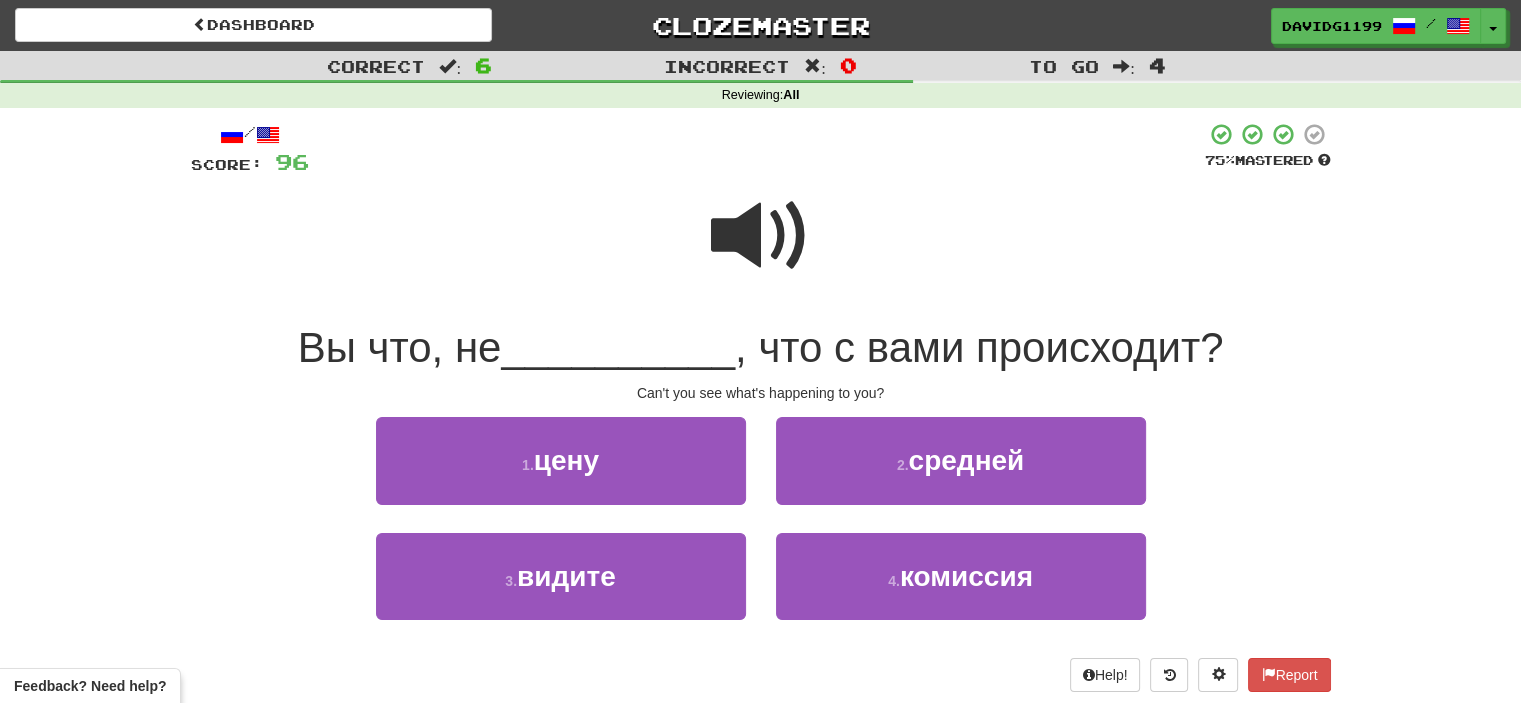 click at bounding box center [761, 236] 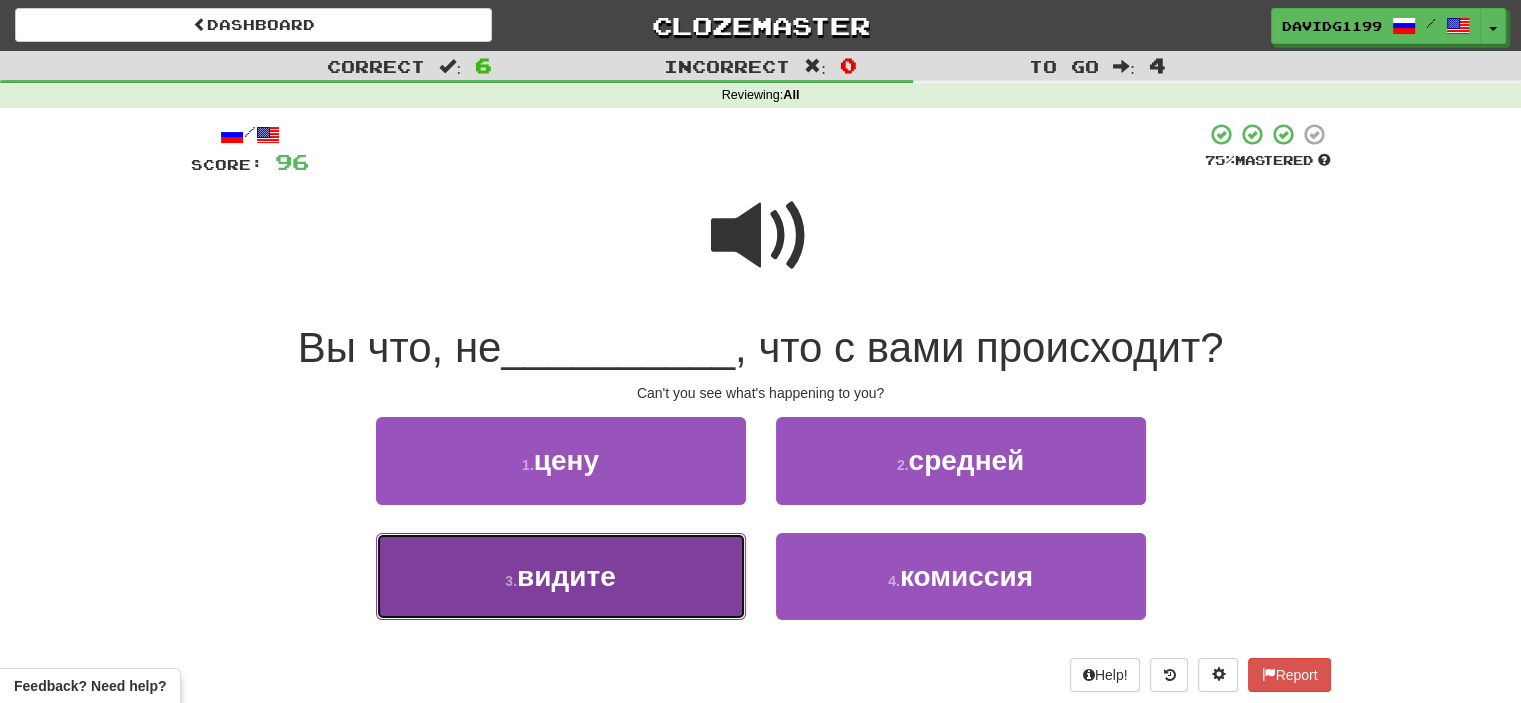 click on "3 .  видите" at bounding box center (561, 576) 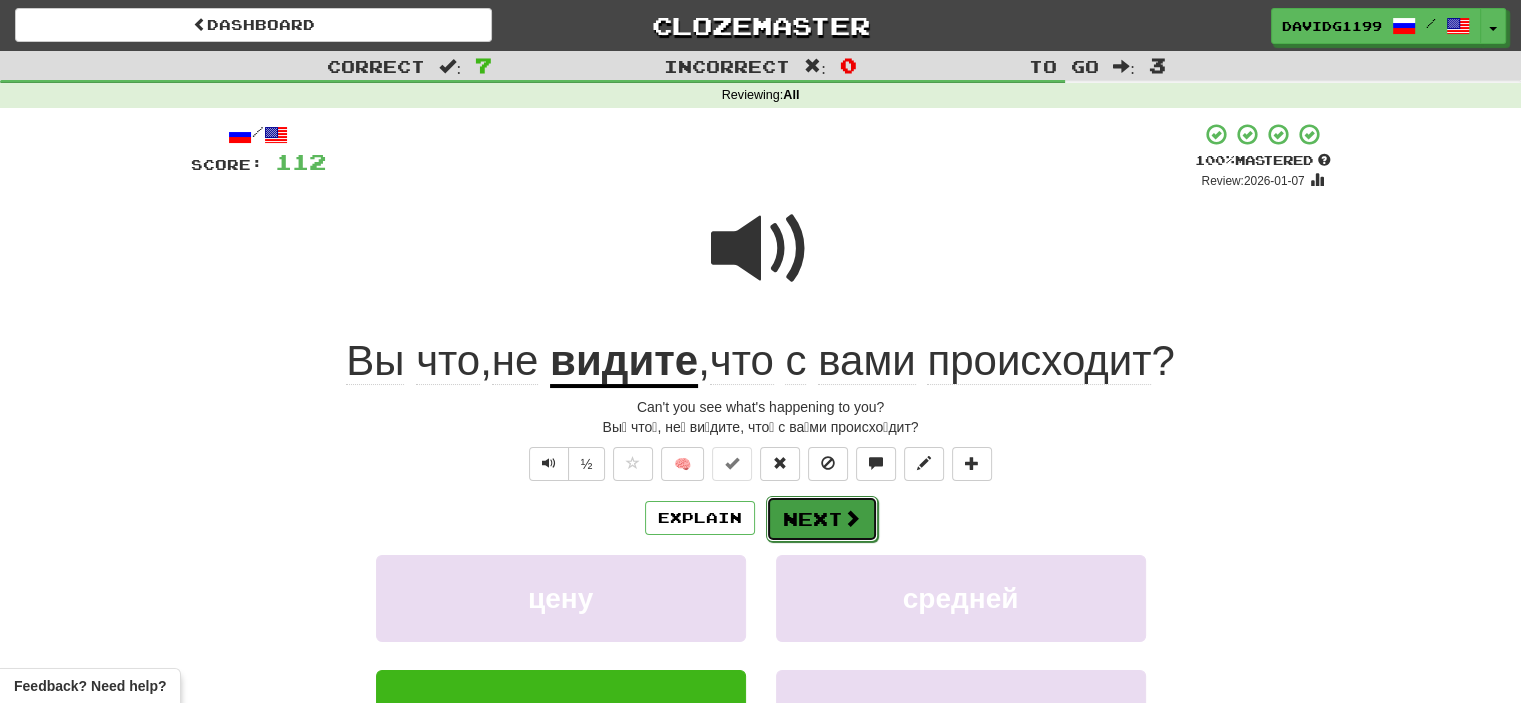 click on "Next" at bounding box center (822, 519) 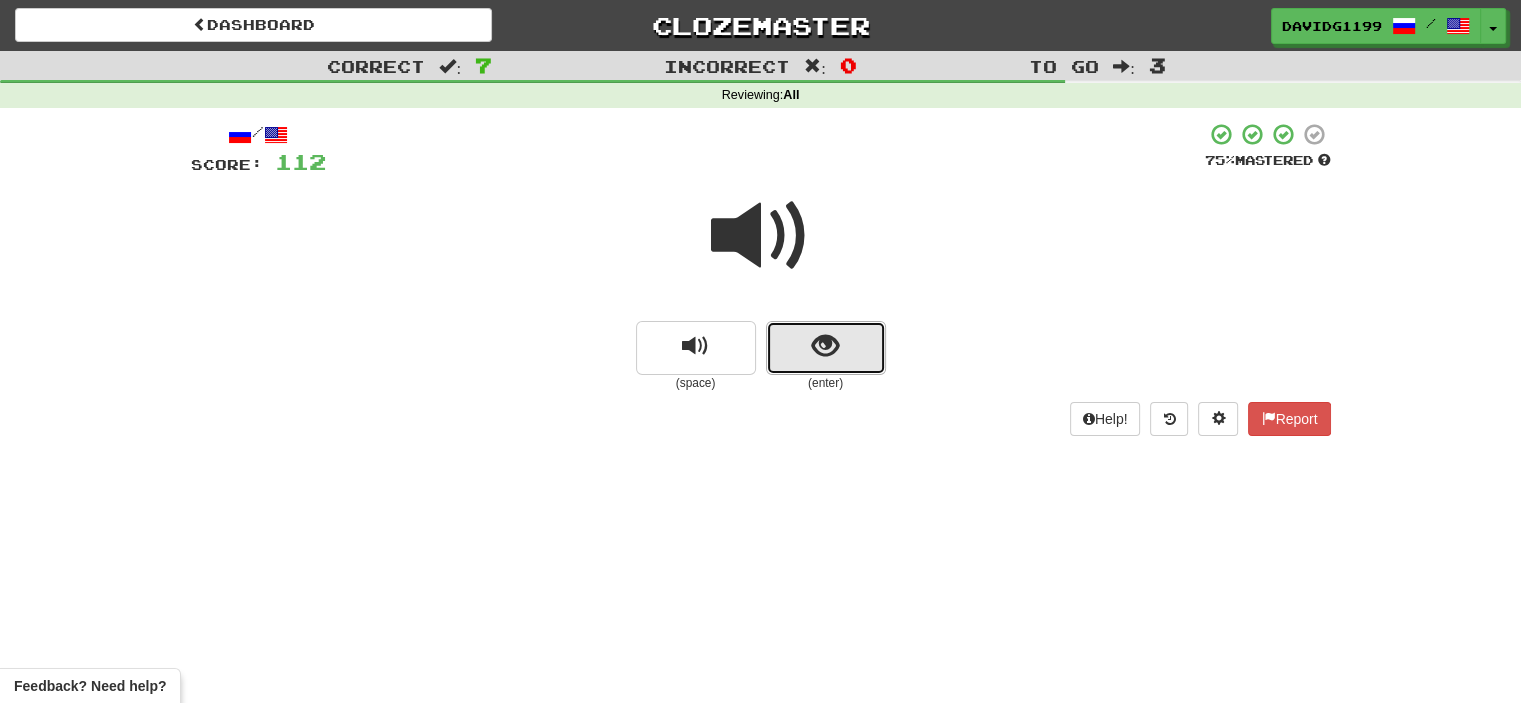 click at bounding box center [826, 348] 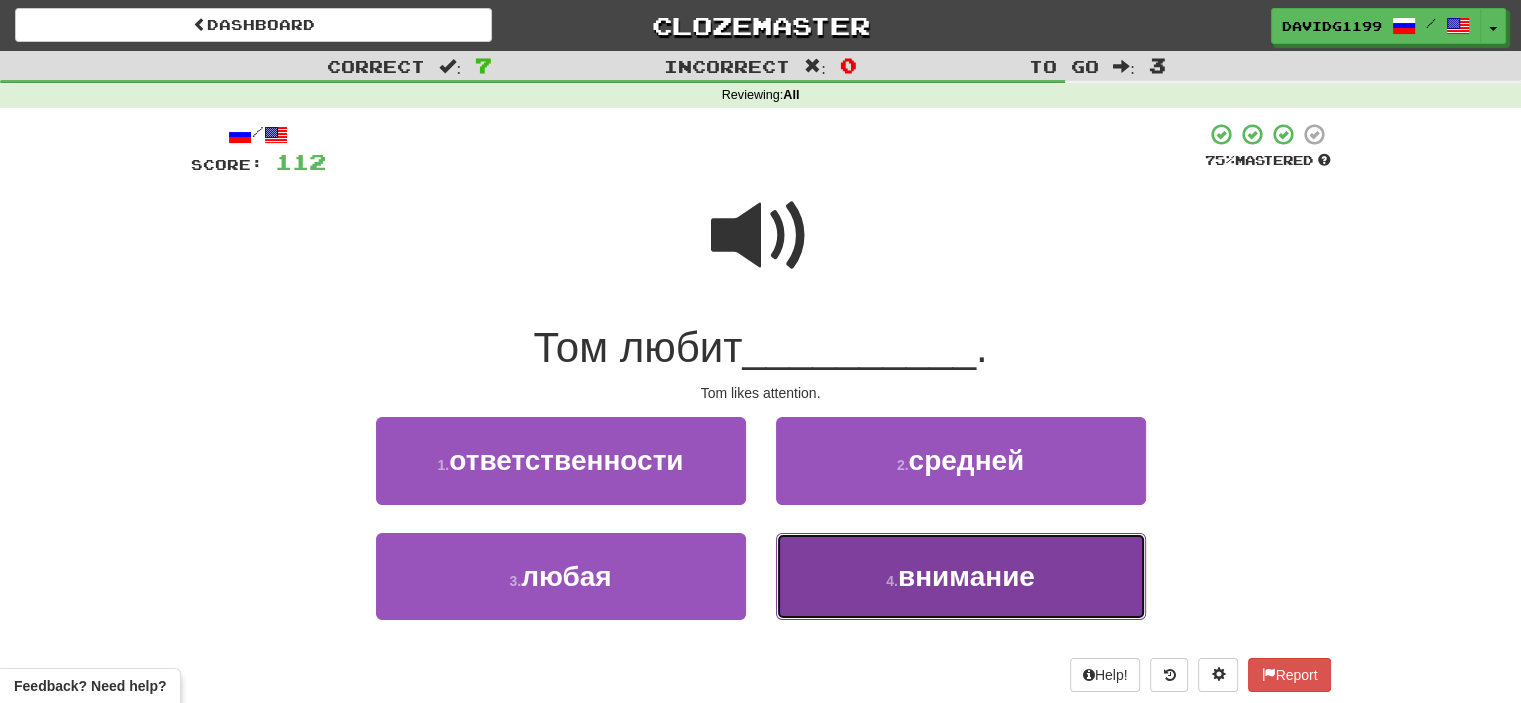 click on "4 ." at bounding box center (892, 581) 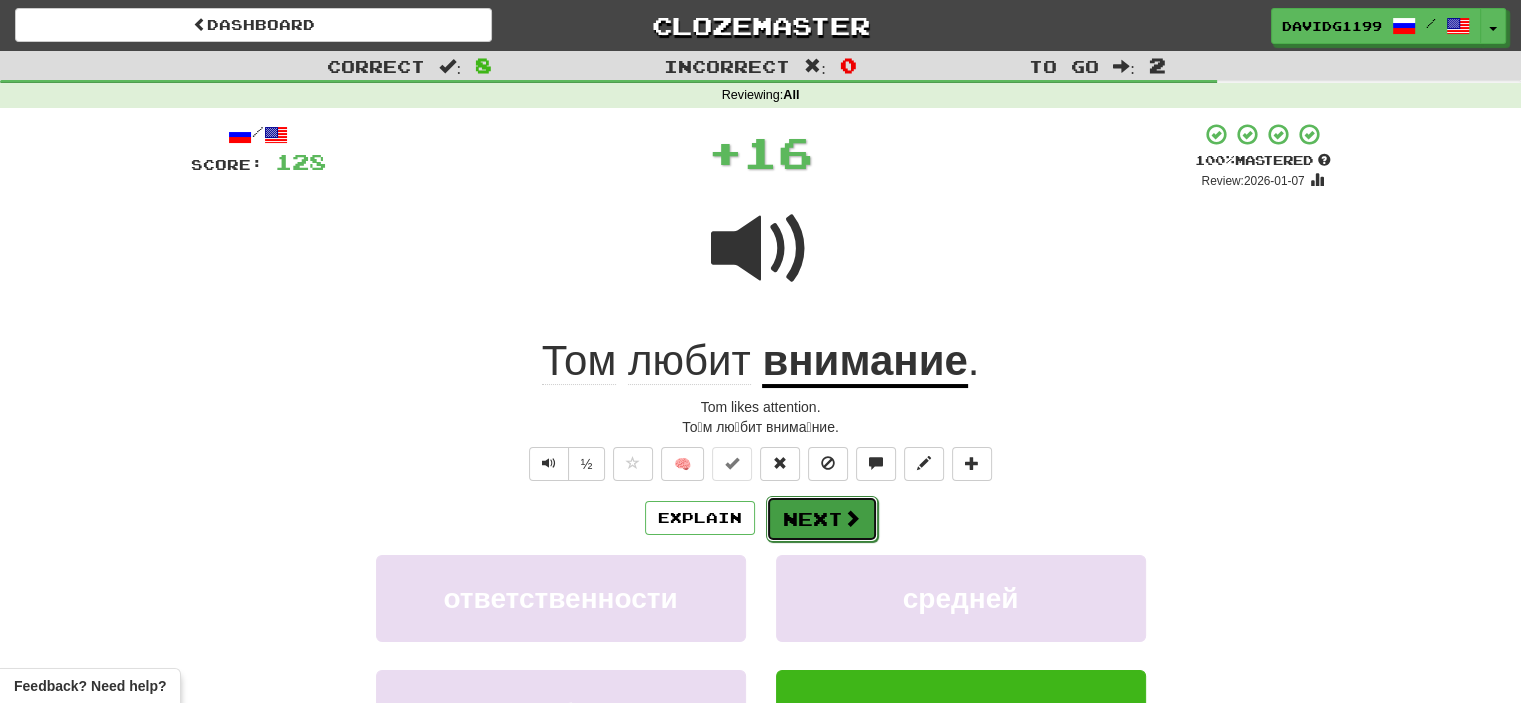 click on "Next" at bounding box center (822, 519) 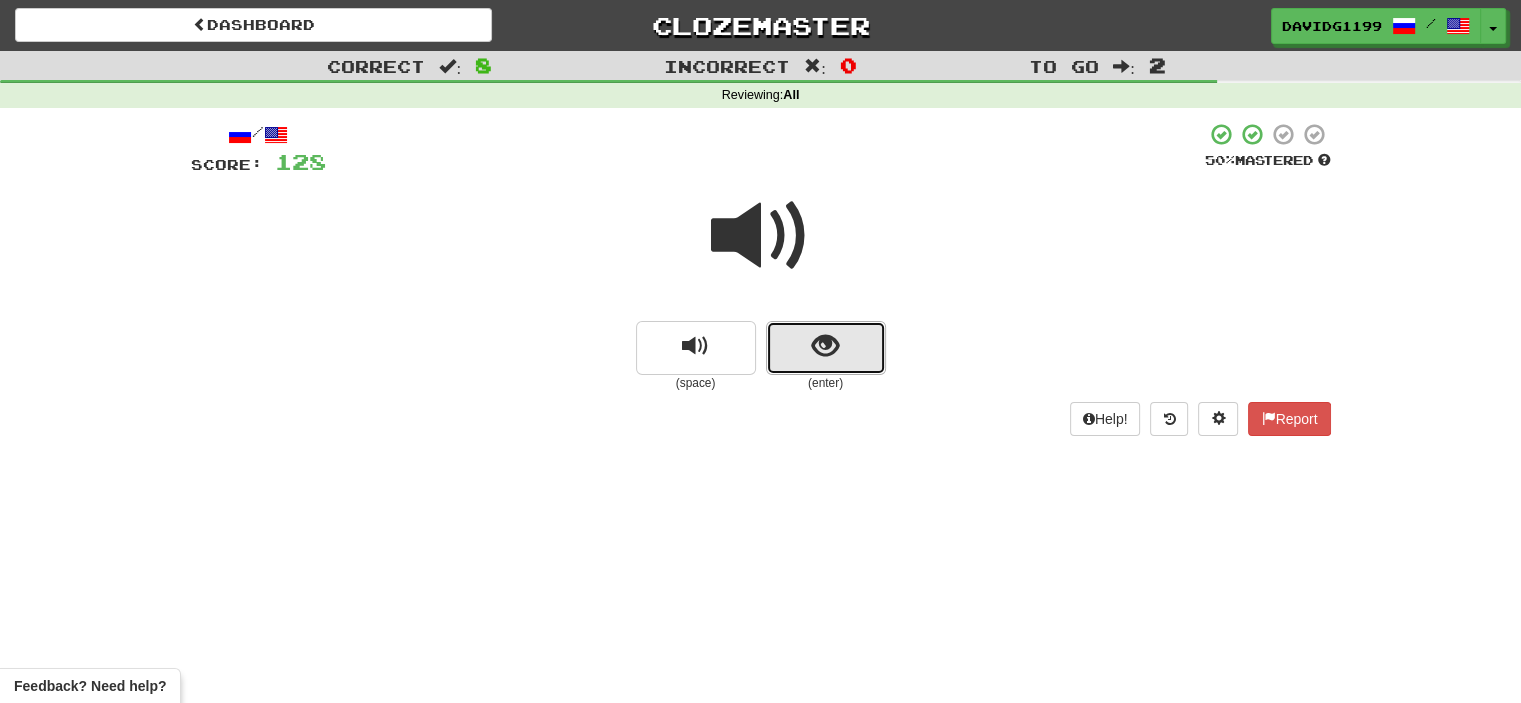 click at bounding box center (826, 348) 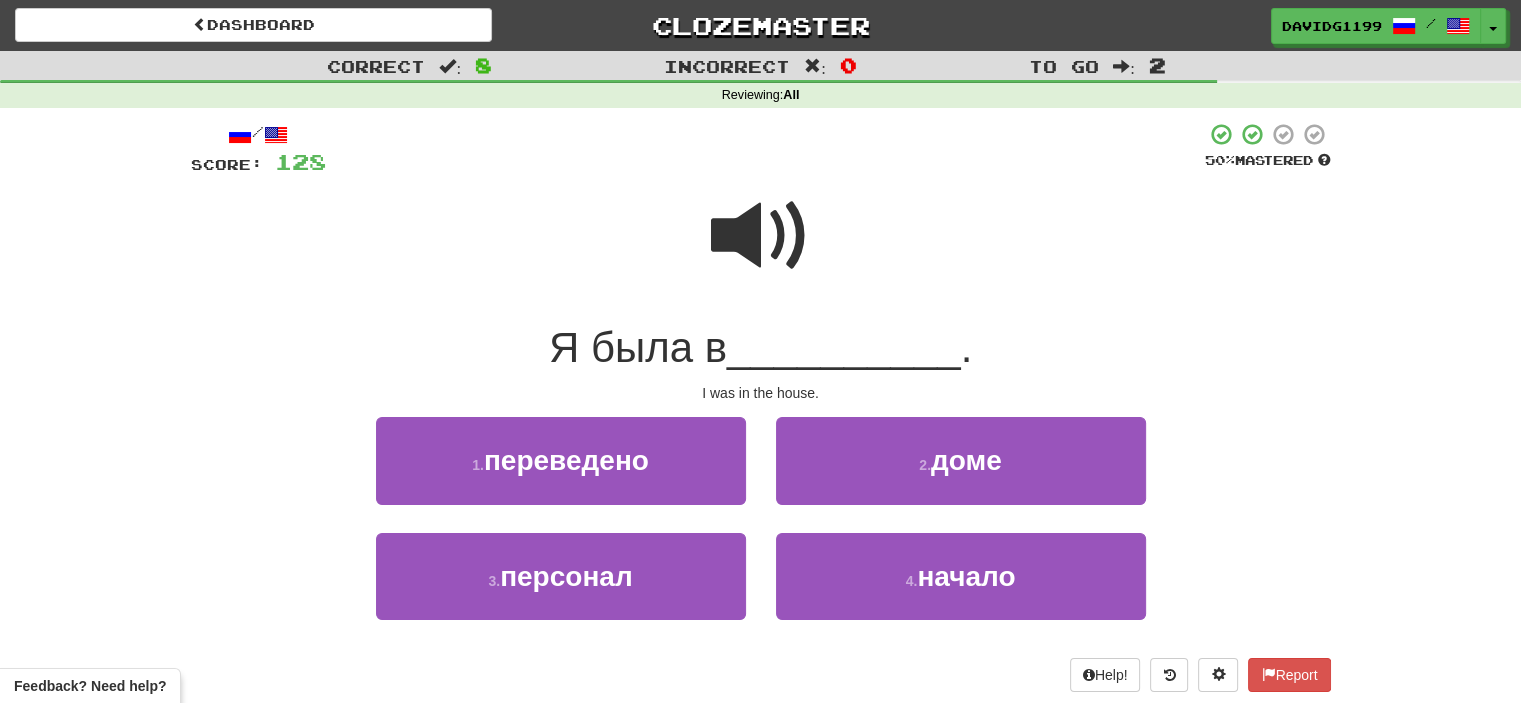 click at bounding box center (761, 236) 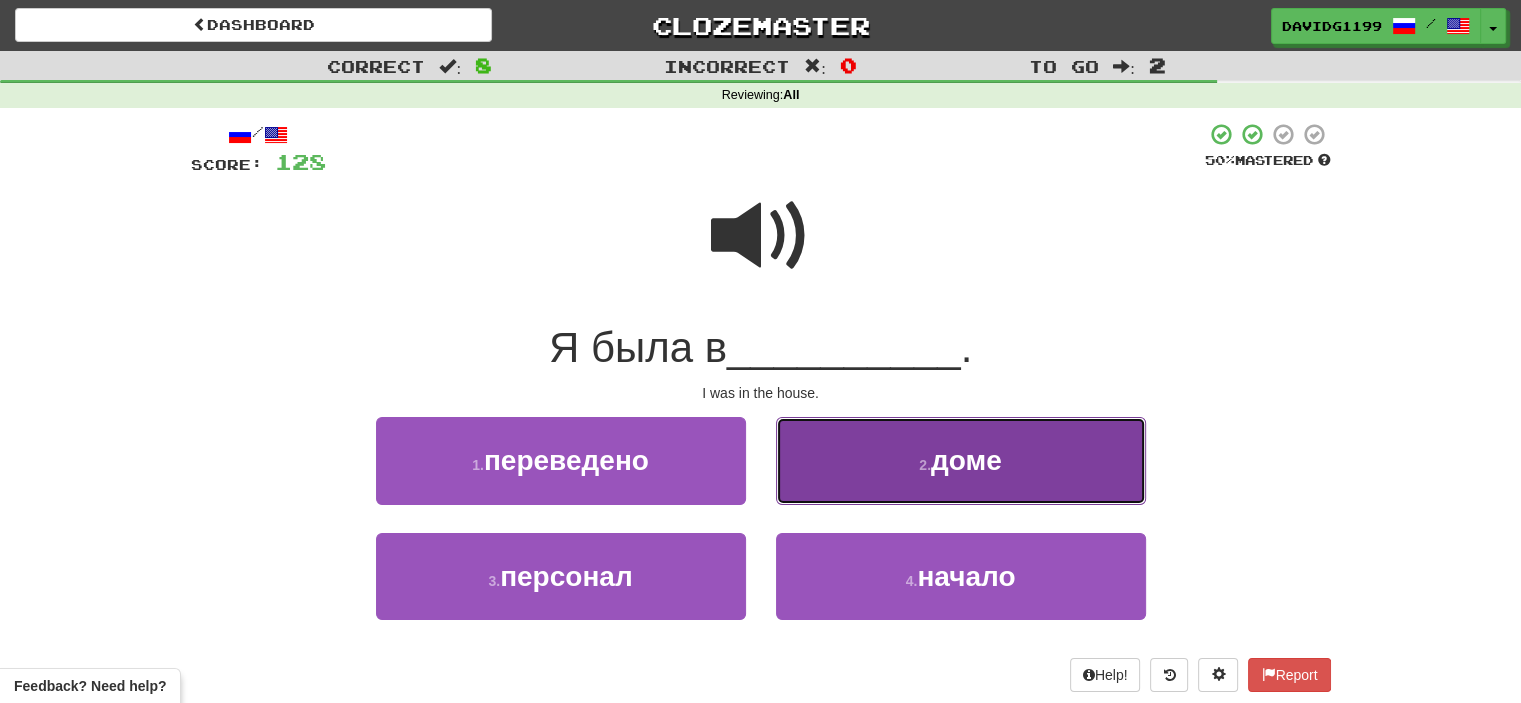 click on "2 .  доме" at bounding box center (961, 460) 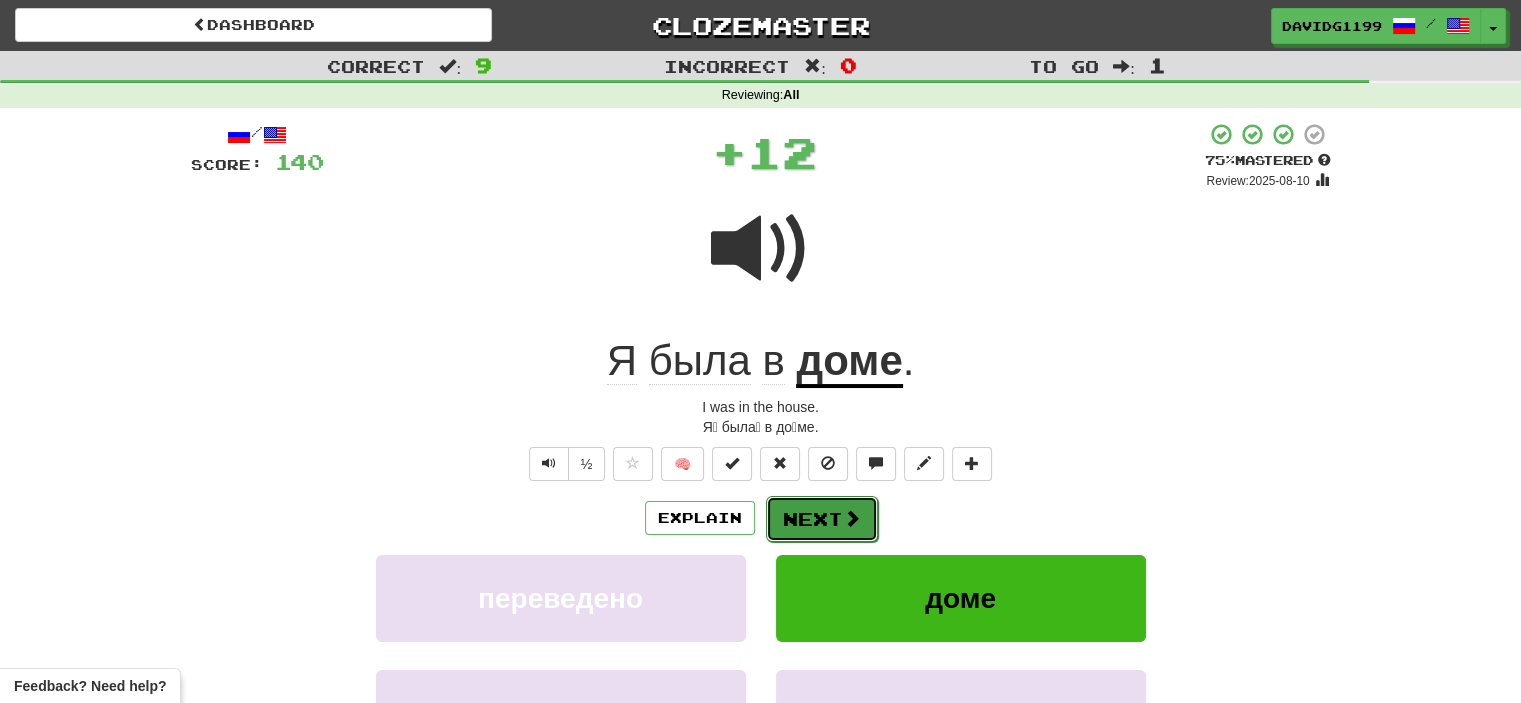 click on "Next" at bounding box center [822, 519] 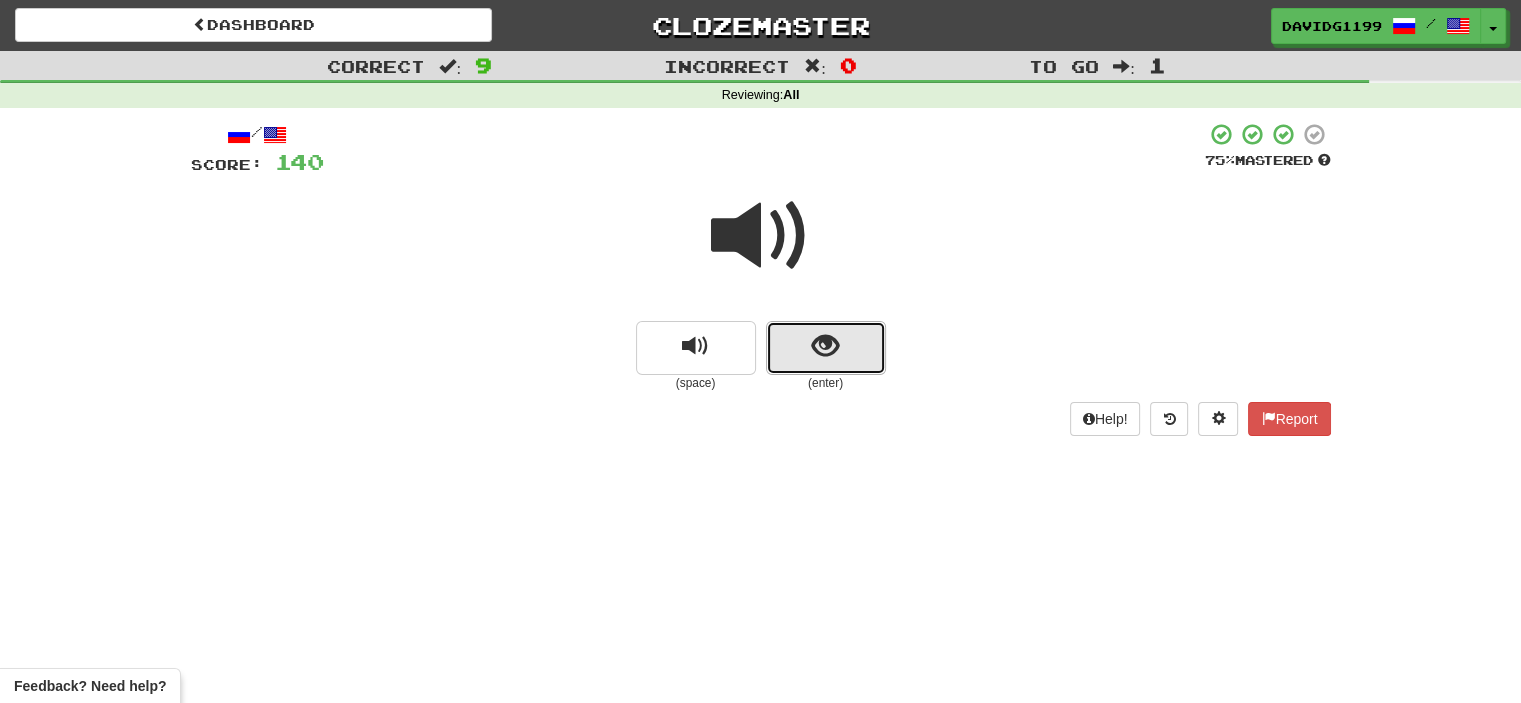 click at bounding box center (826, 348) 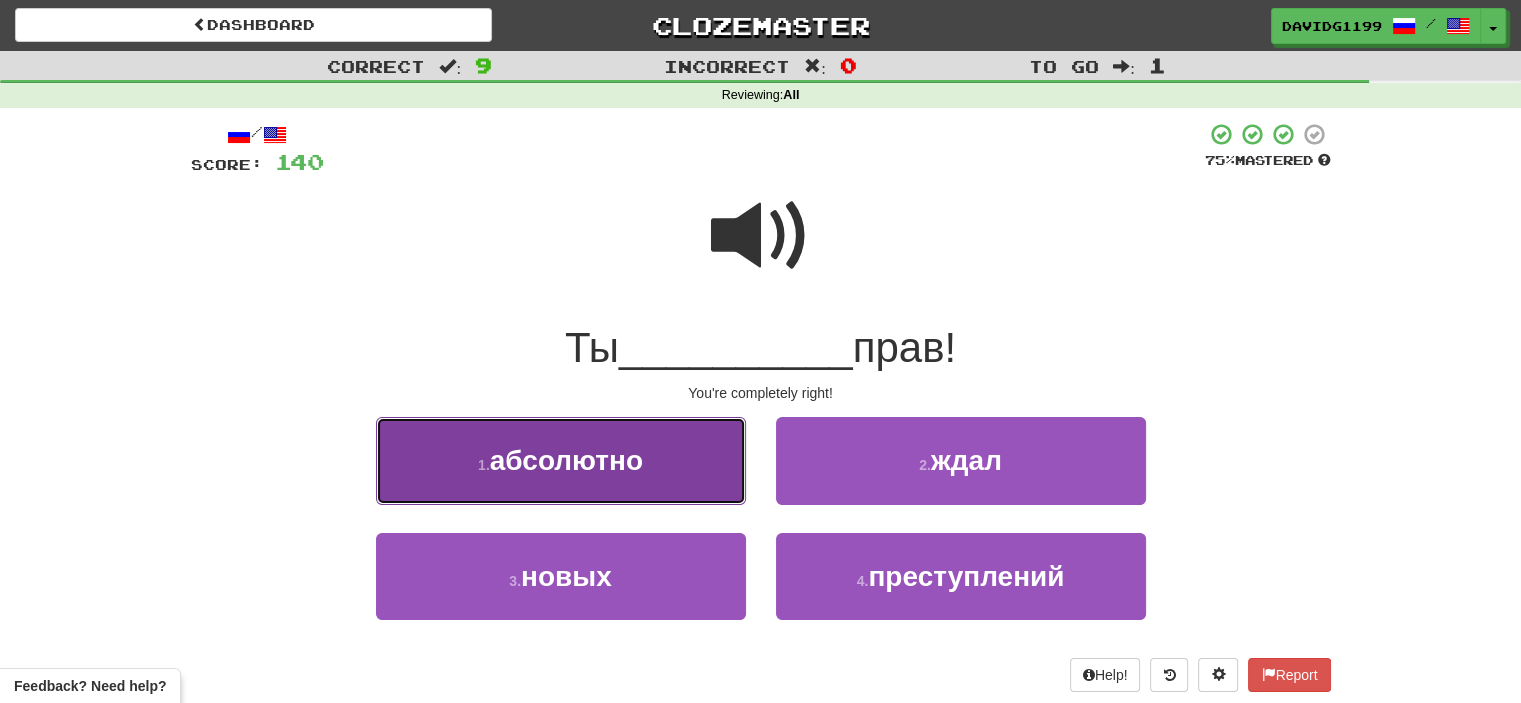click on "1 .  абсолютно" at bounding box center (561, 460) 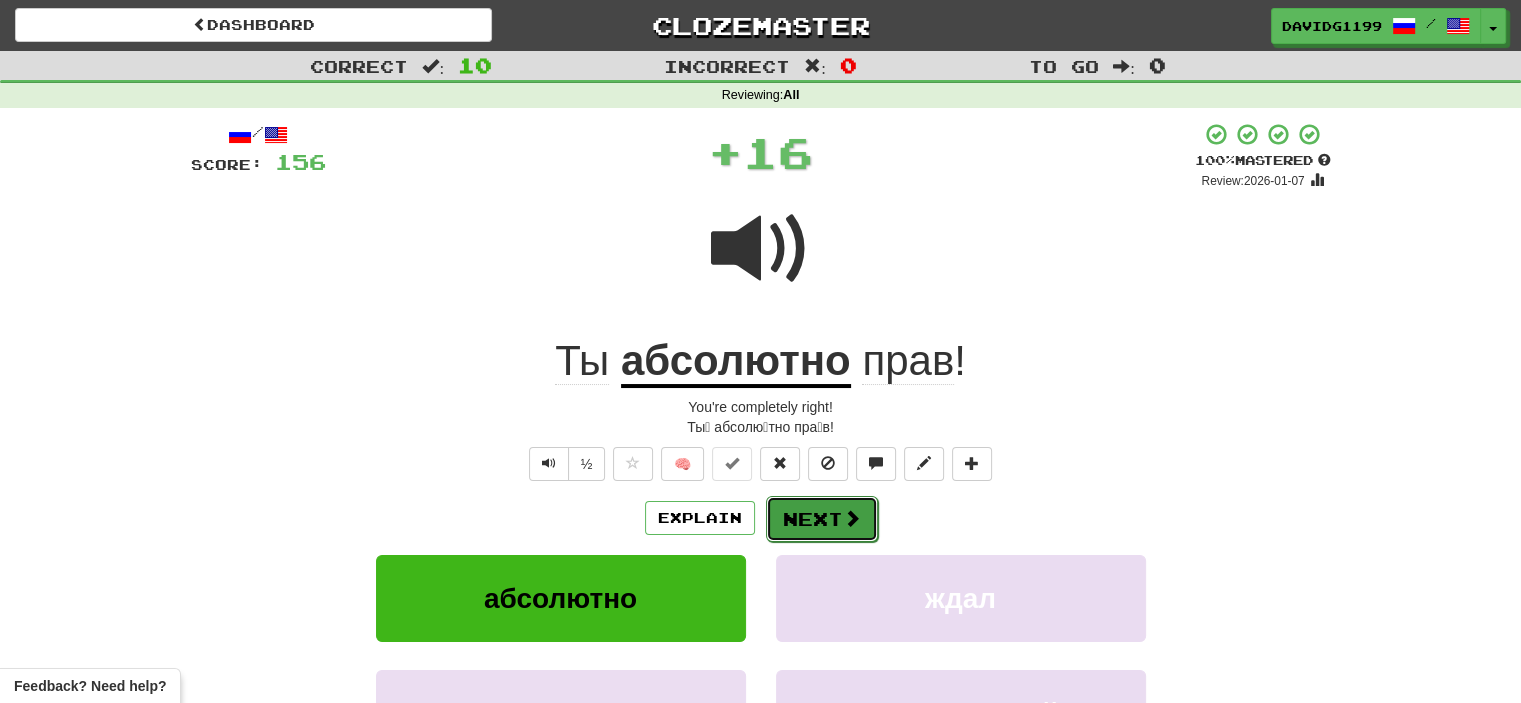 click on "Next" at bounding box center (822, 519) 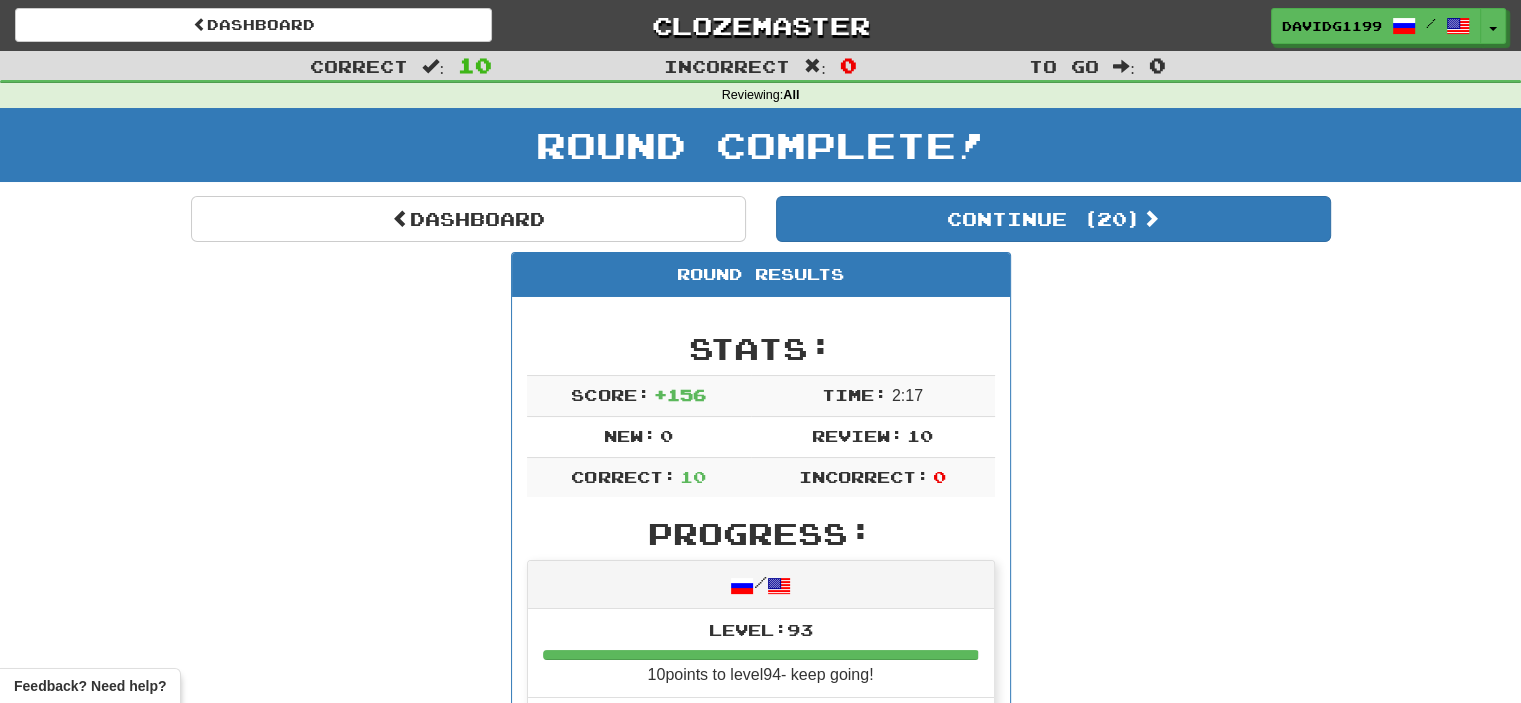 click on "Progress:" at bounding box center [761, 533] 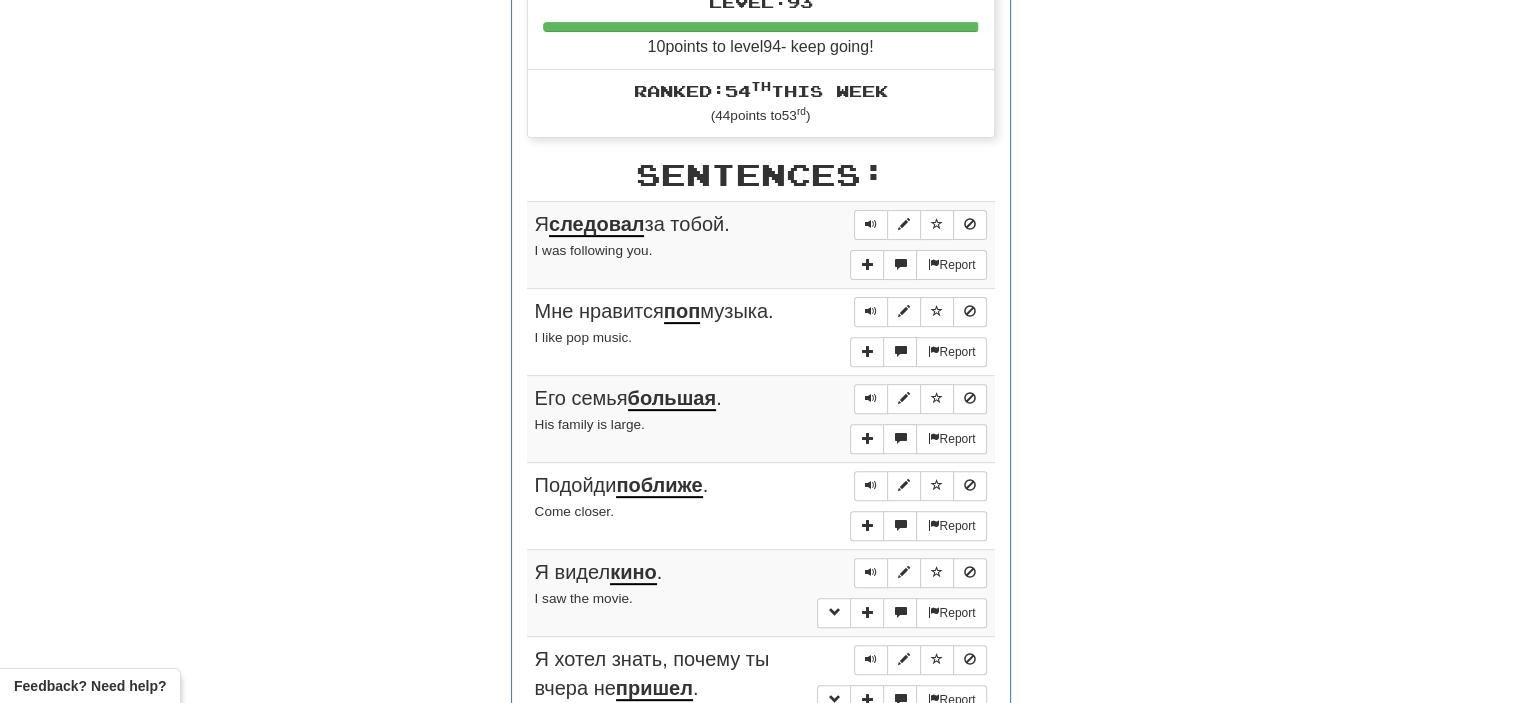 scroll, scrollTop: 627, scrollLeft: 0, axis: vertical 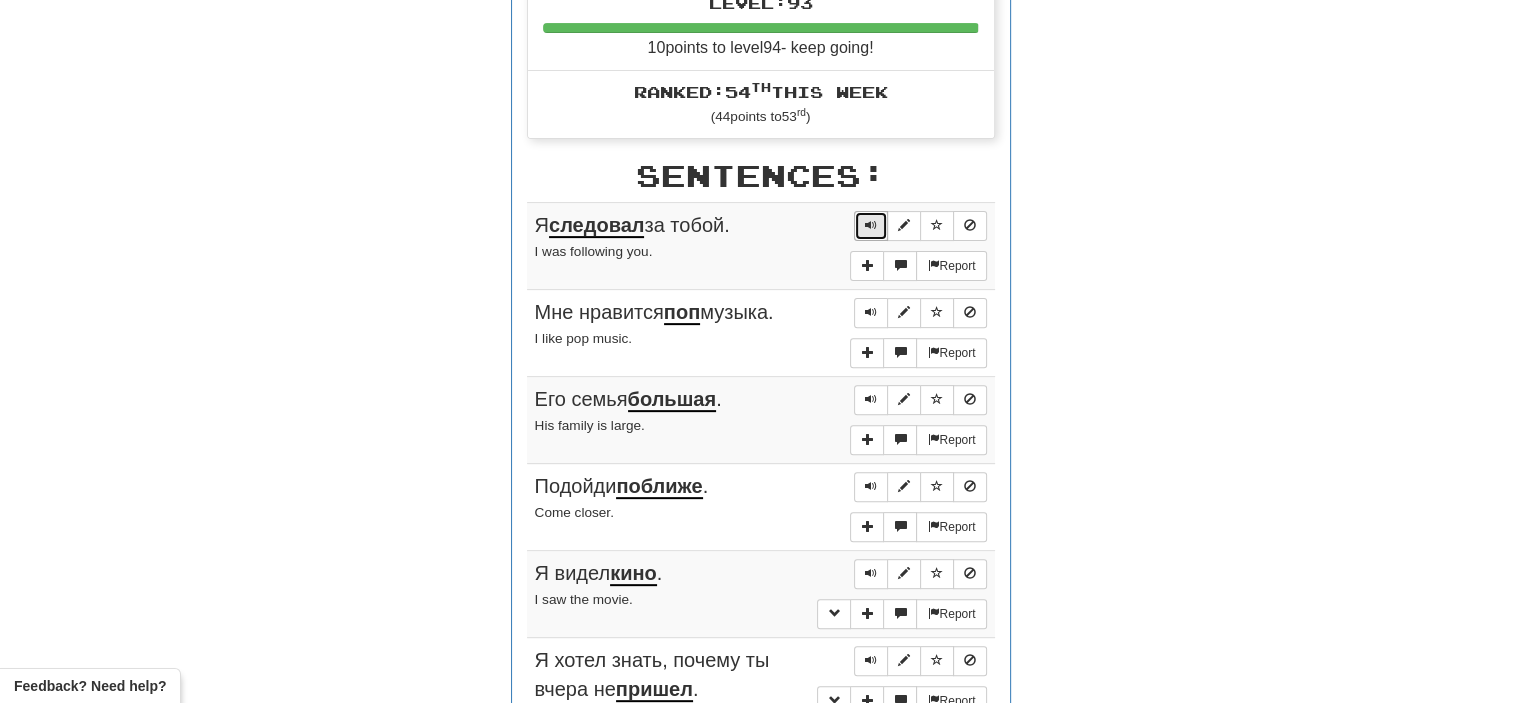 click at bounding box center (871, 225) 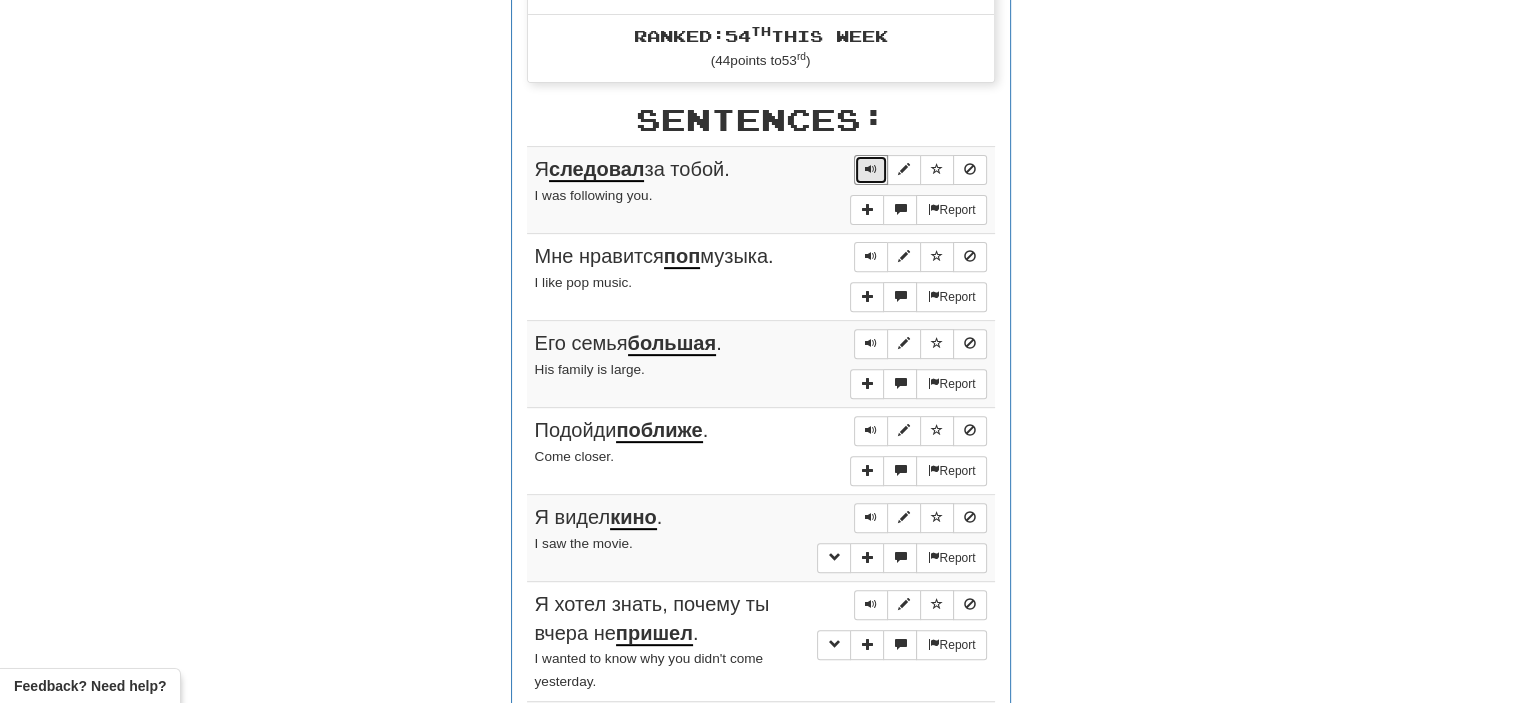 scroll, scrollTop: 692, scrollLeft: 0, axis: vertical 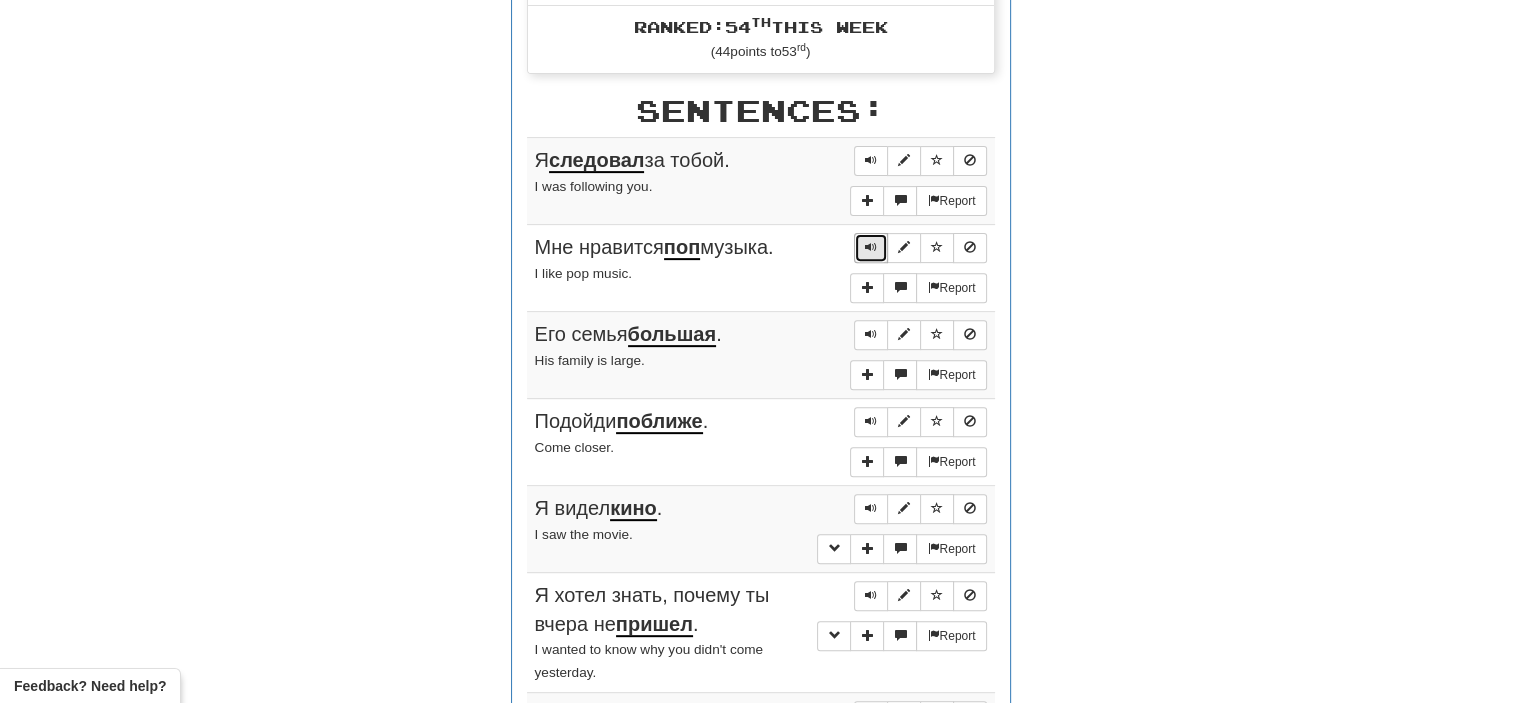 click at bounding box center (871, 247) 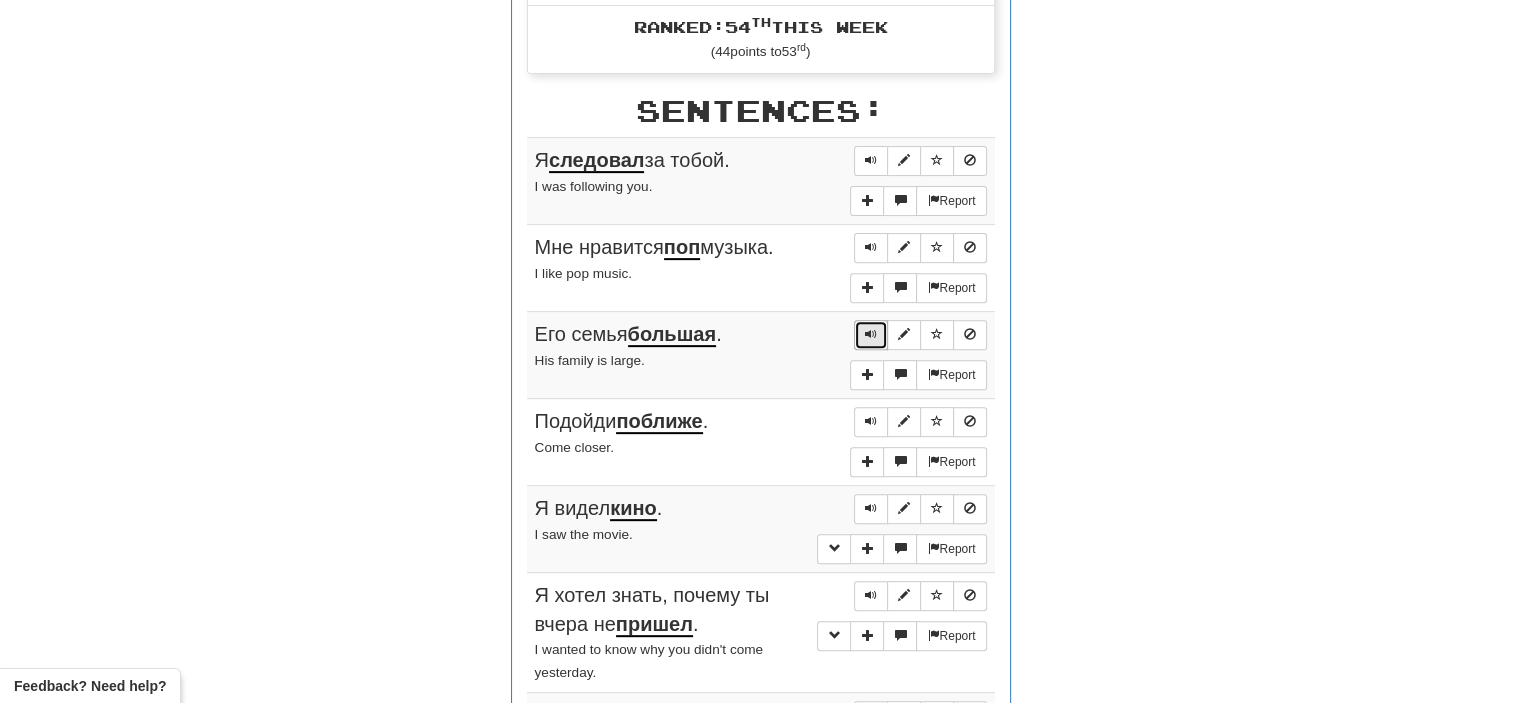 click at bounding box center [871, 334] 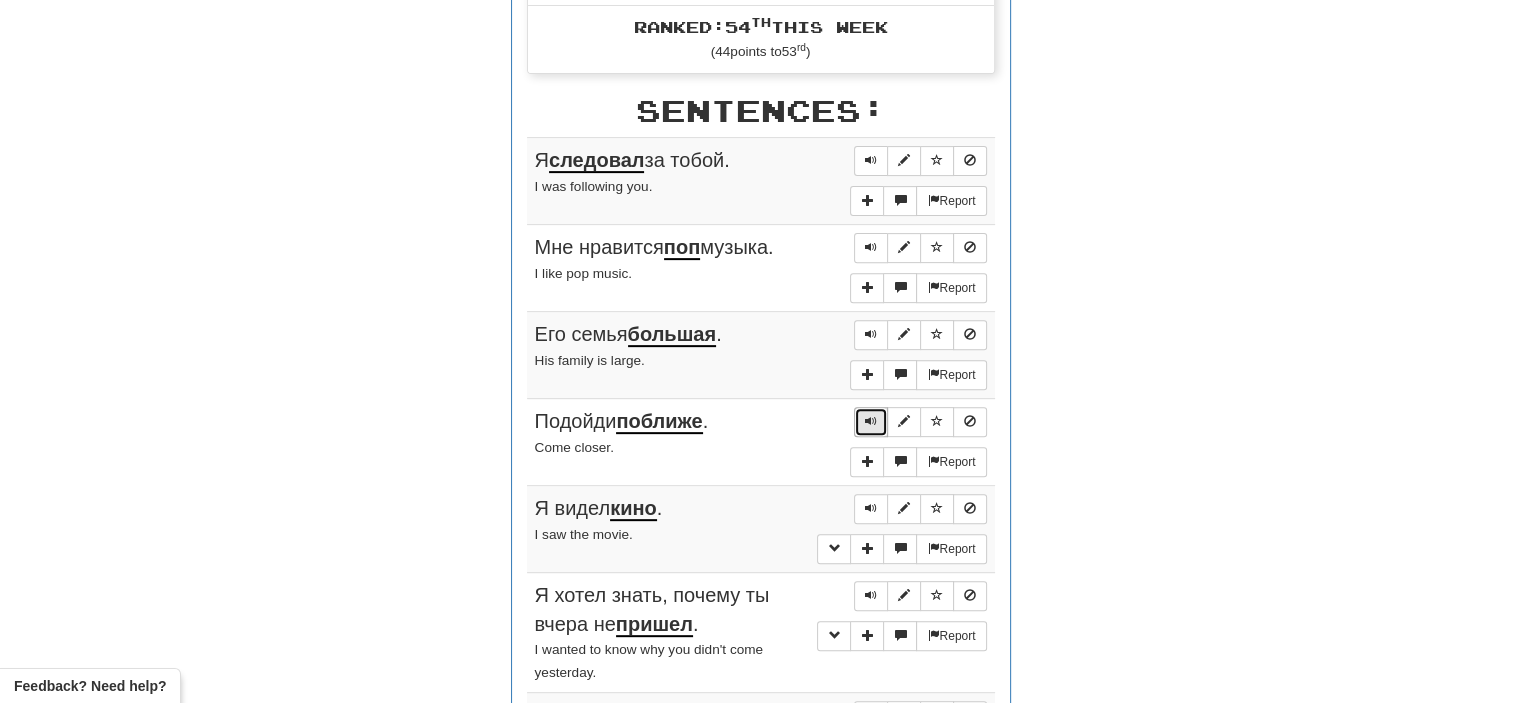 click at bounding box center (871, 421) 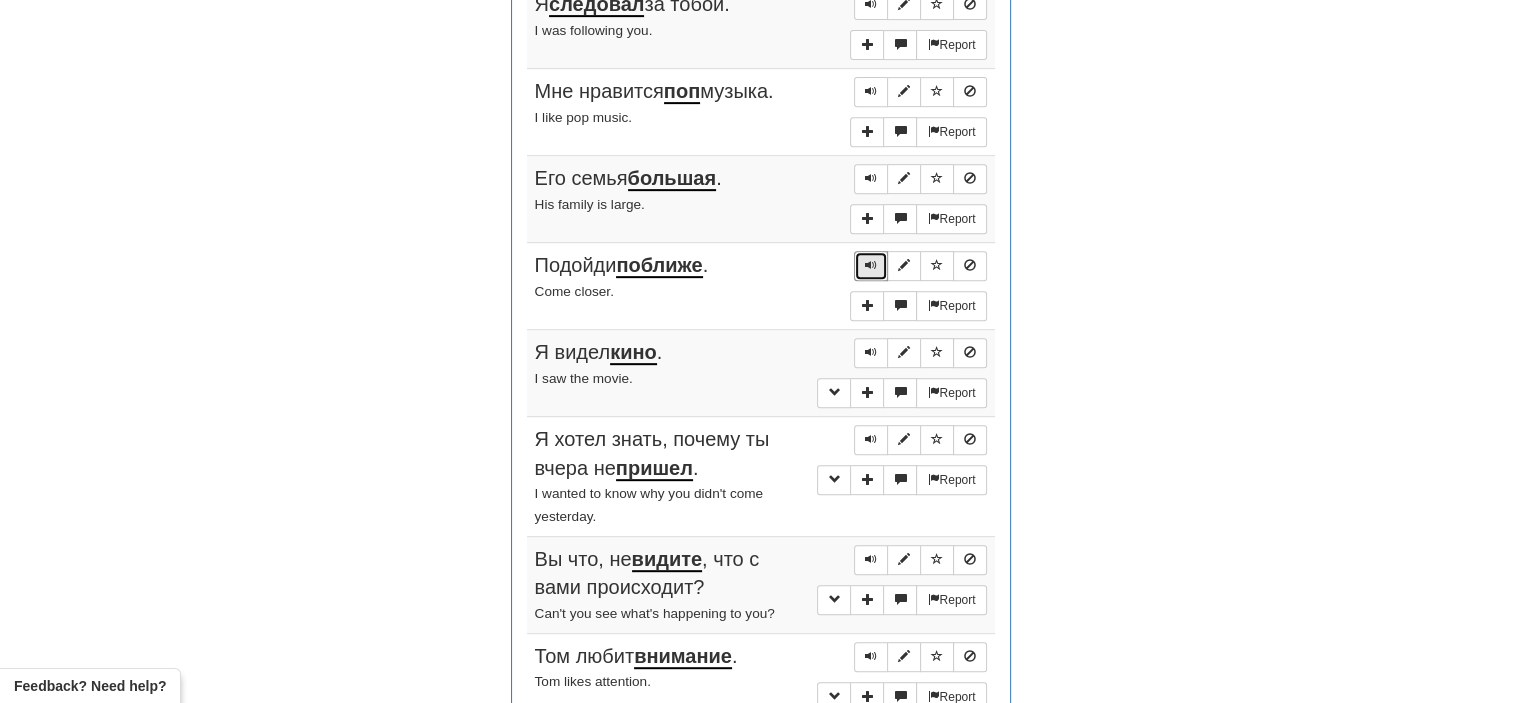 scroll, scrollTop: 848, scrollLeft: 0, axis: vertical 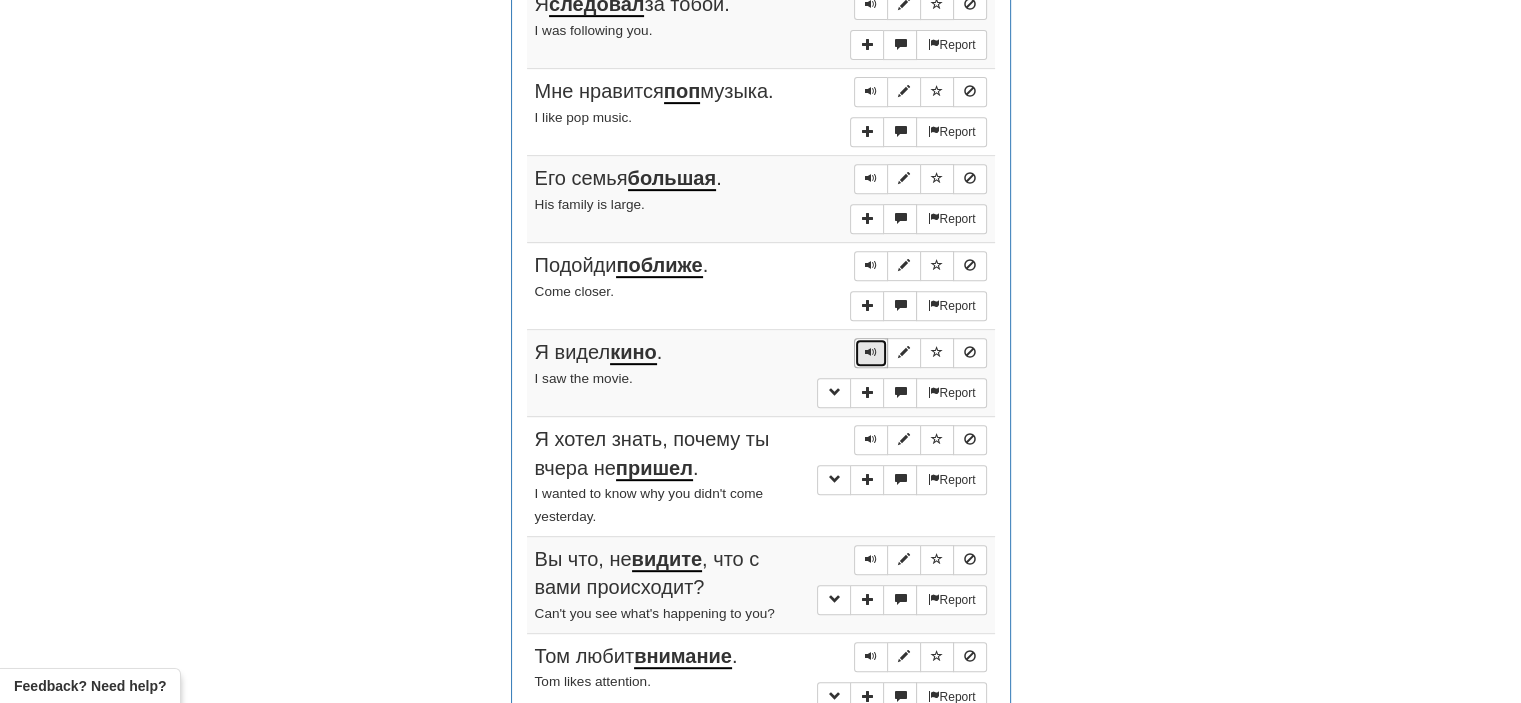 click at bounding box center (871, 352) 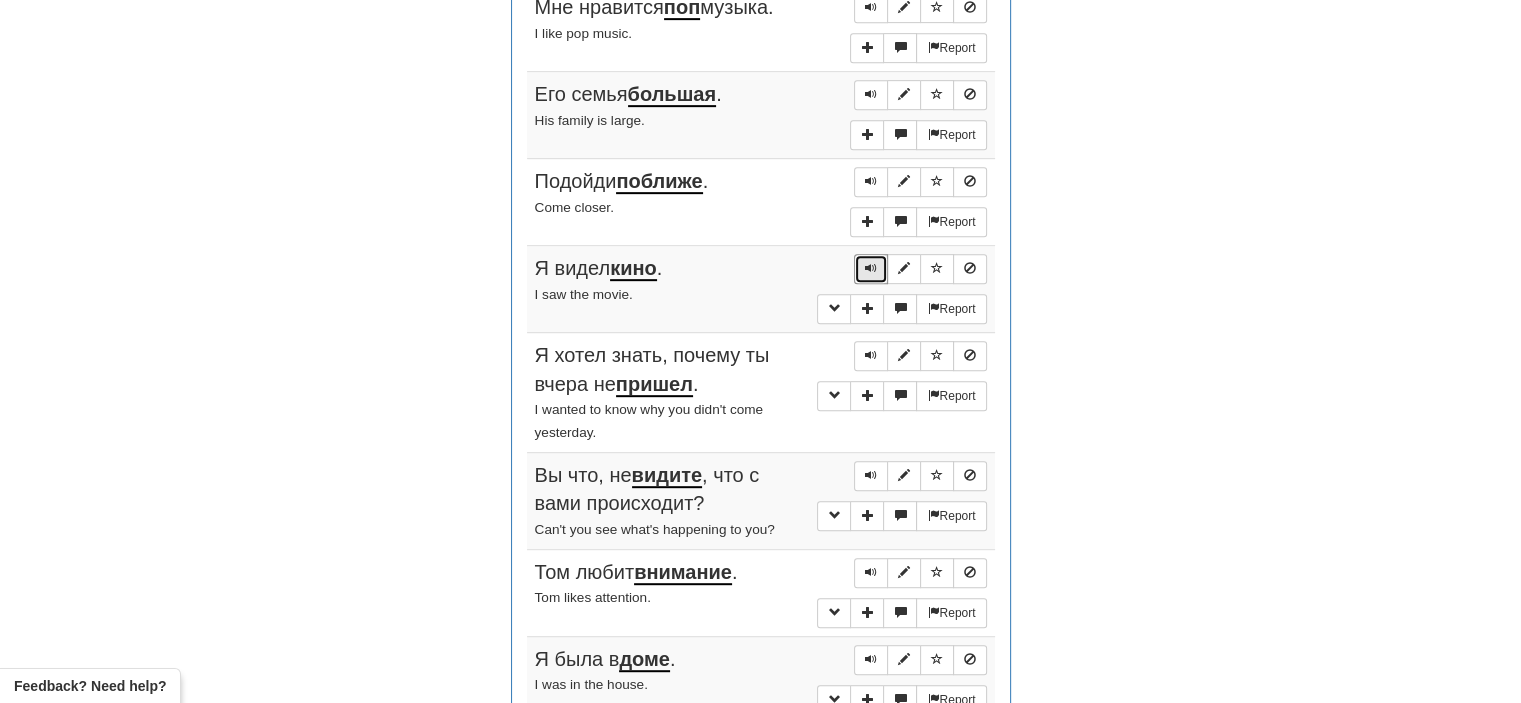 scroll, scrollTop: 932, scrollLeft: 0, axis: vertical 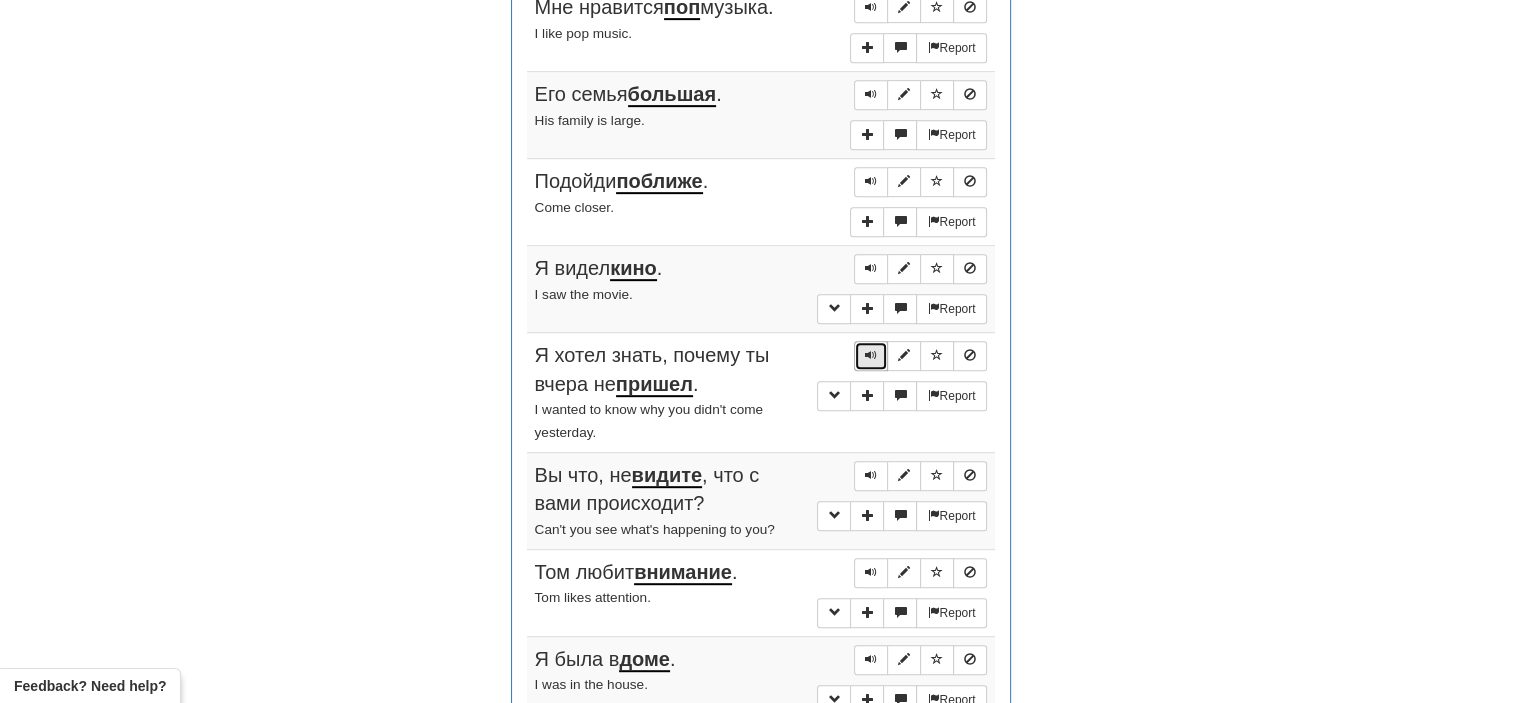 click at bounding box center [871, 355] 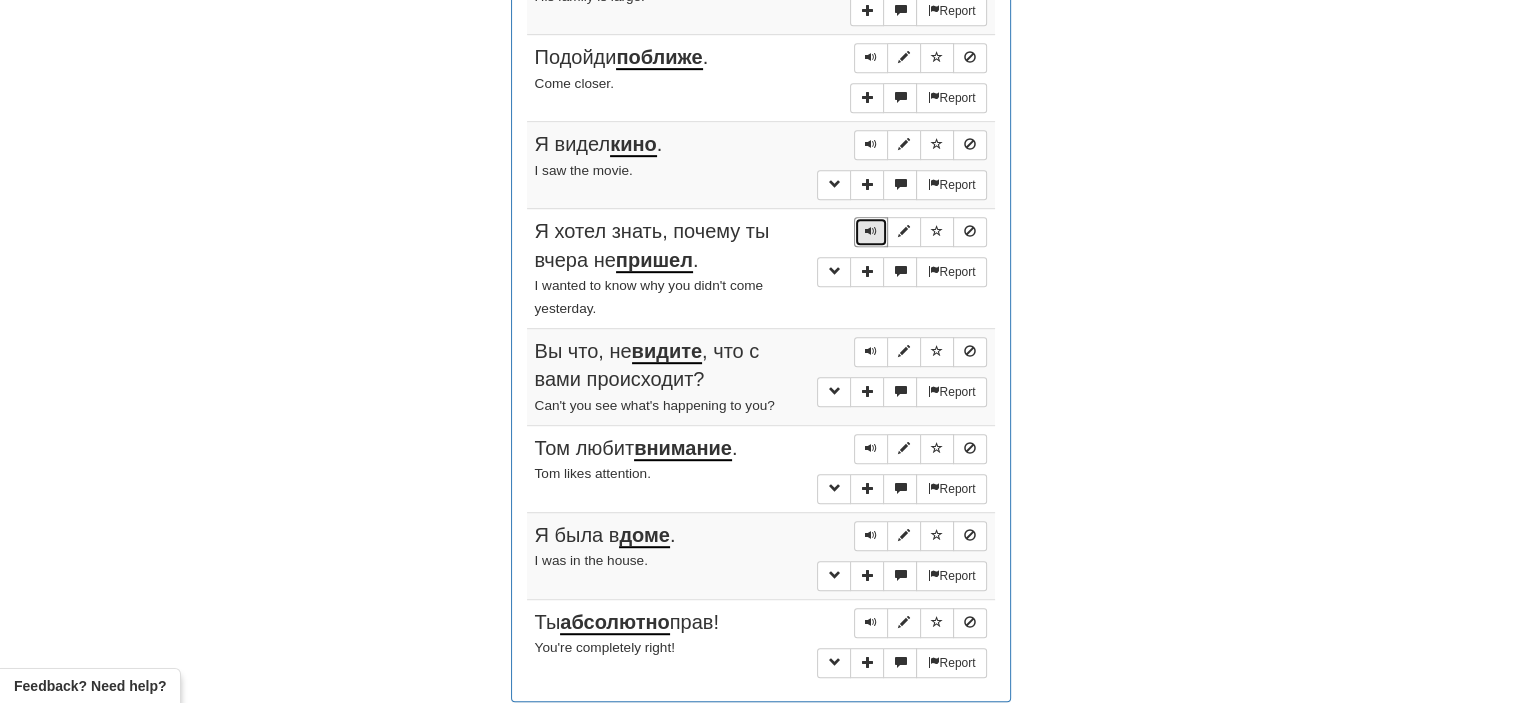 scroll, scrollTop: 1057, scrollLeft: 0, axis: vertical 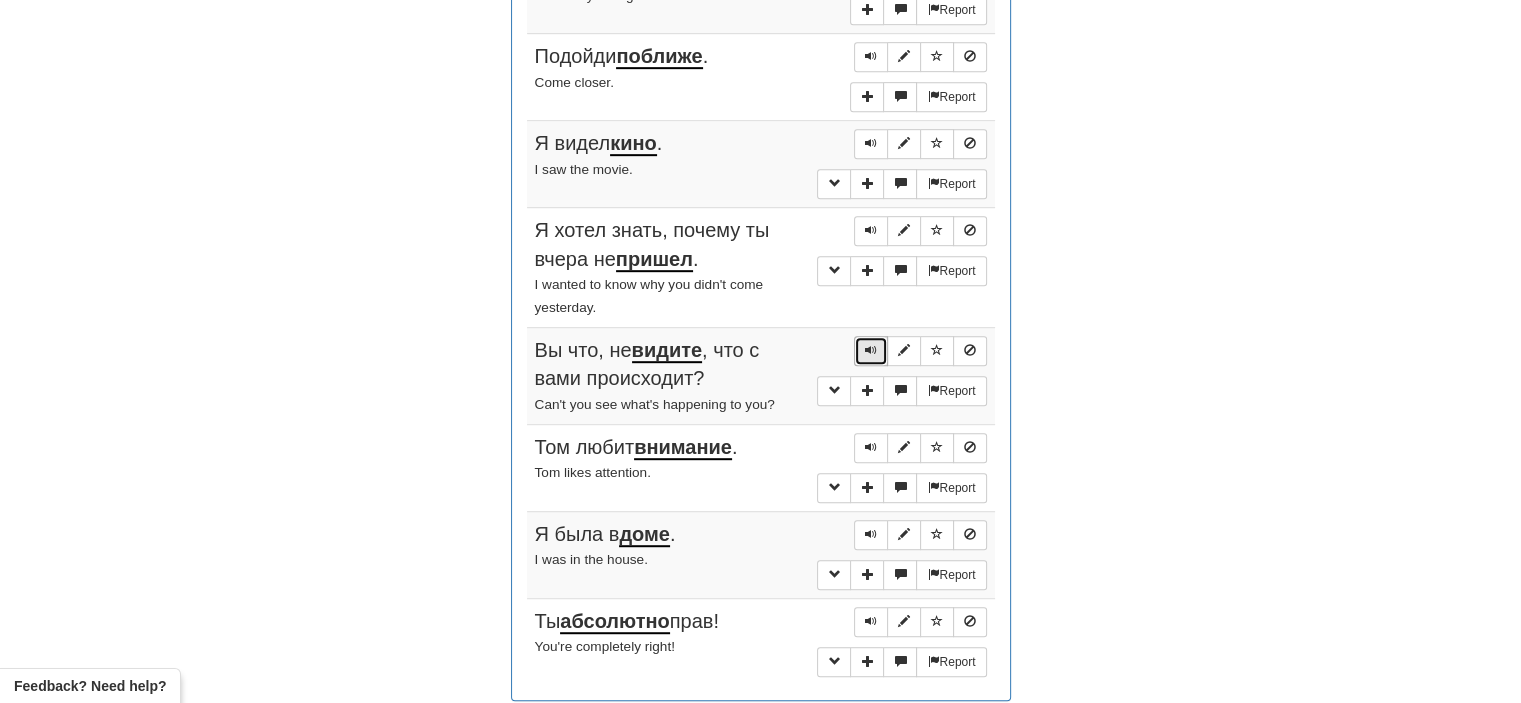 click at bounding box center (871, 350) 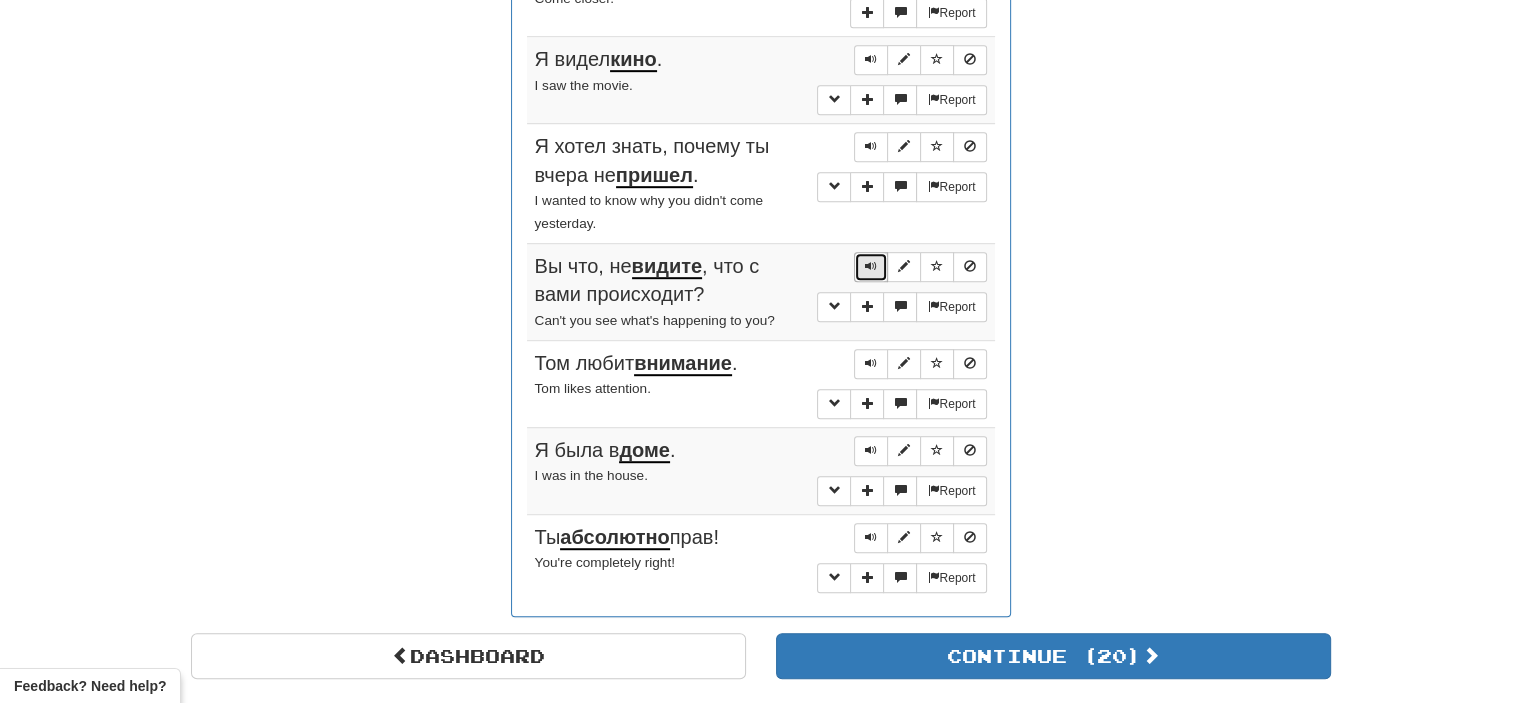 scroll, scrollTop: 1143, scrollLeft: 0, axis: vertical 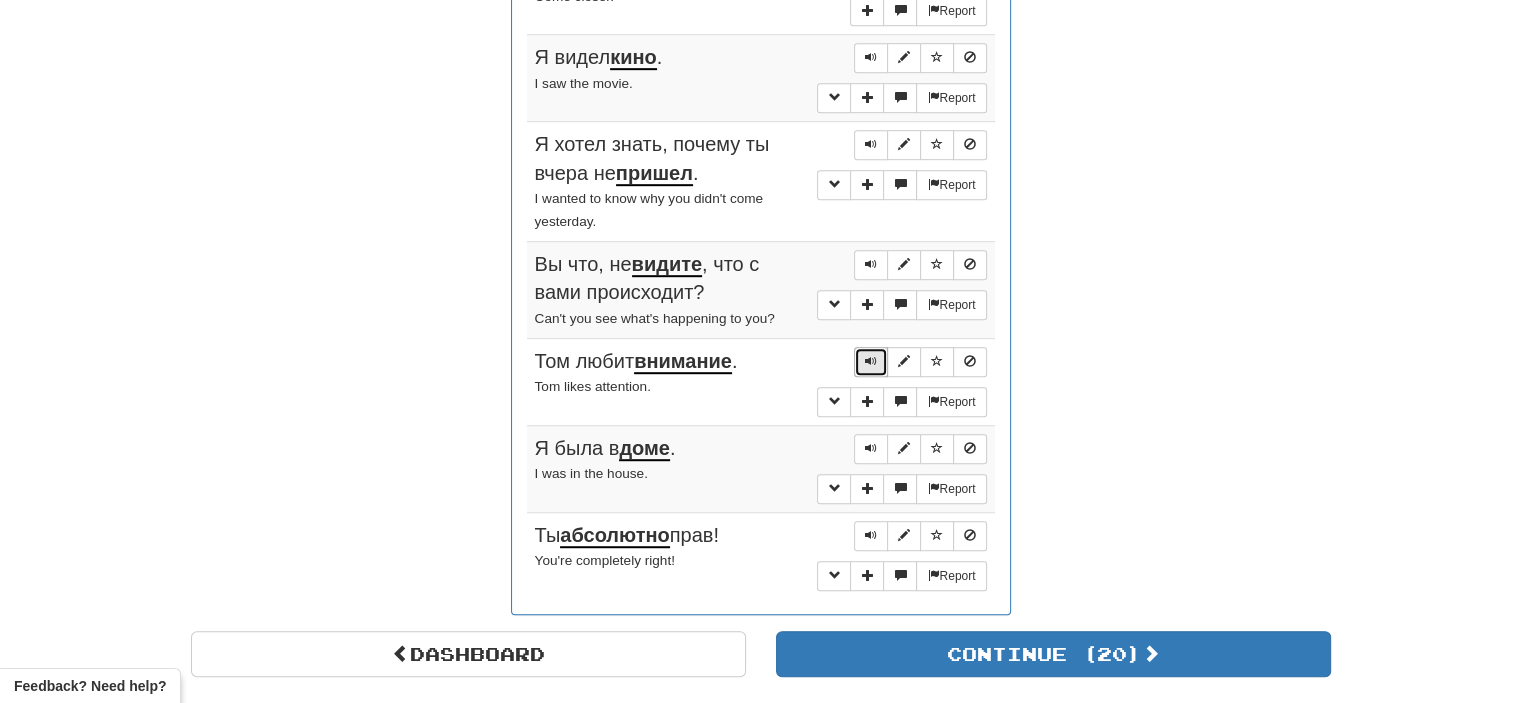 click at bounding box center [871, 361] 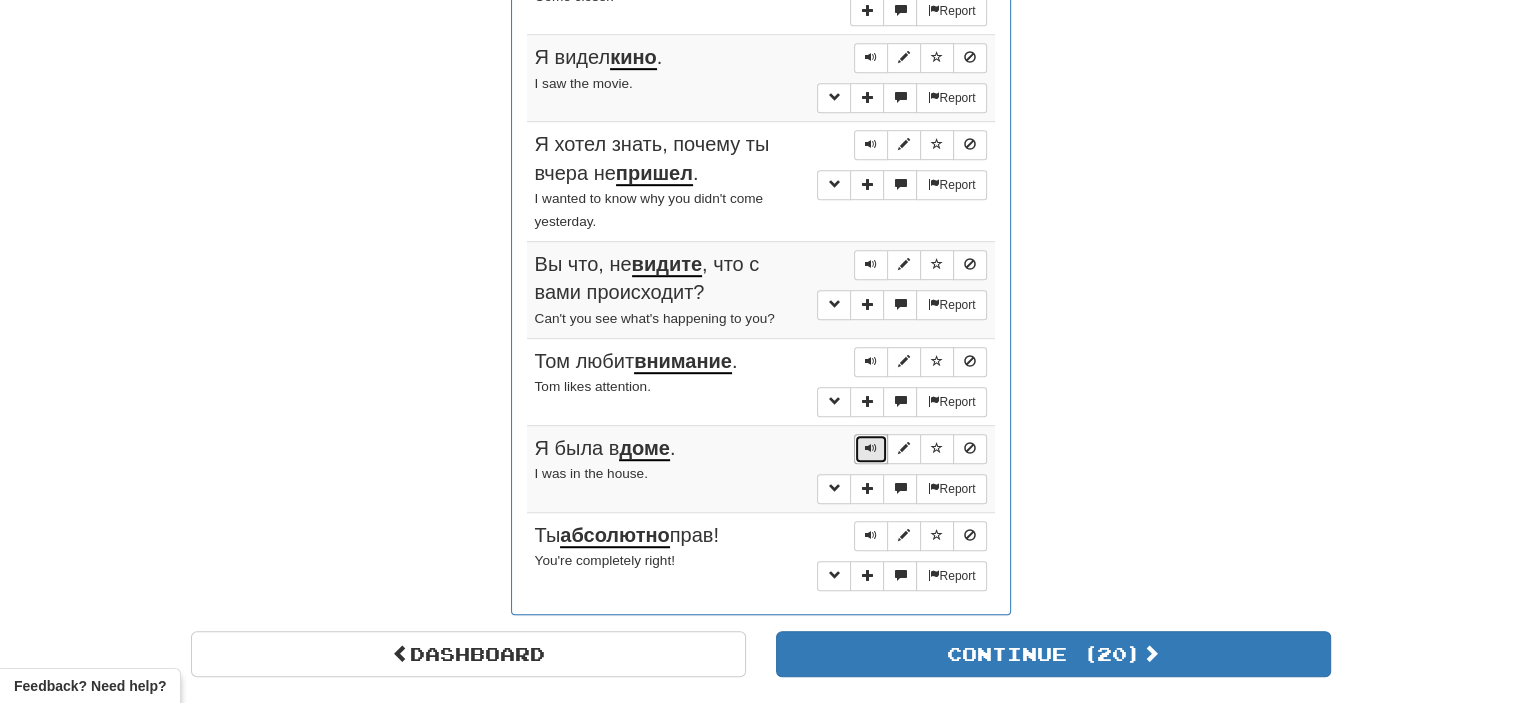 click at bounding box center (871, 448) 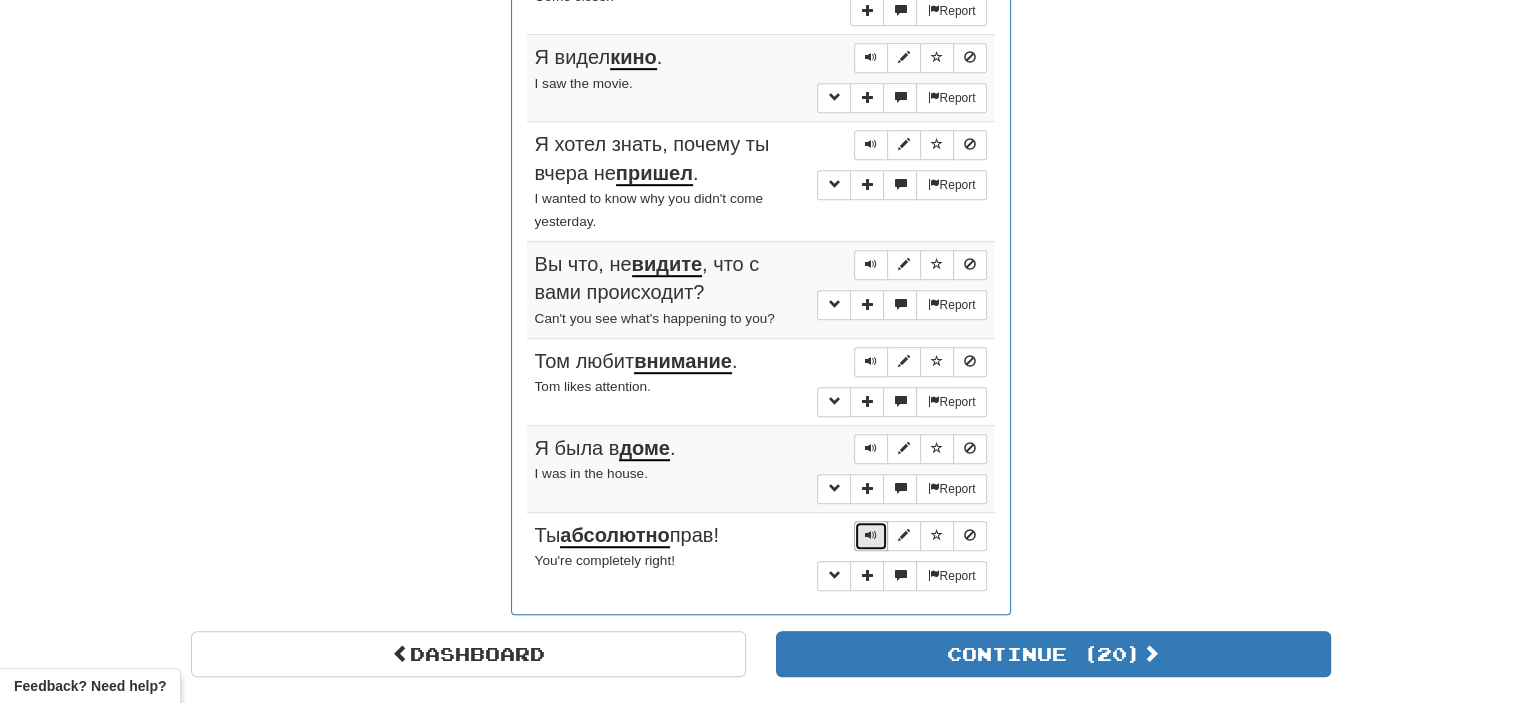 click at bounding box center (871, 536) 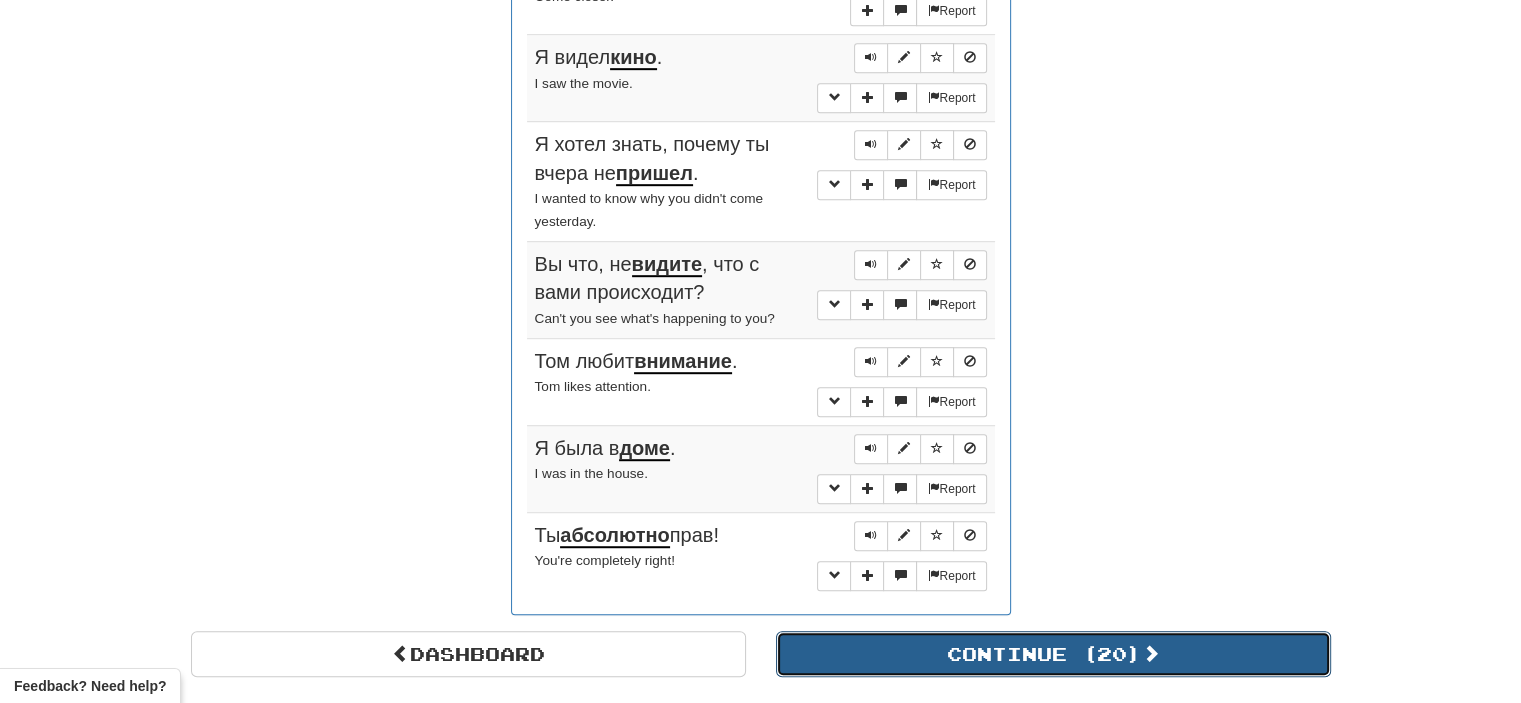 click on "Continue ( 20 )" at bounding box center (1053, 654) 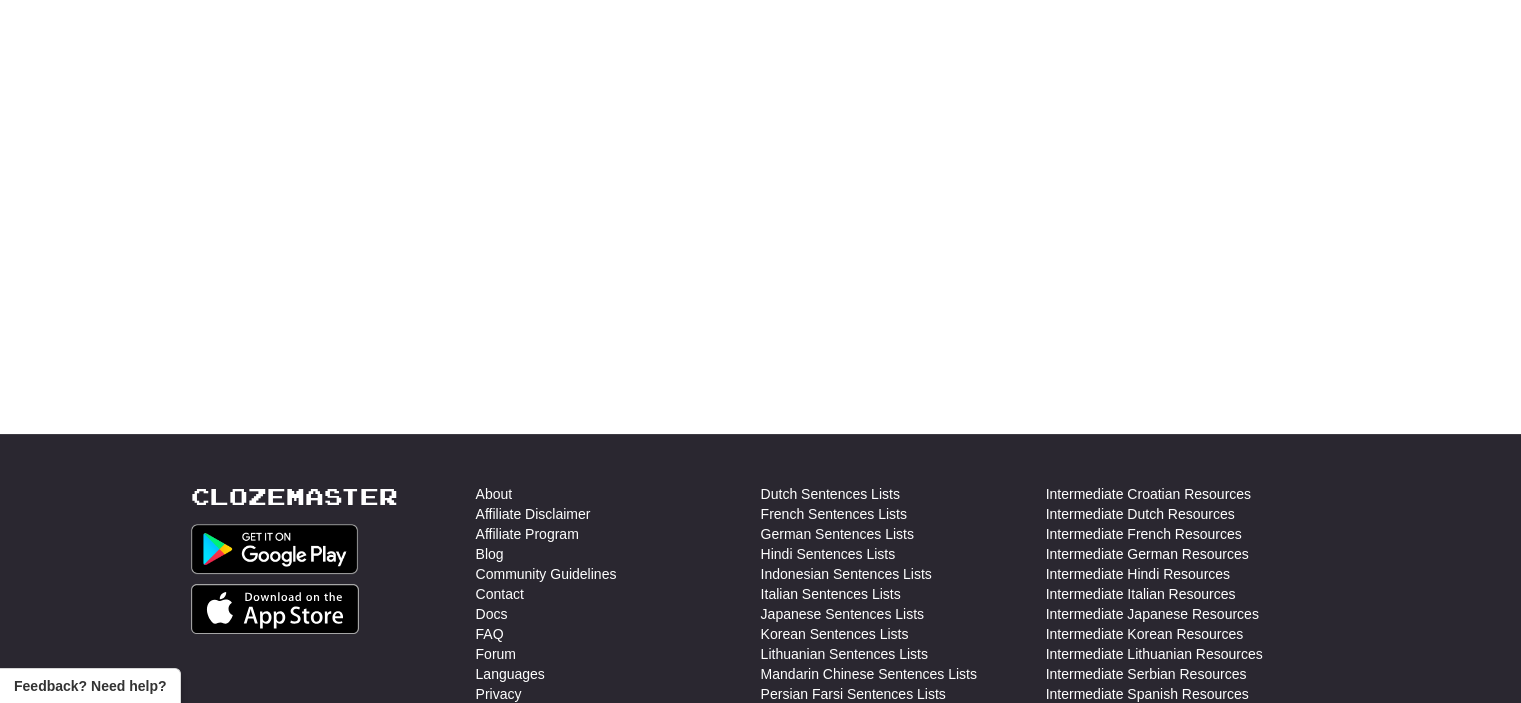 scroll, scrollTop: 0, scrollLeft: 0, axis: both 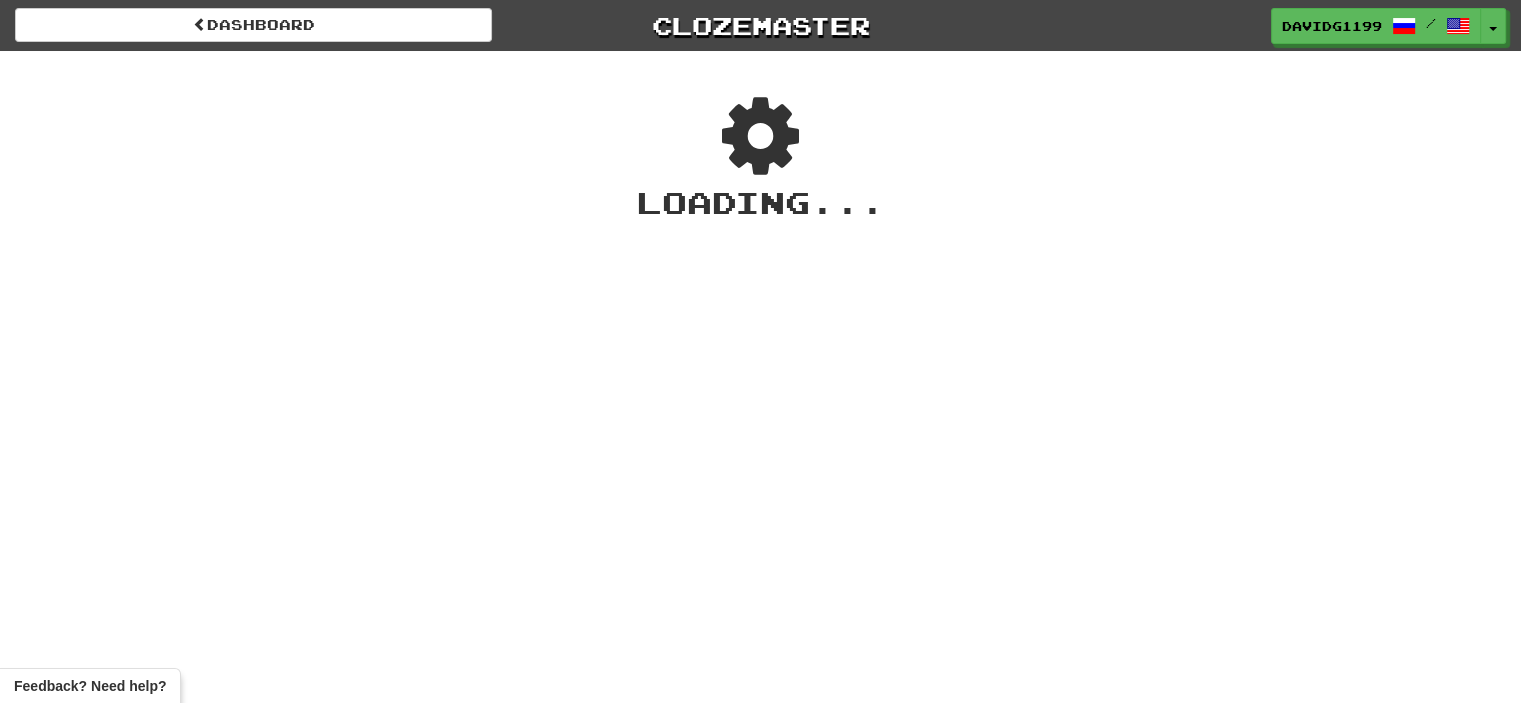 click on "Loading ..." at bounding box center [760, 157] 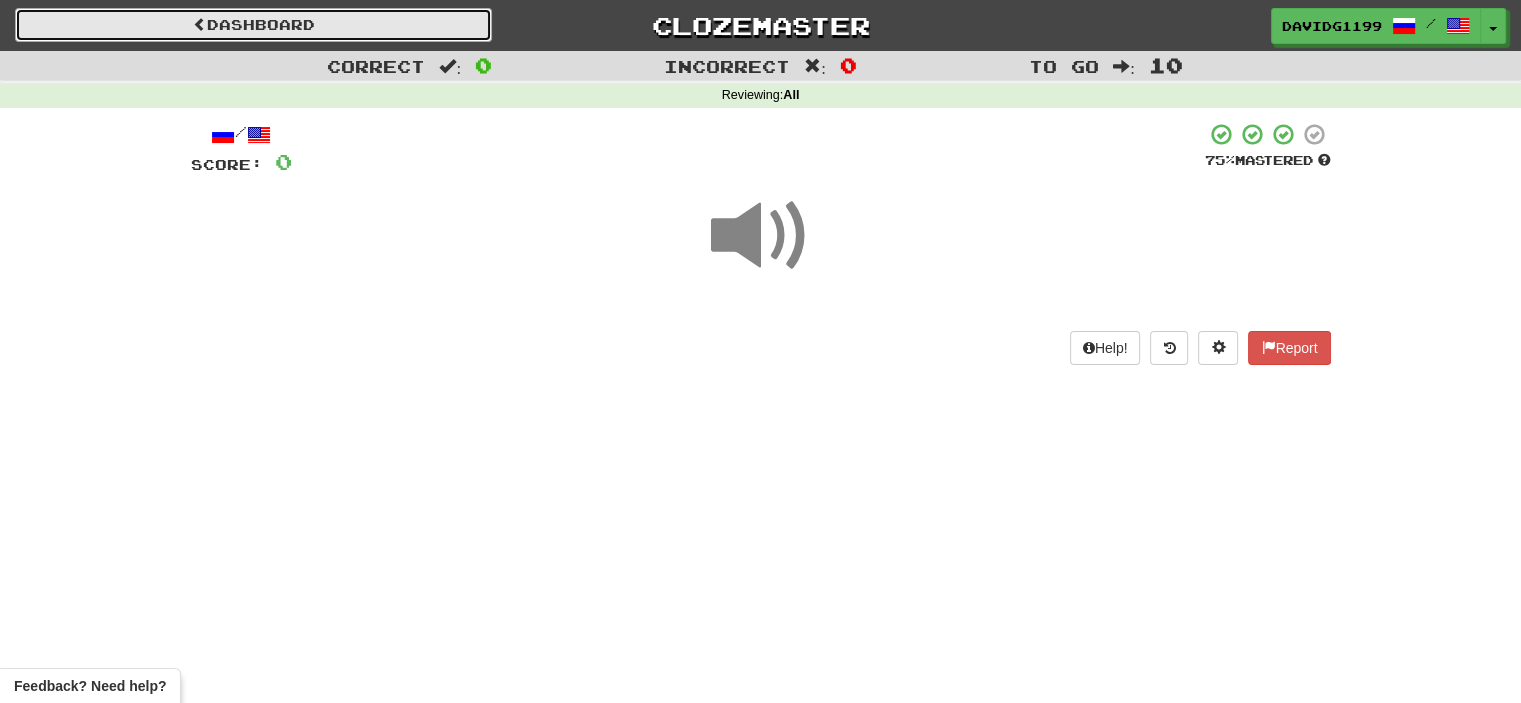 click on "Dashboard" at bounding box center (253, 25) 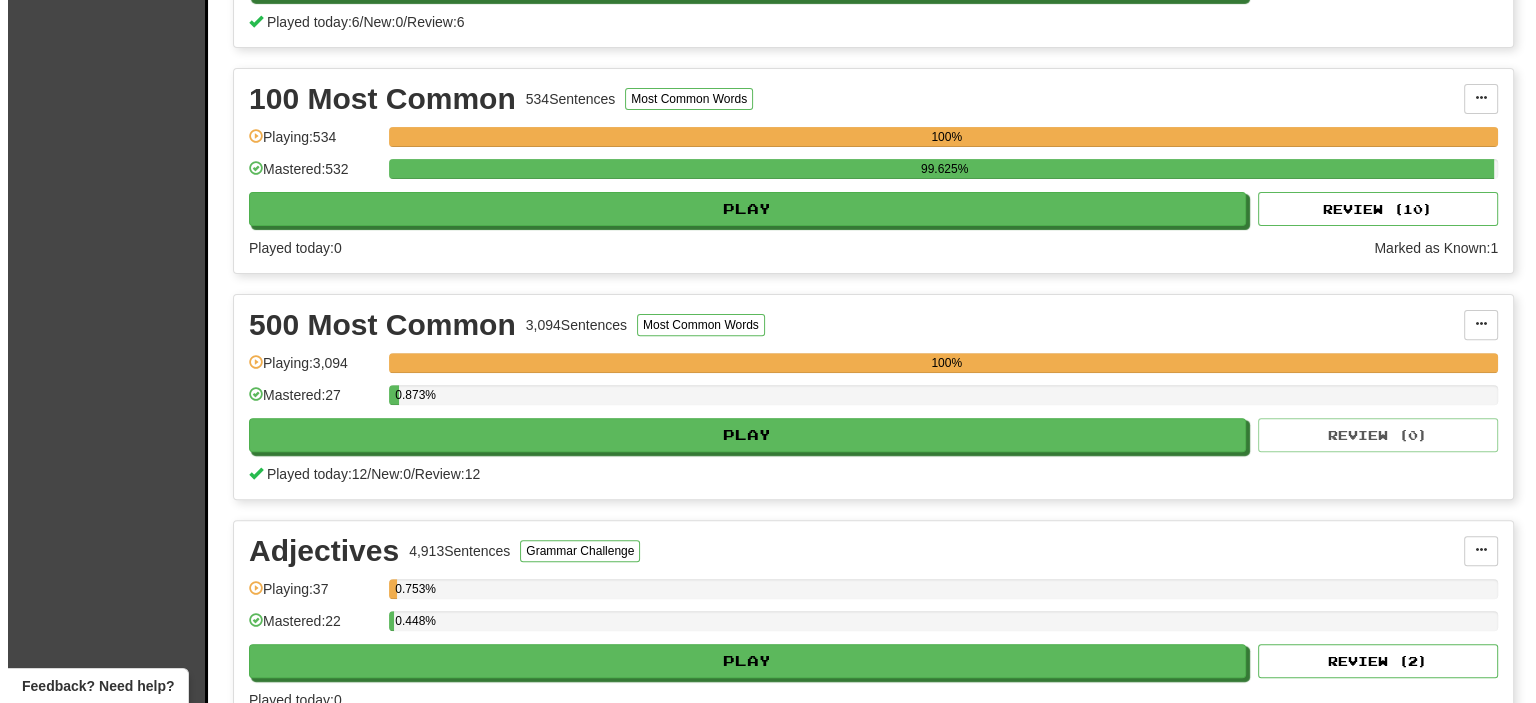 scroll, scrollTop: 626, scrollLeft: 0, axis: vertical 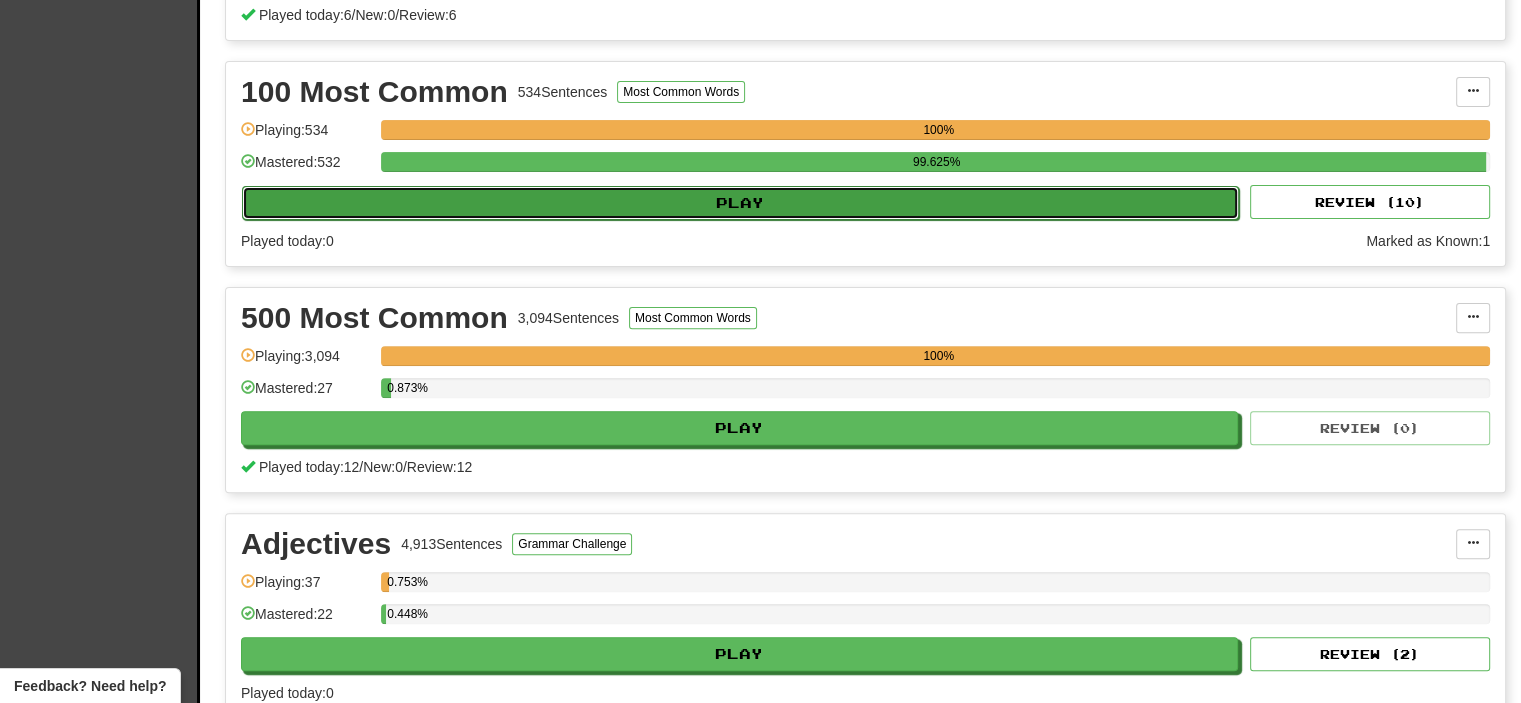 click on "Play" at bounding box center (740, 203) 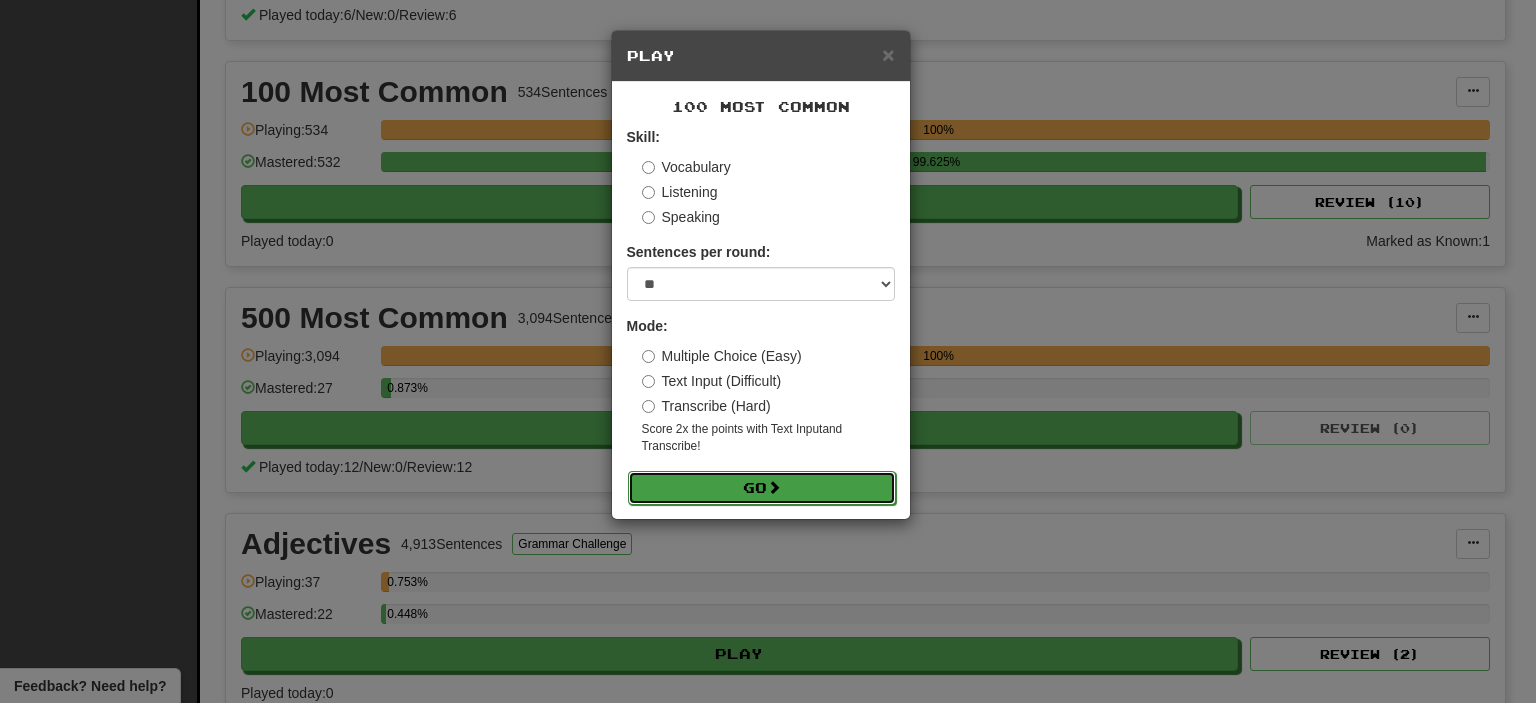 drag, startPoint x: 762, startPoint y: 487, endPoint x: 732, endPoint y: 491, distance: 30.265491 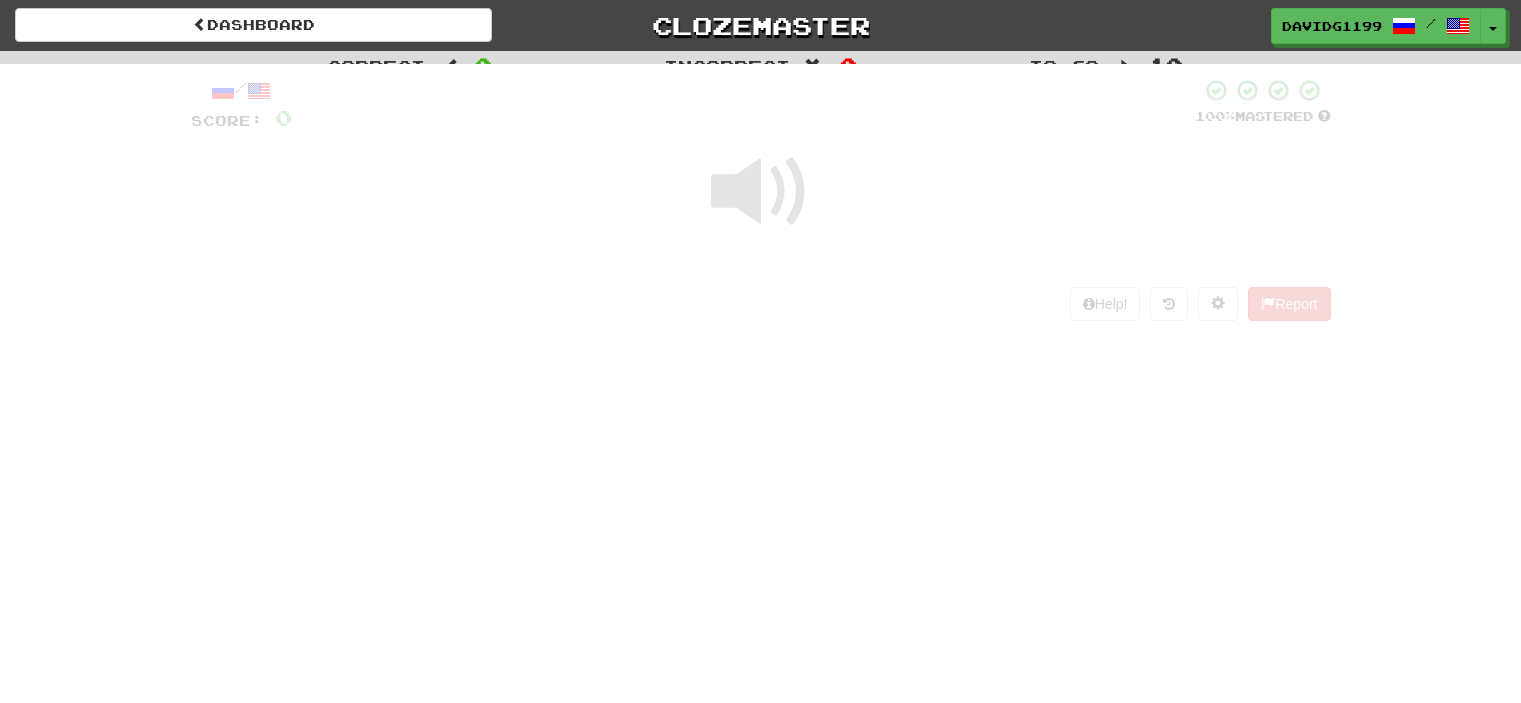 scroll, scrollTop: 0, scrollLeft: 0, axis: both 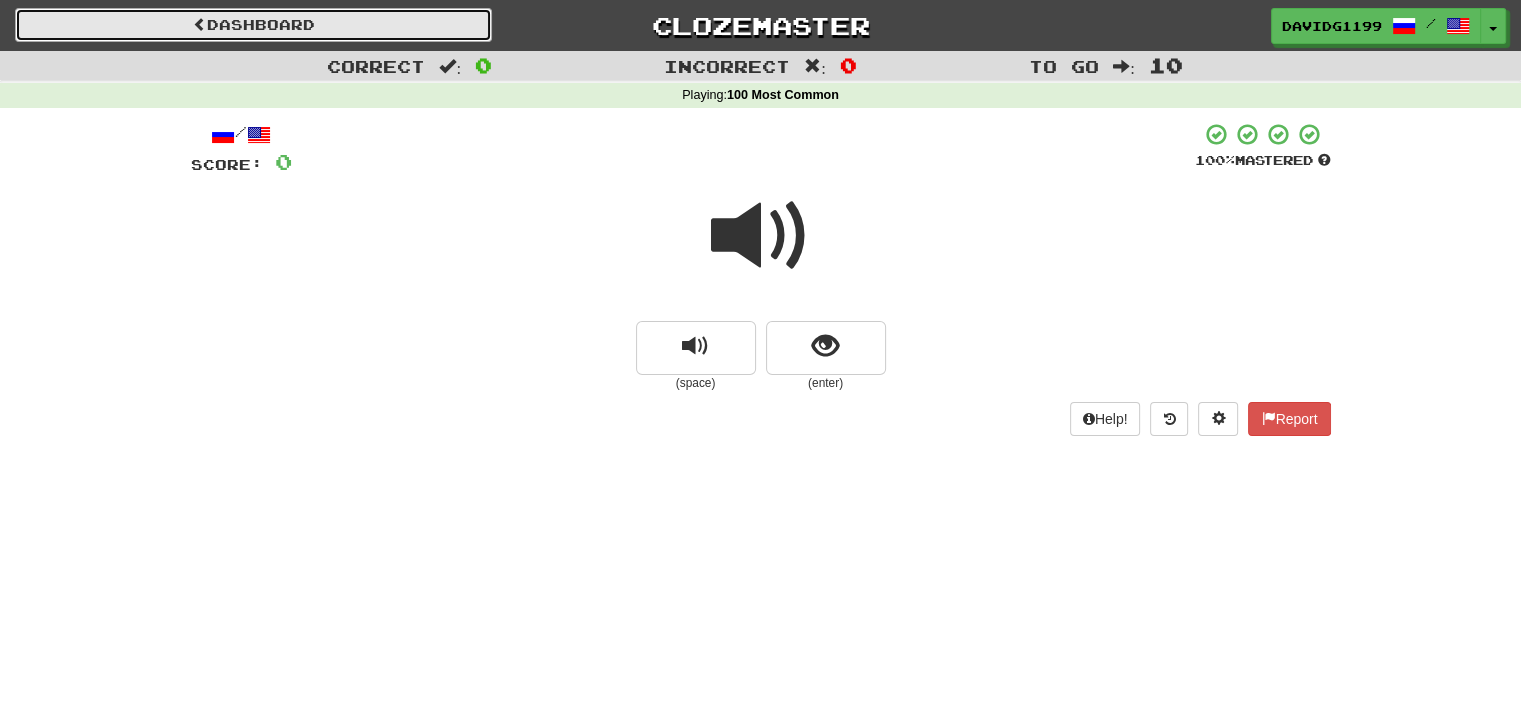 click on "Dashboard" at bounding box center (253, 25) 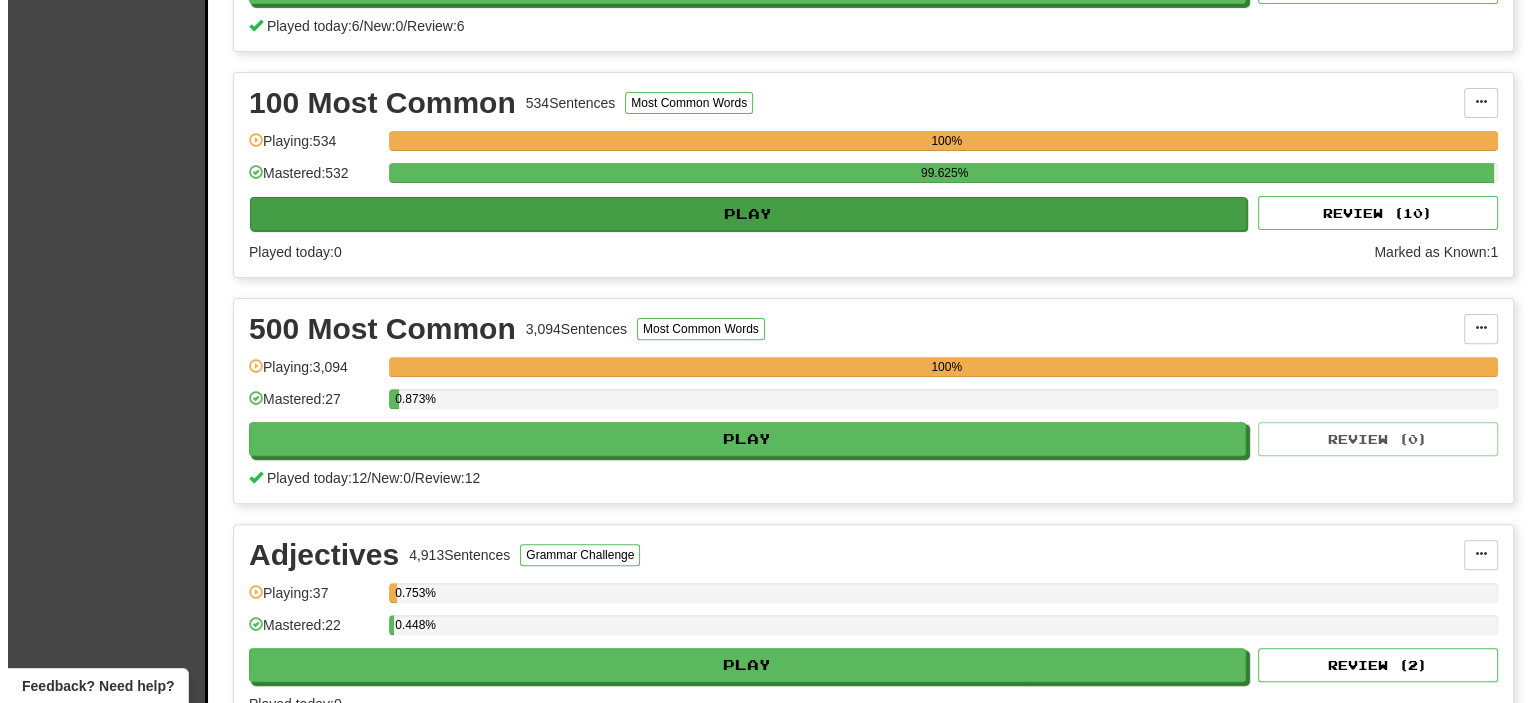 scroll, scrollTop: 616, scrollLeft: 0, axis: vertical 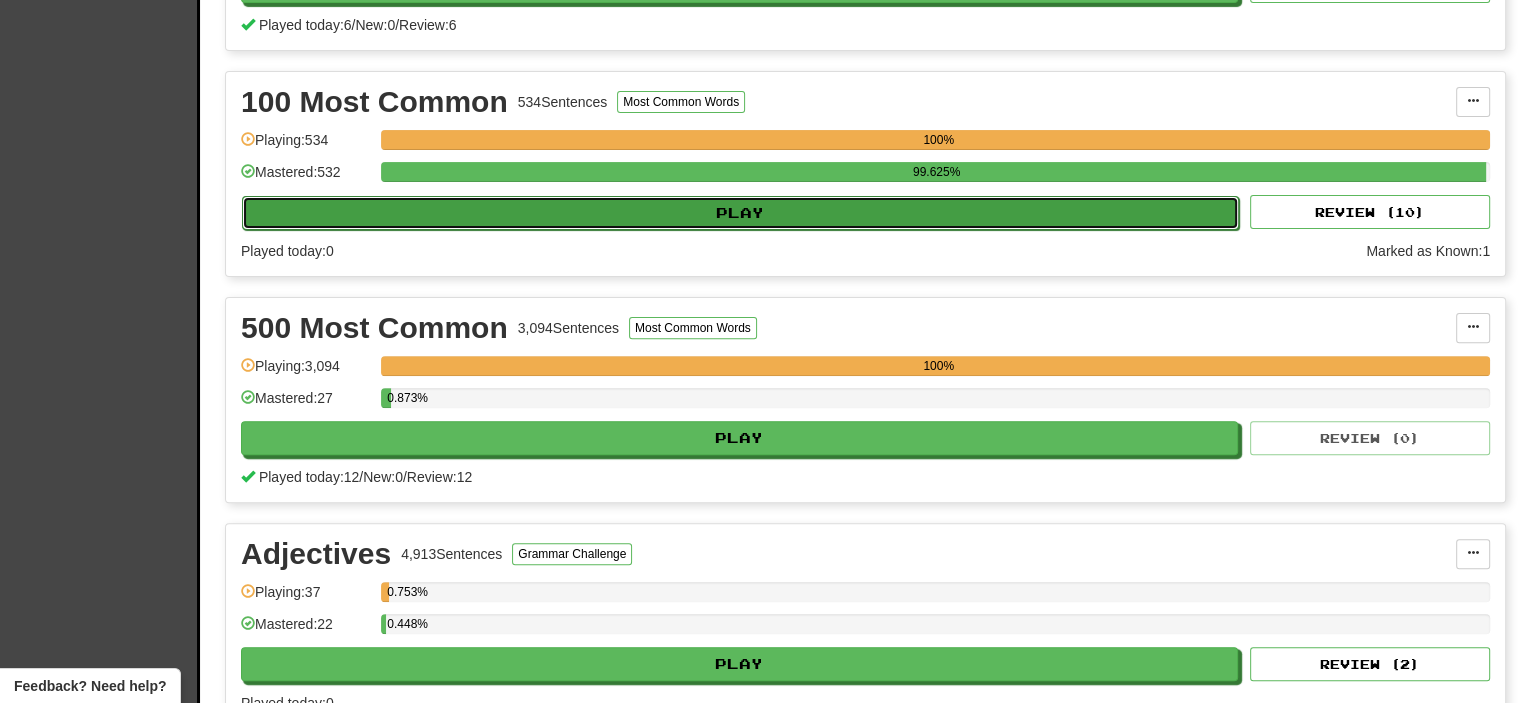 click on "Play" at bounding box center (740, 213) 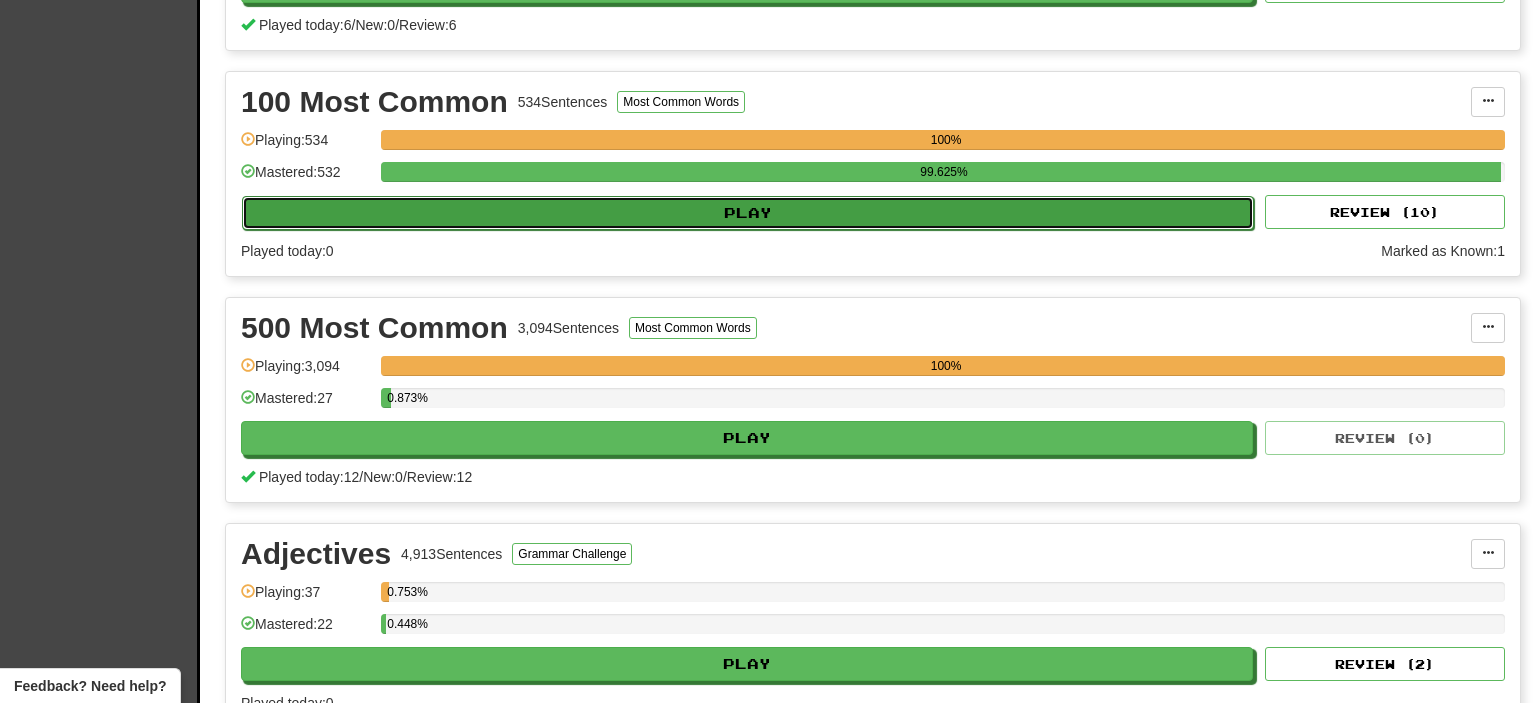 select on "**" 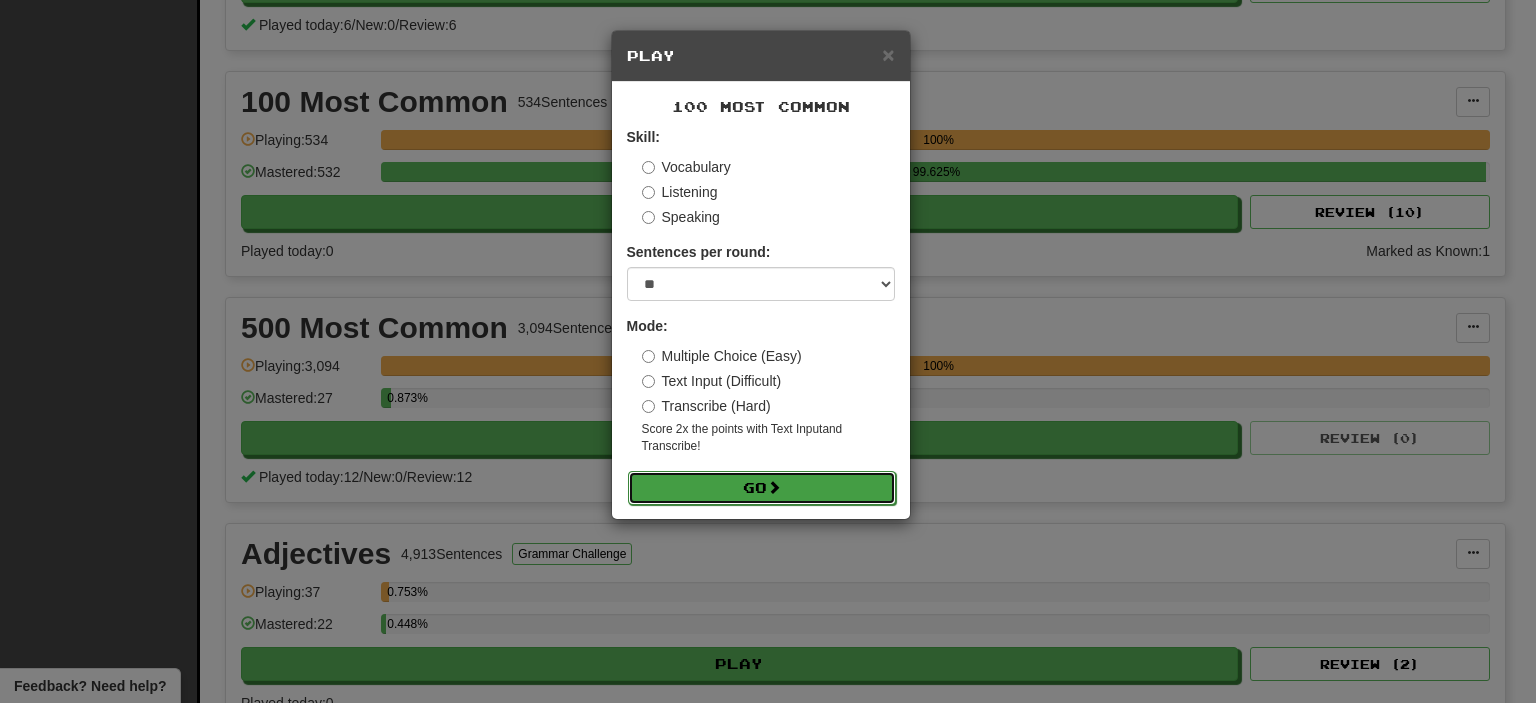 click on "Go" at bounding box center [762, 488] 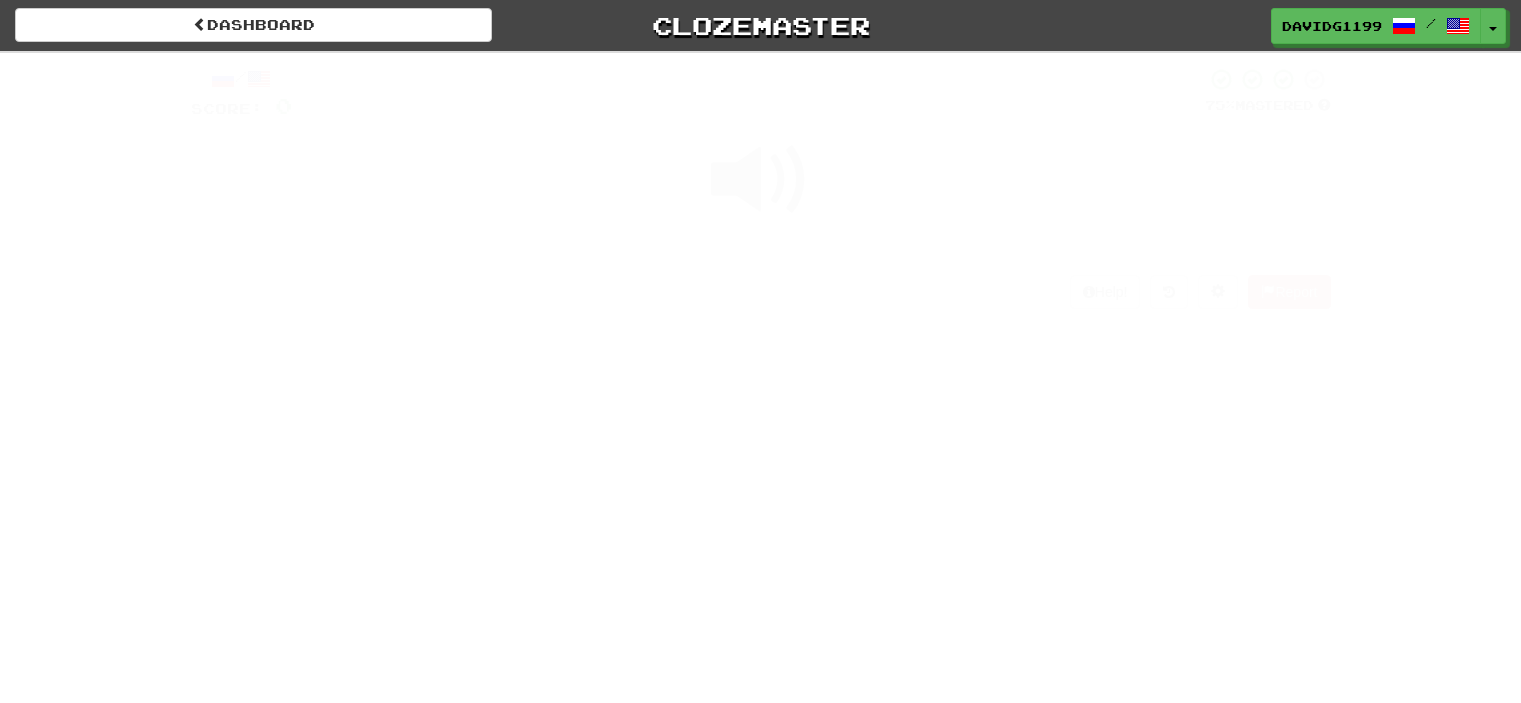 scroll, scrollTop: 0, scrollLeft: 0, axis: both 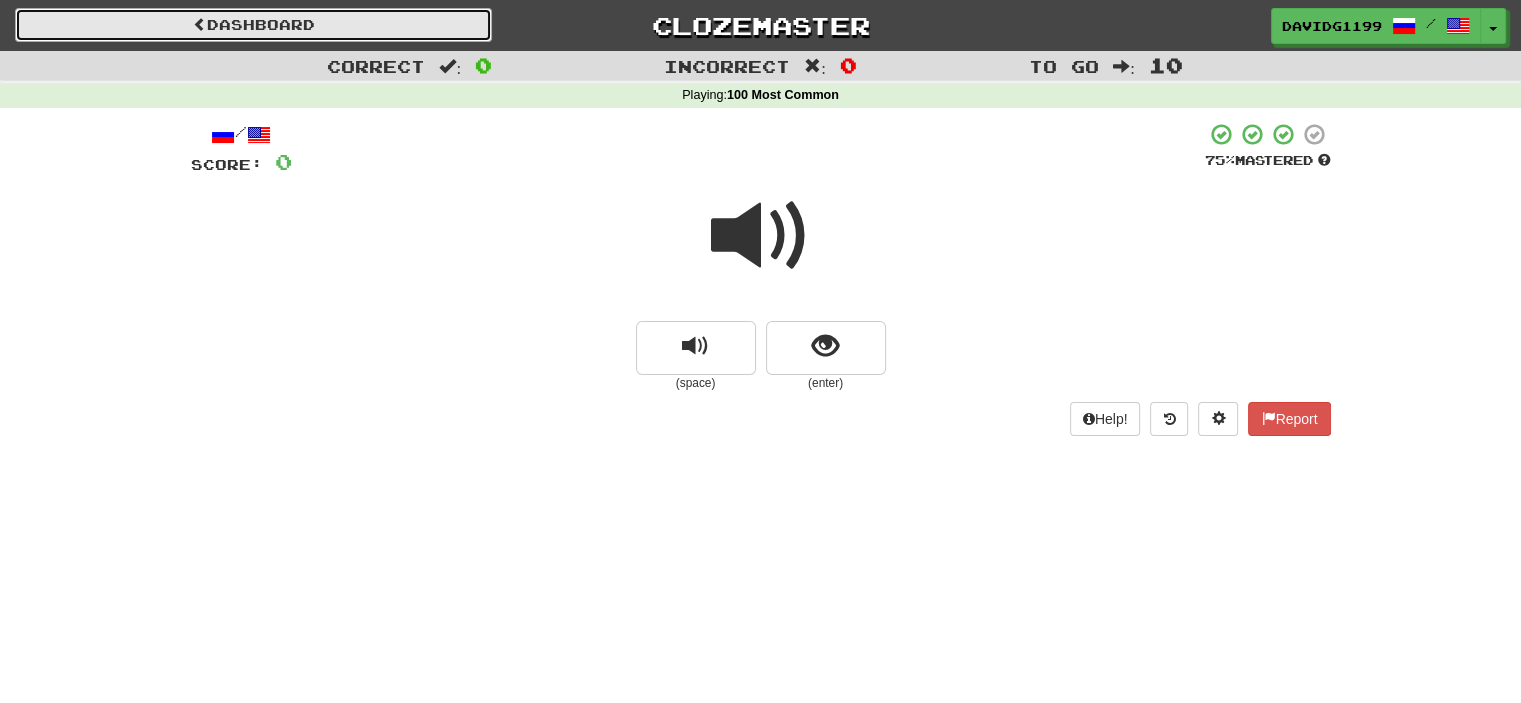 click on "Dashboard" at bounding box center (253, 25) 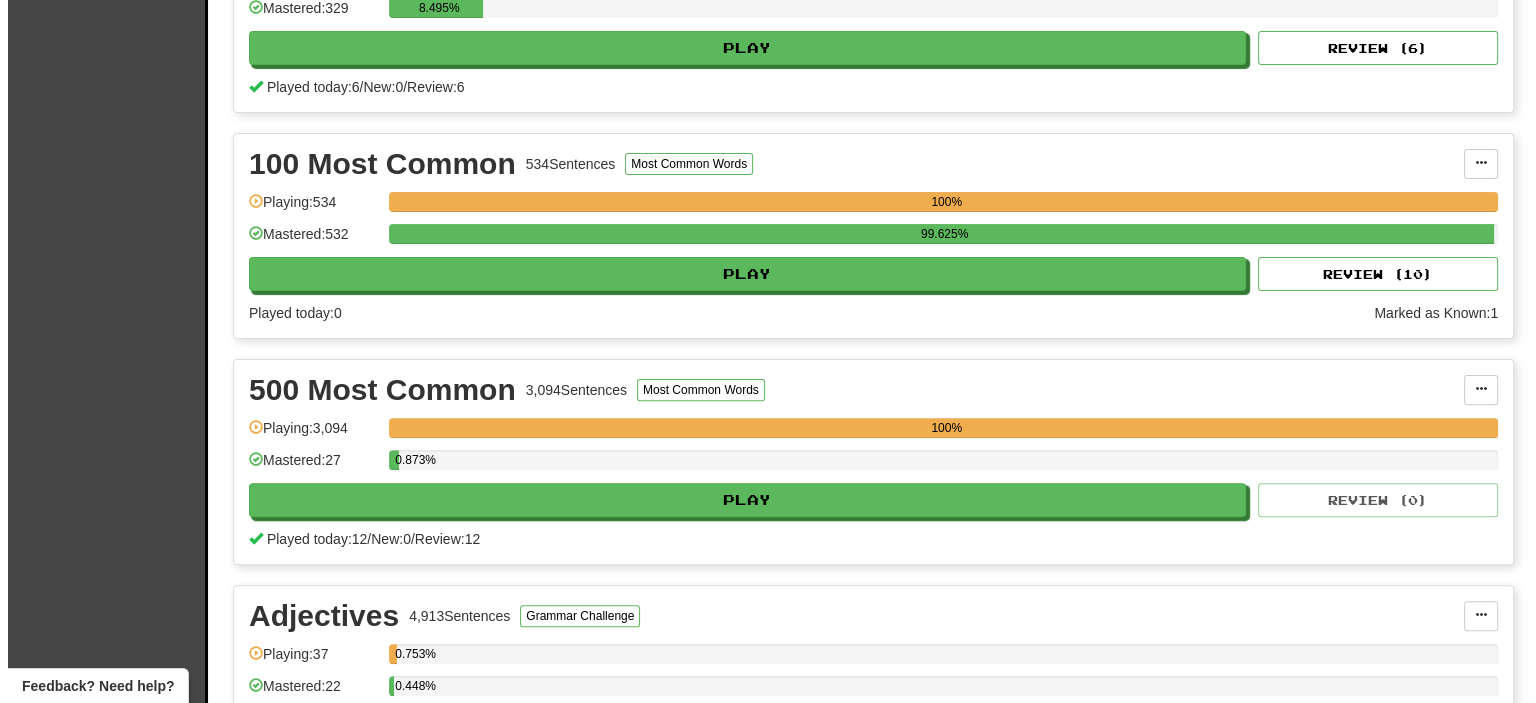scroll, scrollTop: 612, scrollLeft: 0, axis: vertical 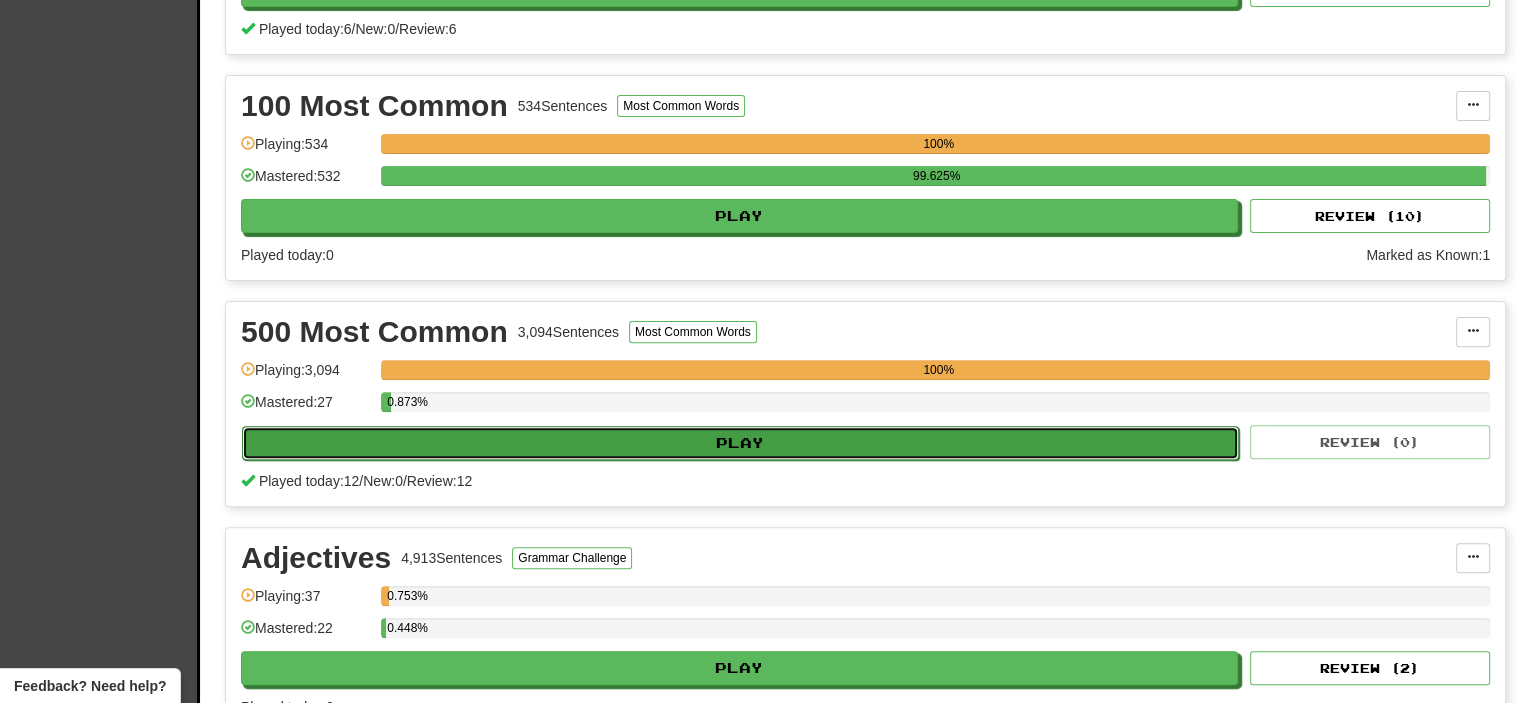 click on "Play" at bounding box center (740, 443) 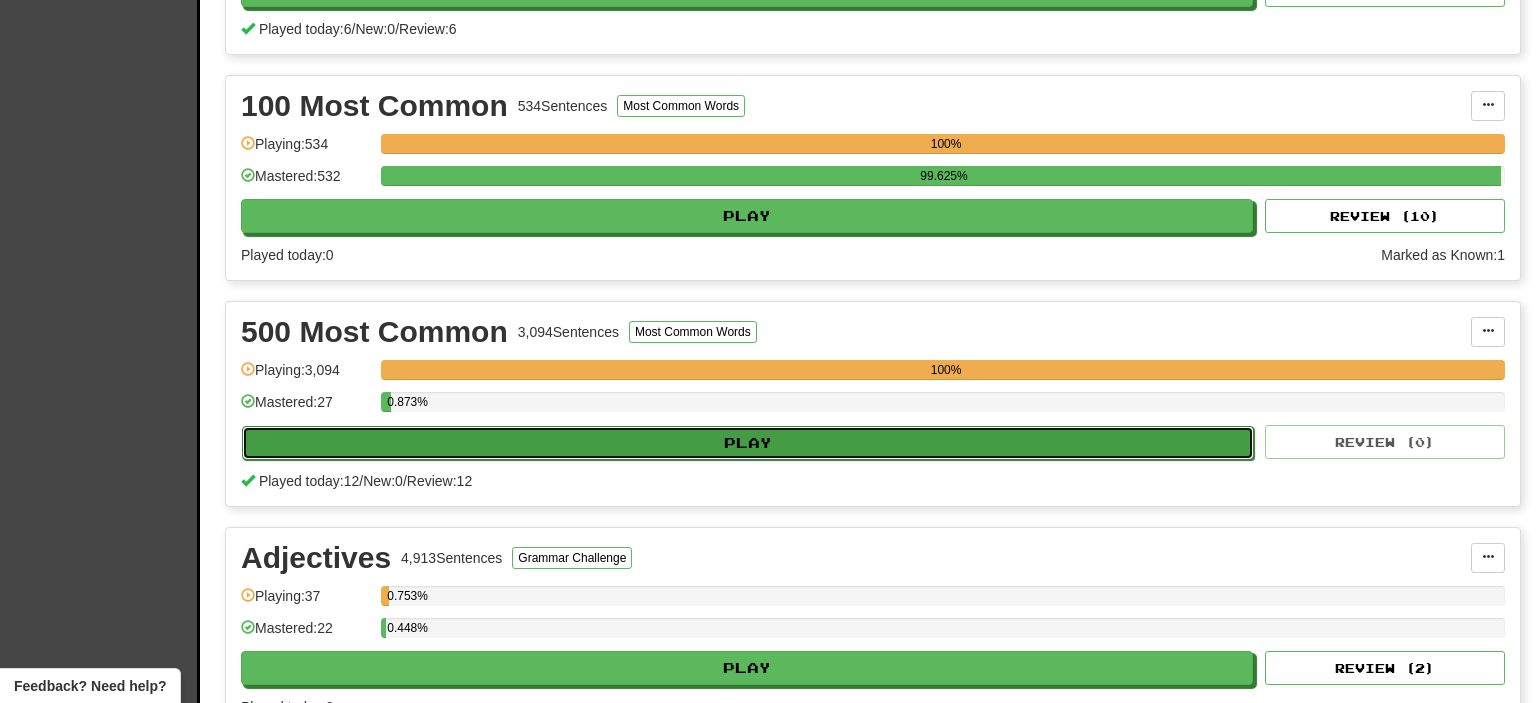 select on "**" 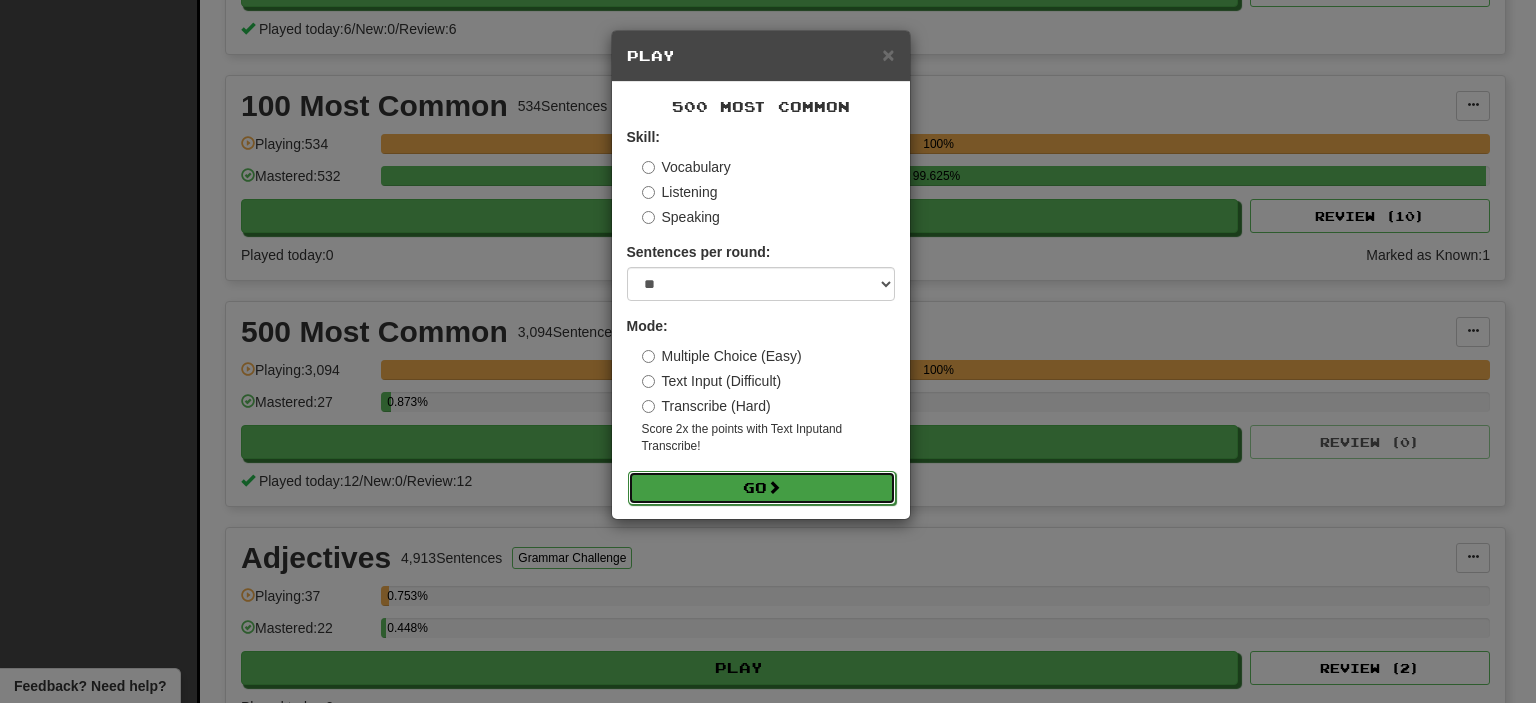 click on "Go" at bounding box center (762, 488) 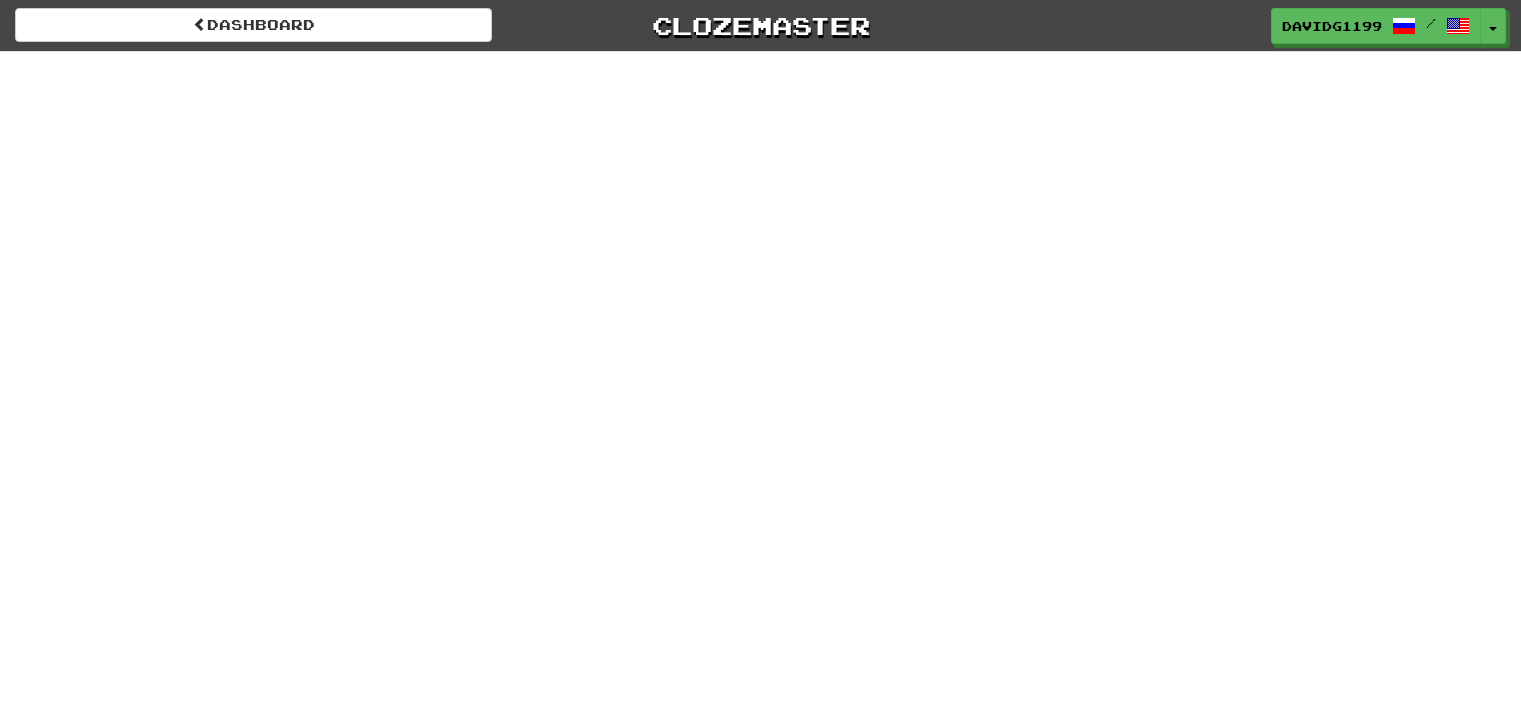scroll, scrollTop: 0, scrollLeft: 0, axis: both 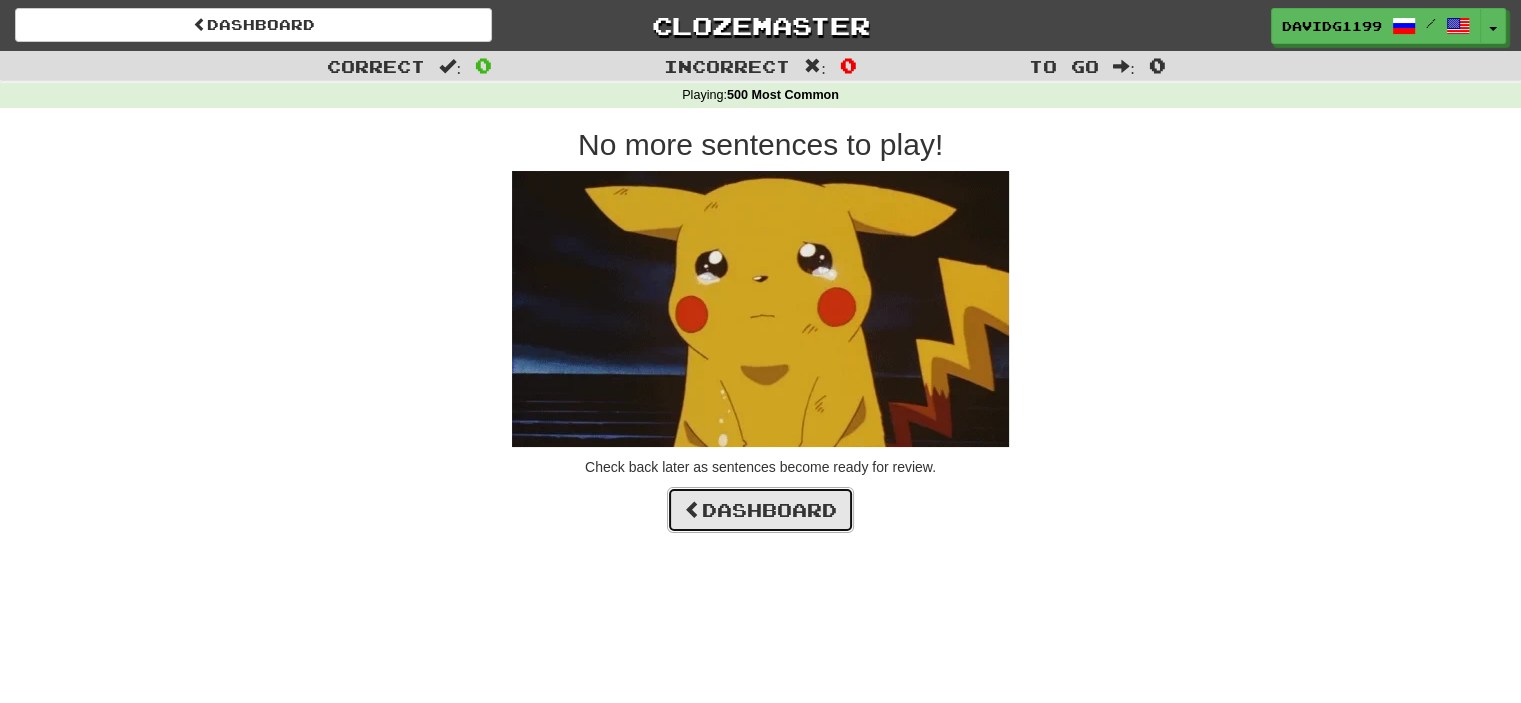 click on "Dashboard" at bounding box center [760, 510] 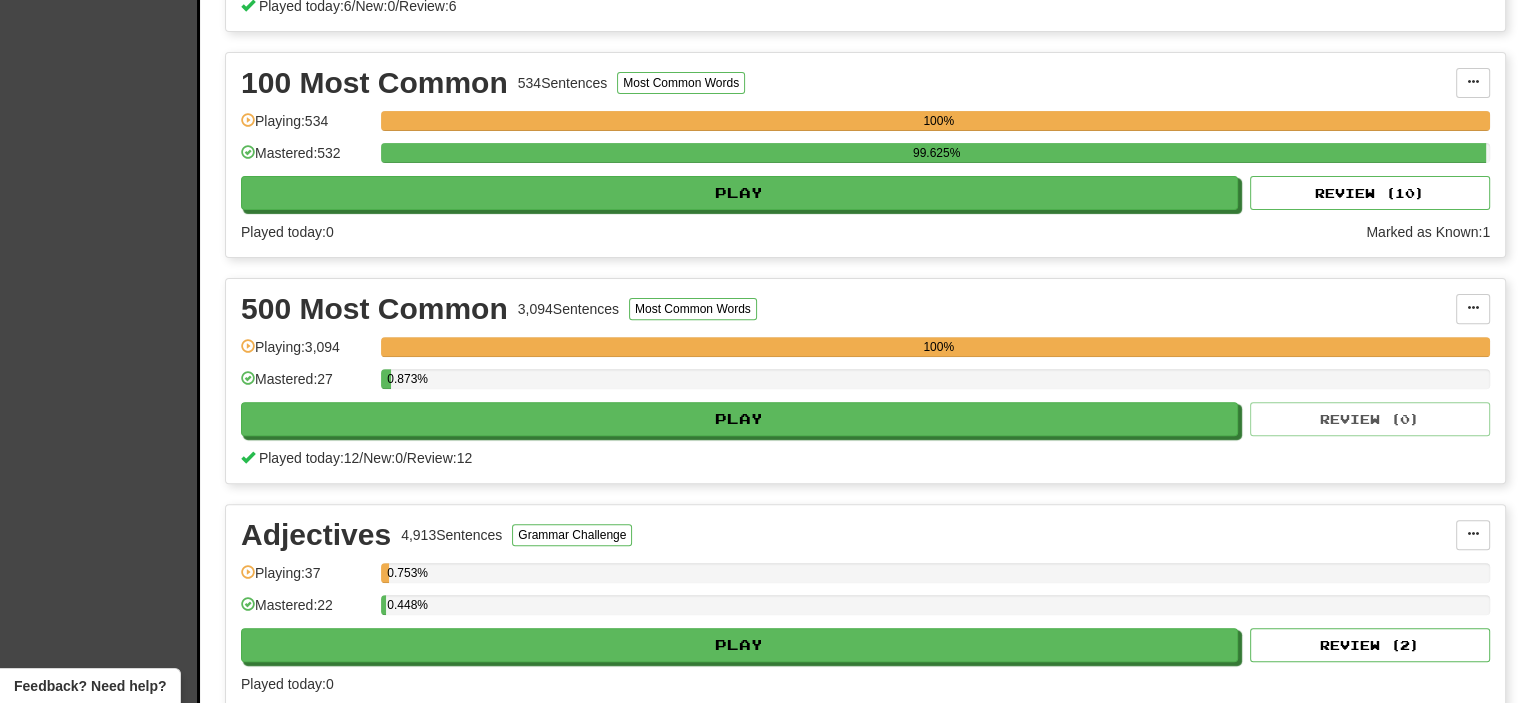 scroll, scrollTop: 656, scrollLeft: 0, axis: vertical 